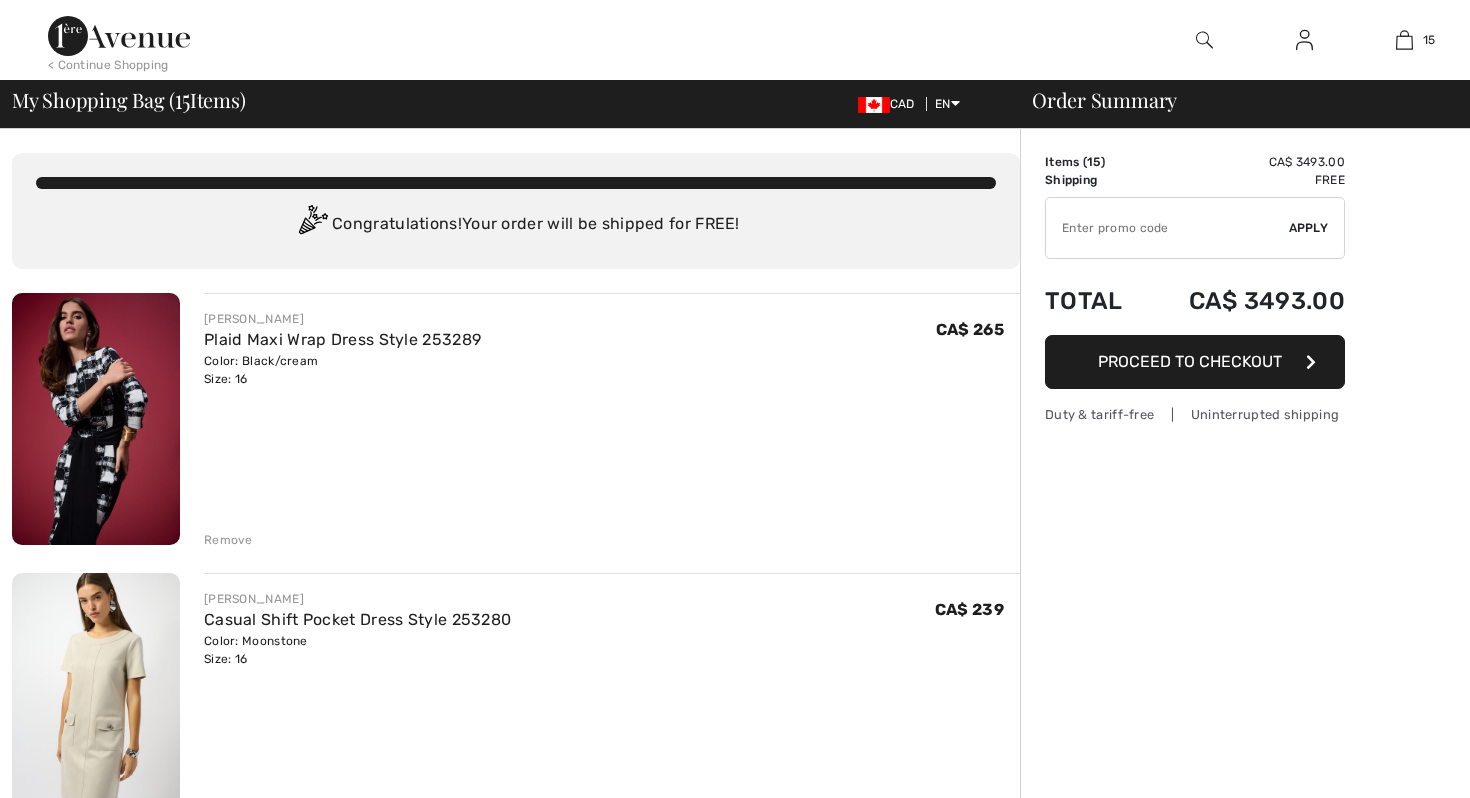 scroll, scrollTop: 0, scrollLeft: 0, axis: both 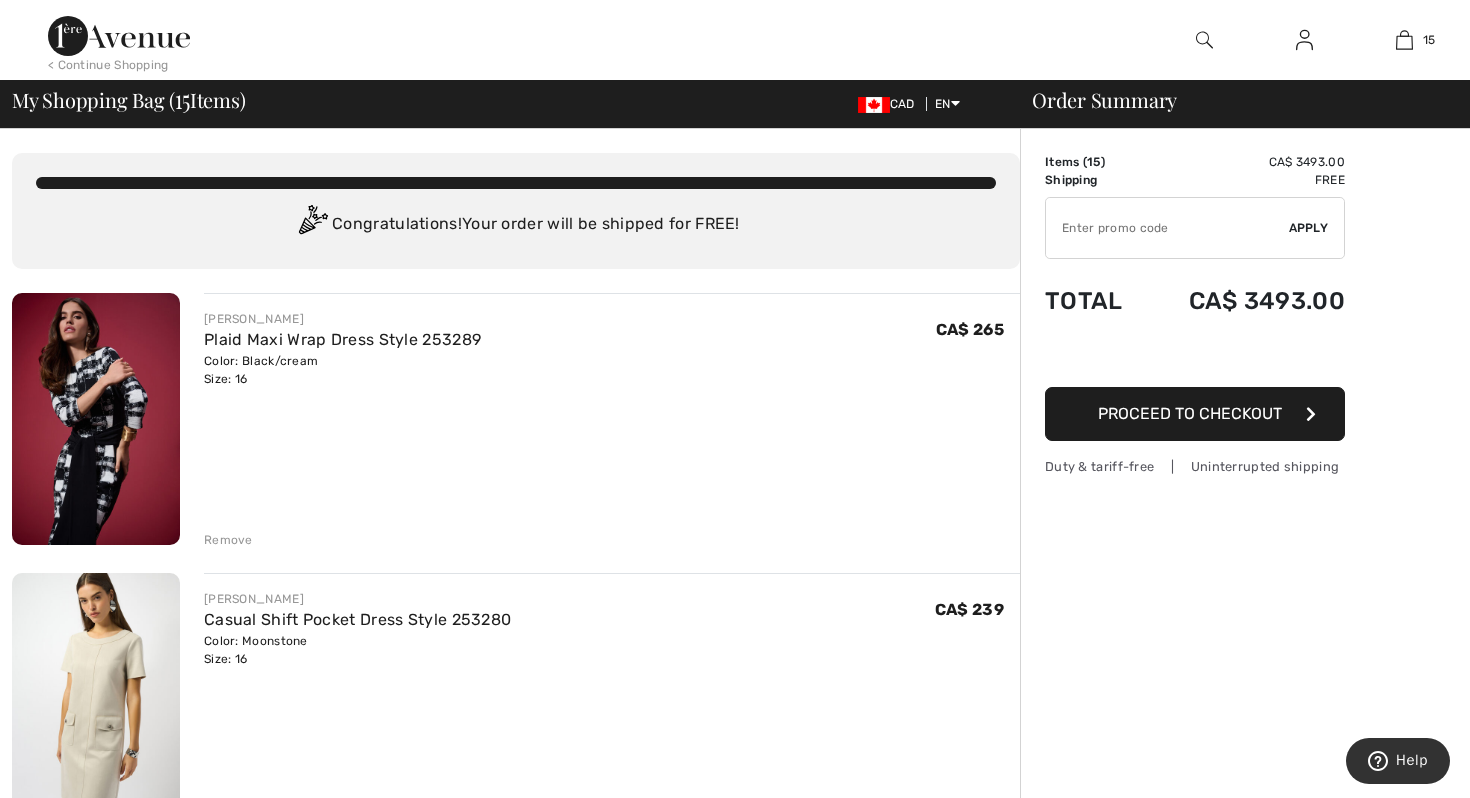 click at bounding box center (96, 419) 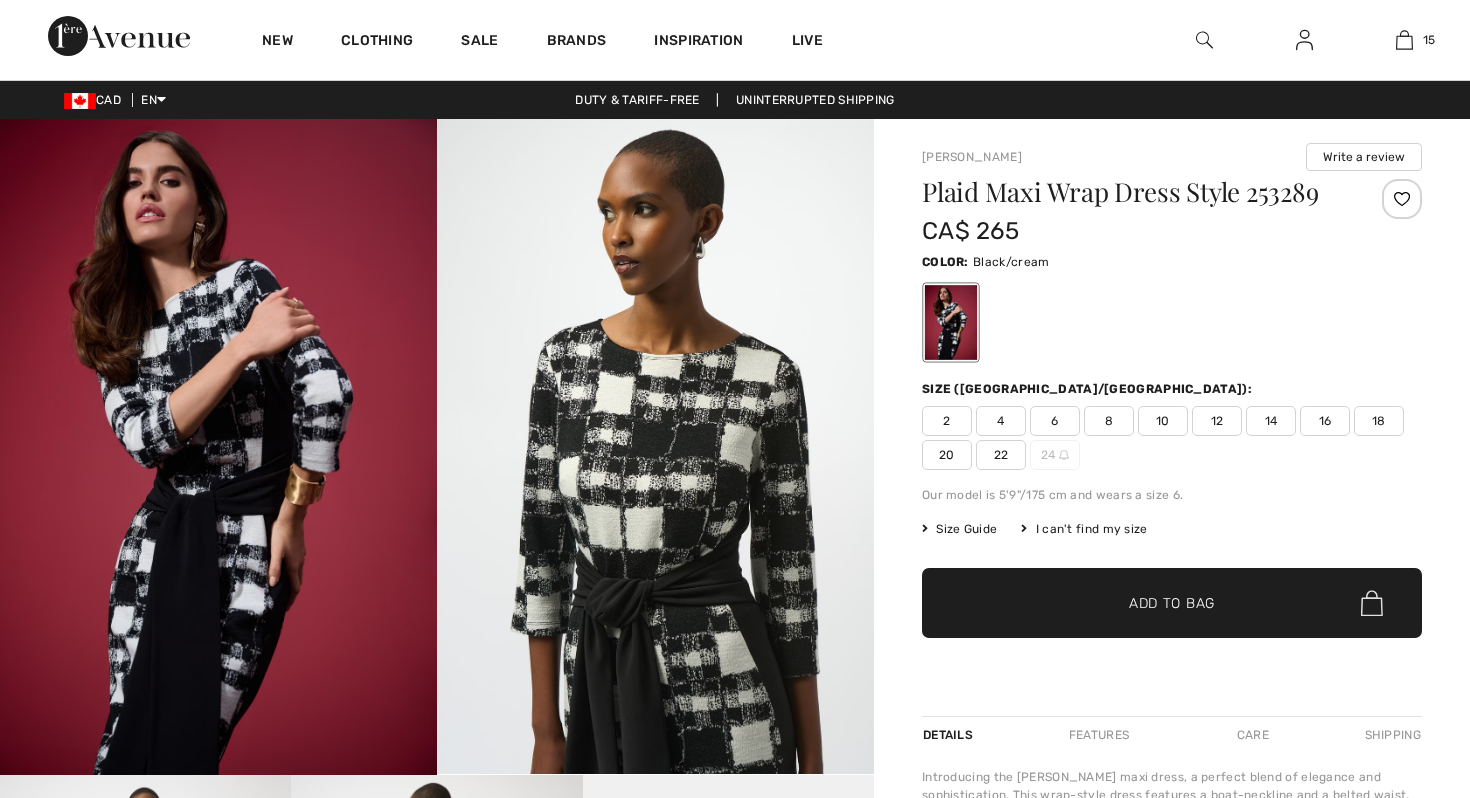 scroll, scrollTop: 0, scrollLeft: 0, axis: both 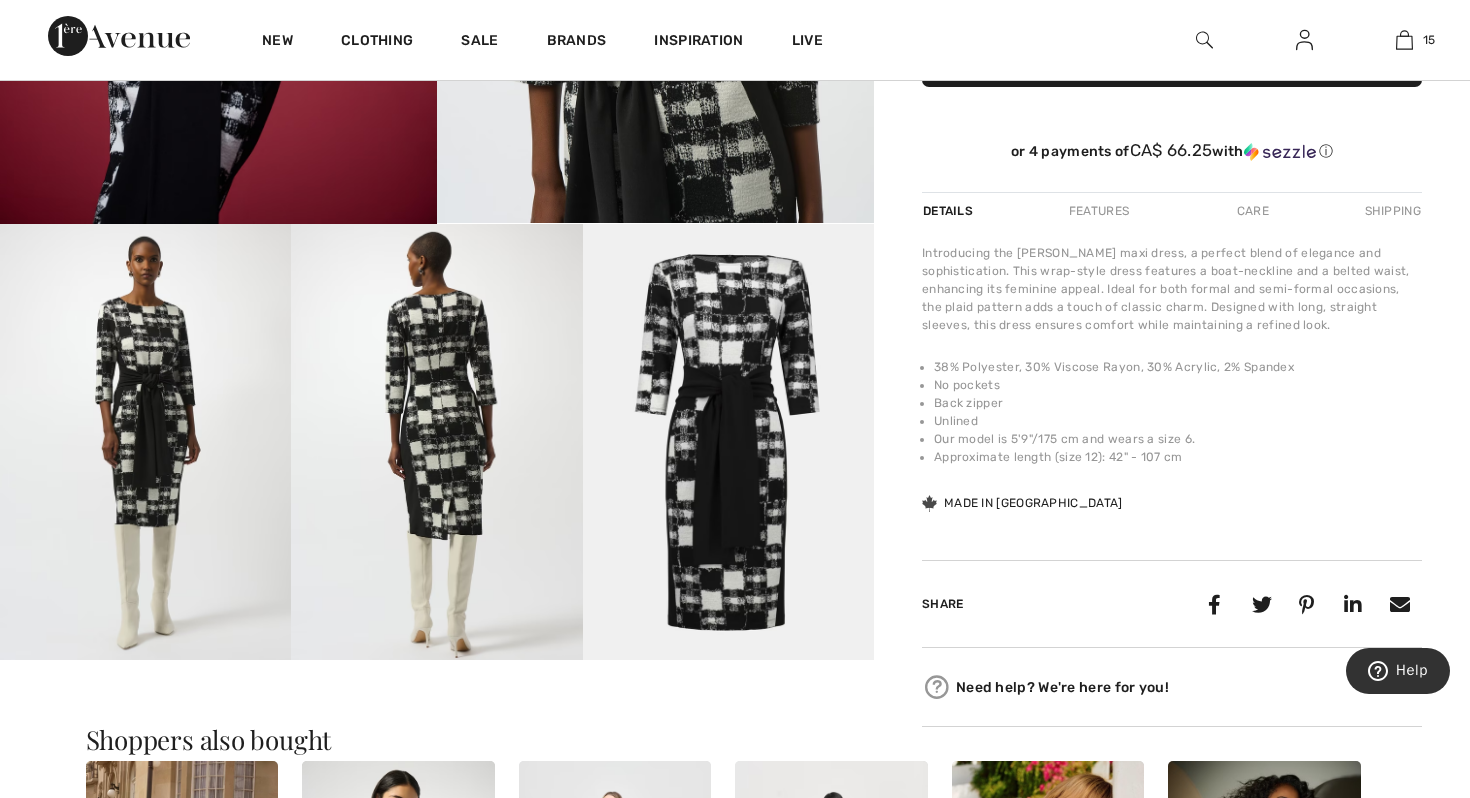 click at bounding box center [436, 442] 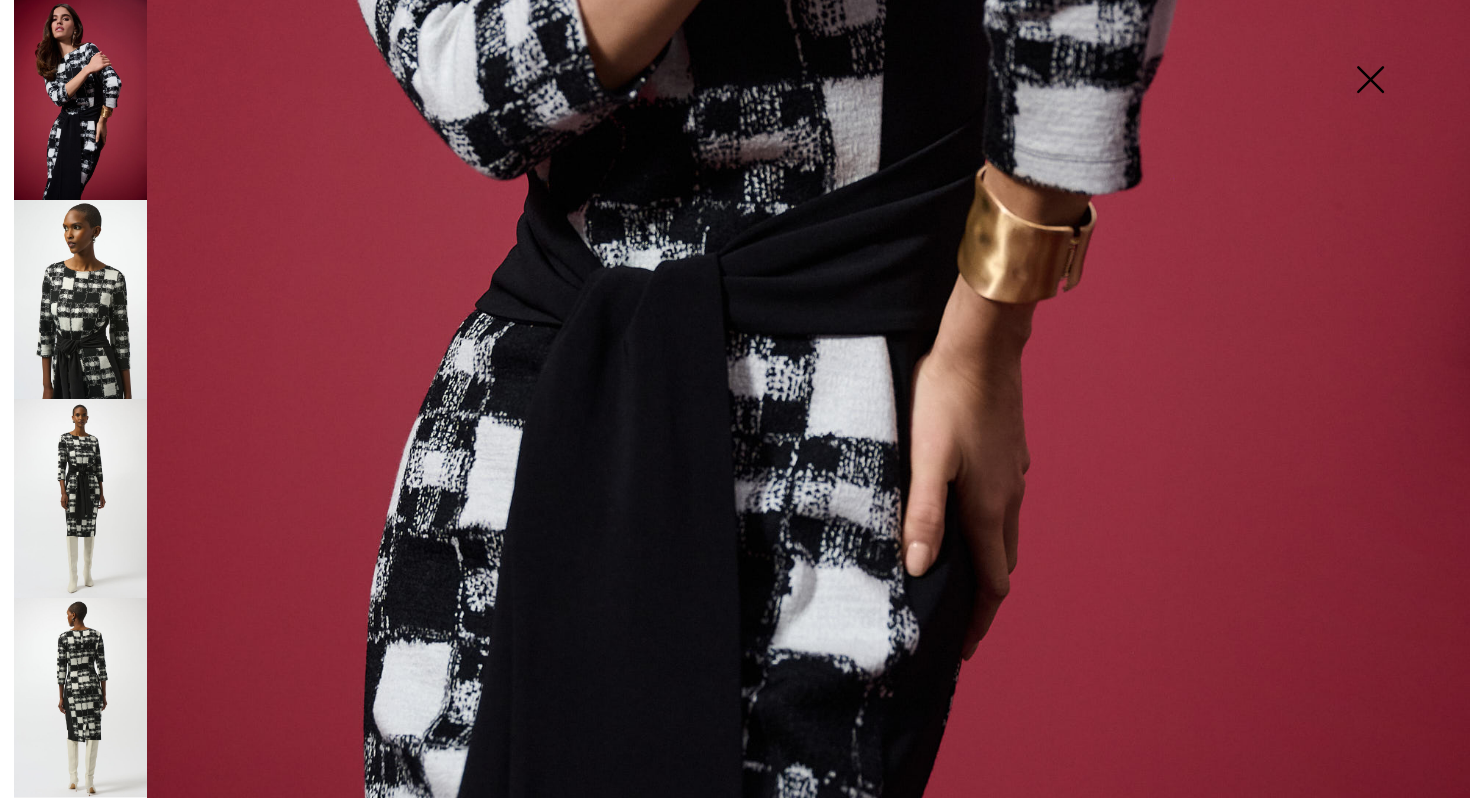 scroll, scrollTop: 1407, scrollLeft: 0, axis: vertical 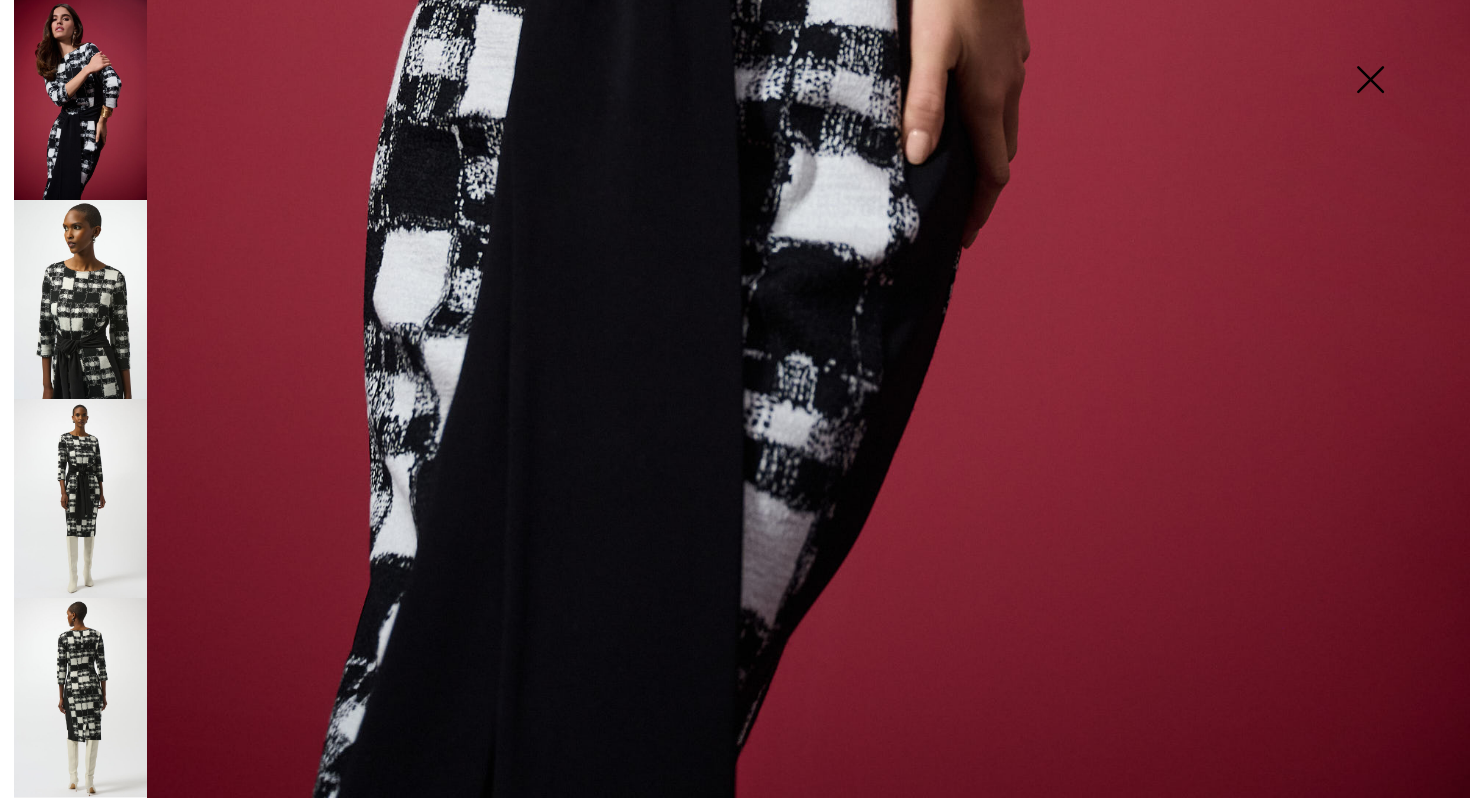 click at bounding box center [80, 299] 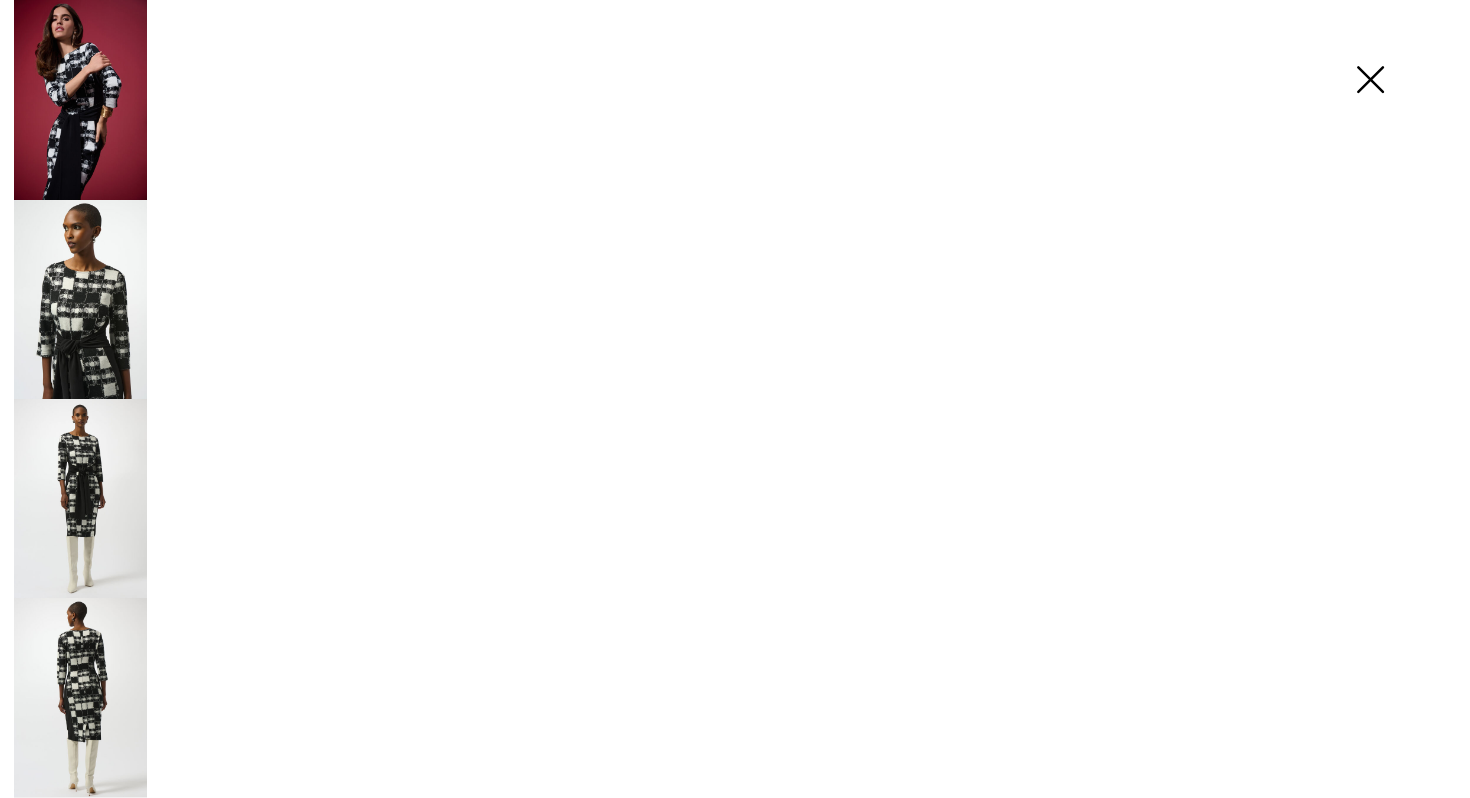 scroll, scrollTop: 1405, scrollLeft: 0, axis: vertical 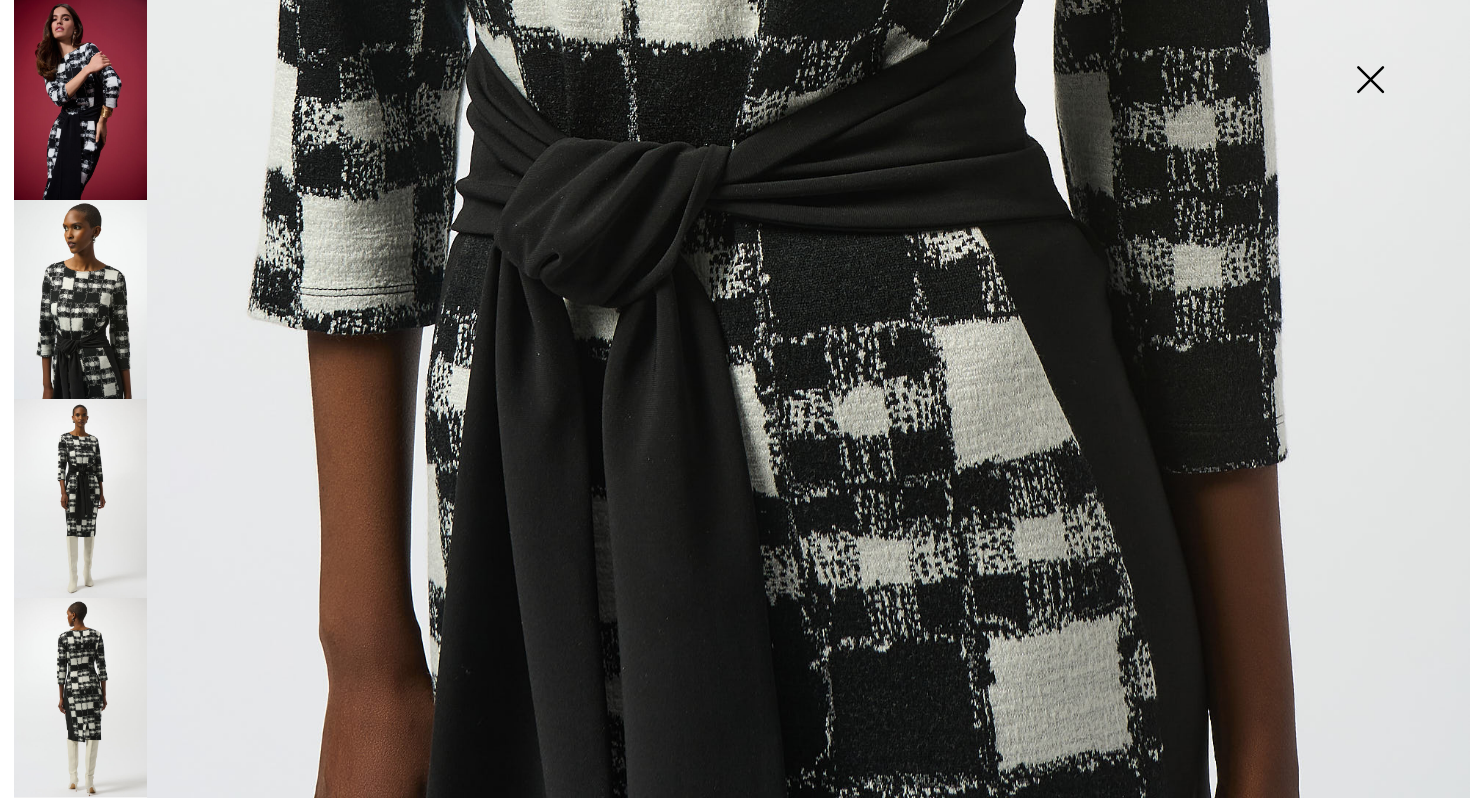 click at bounding box center [80, 498] 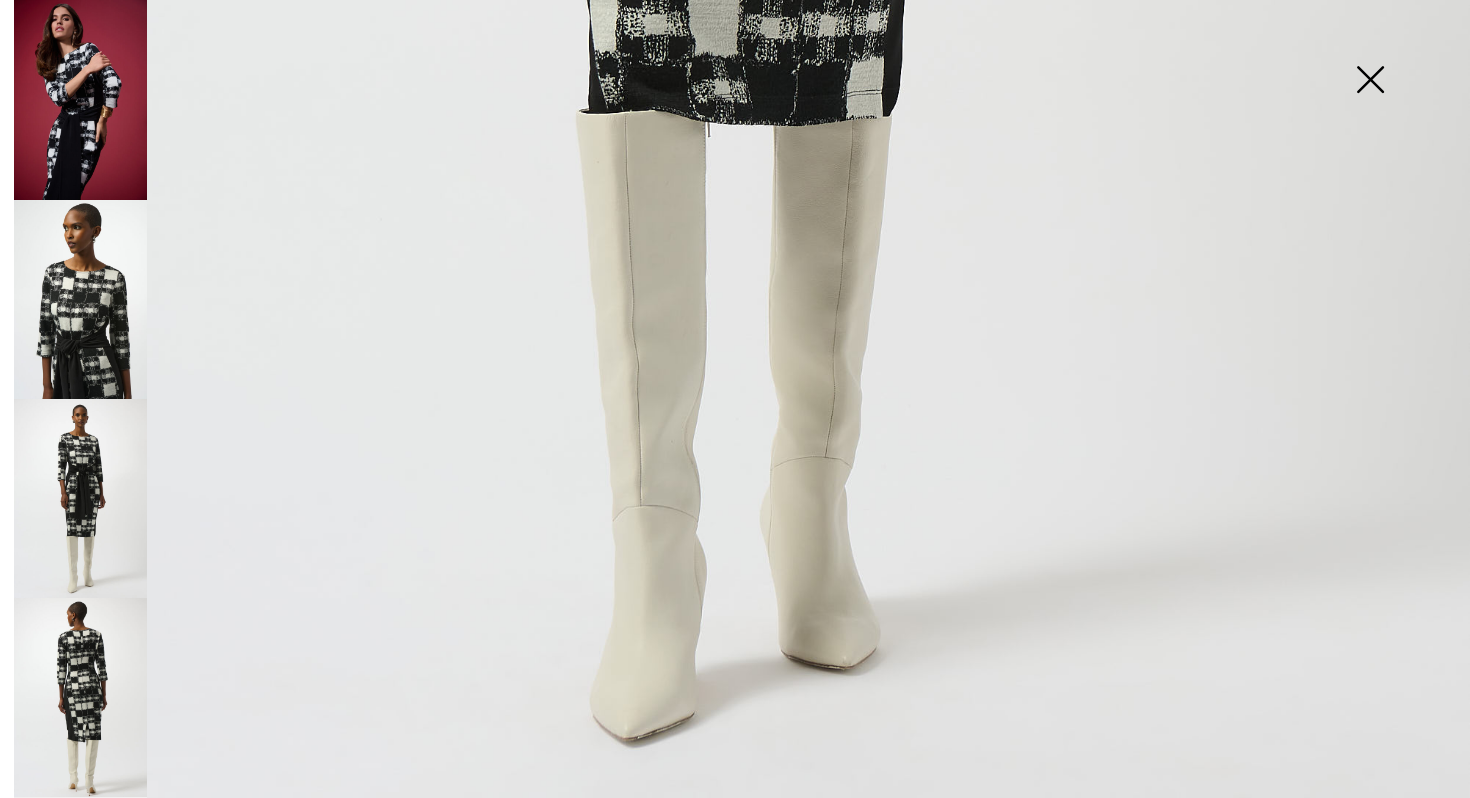 scroll, scrollTop: 161, scrollLeft: 0, axis: vertical 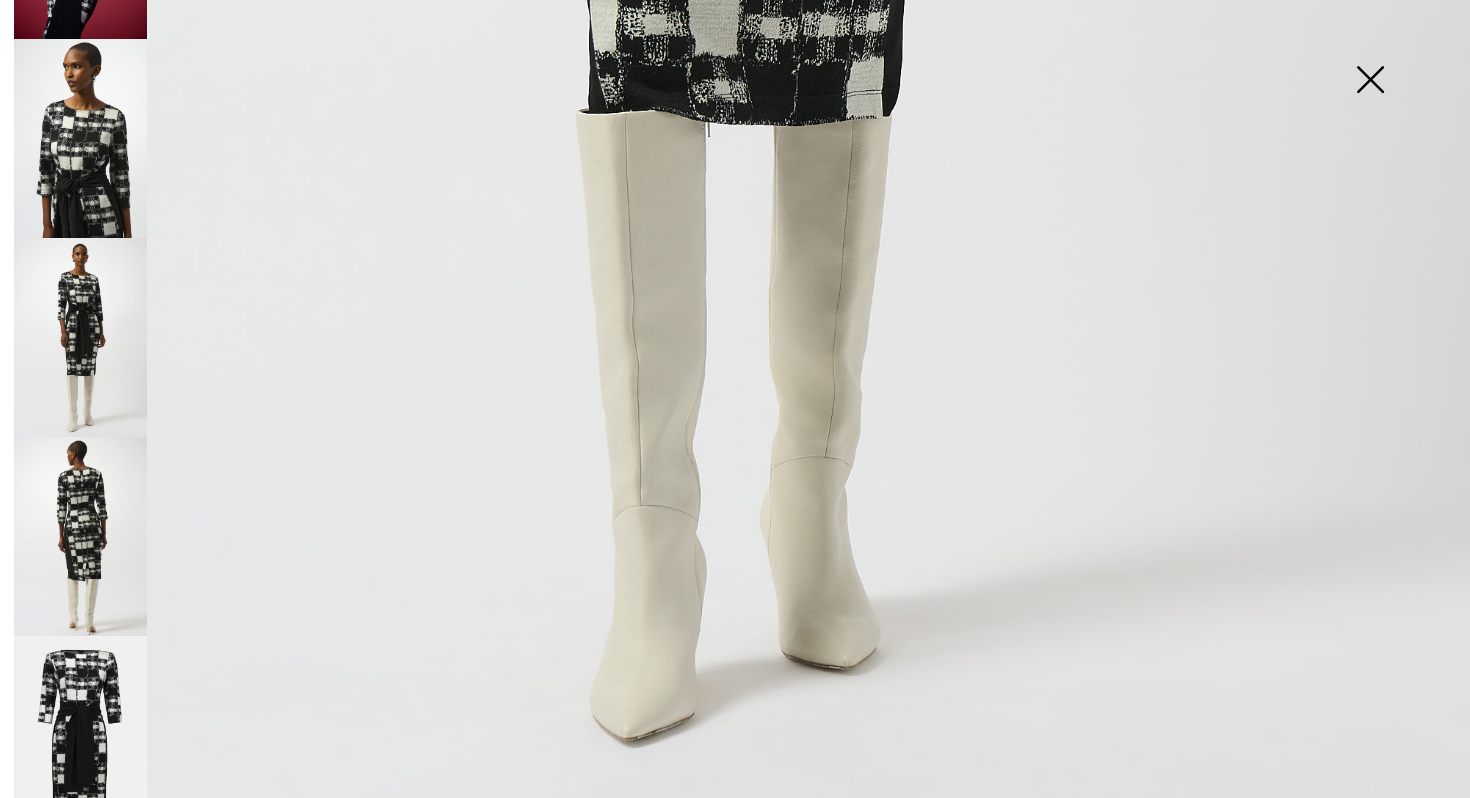 click at bounding box center (80, 536) 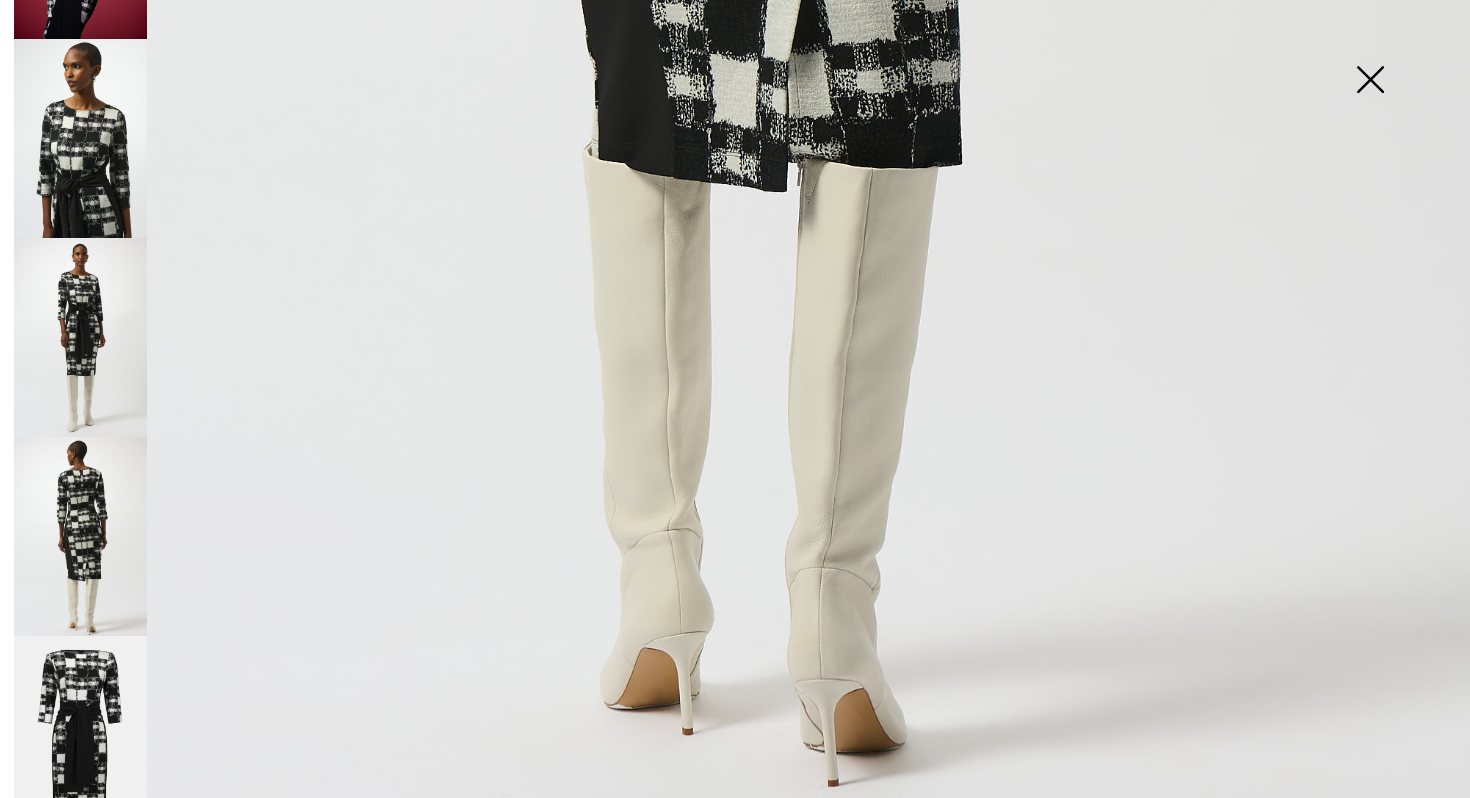 click at bounding box center (80, 736) 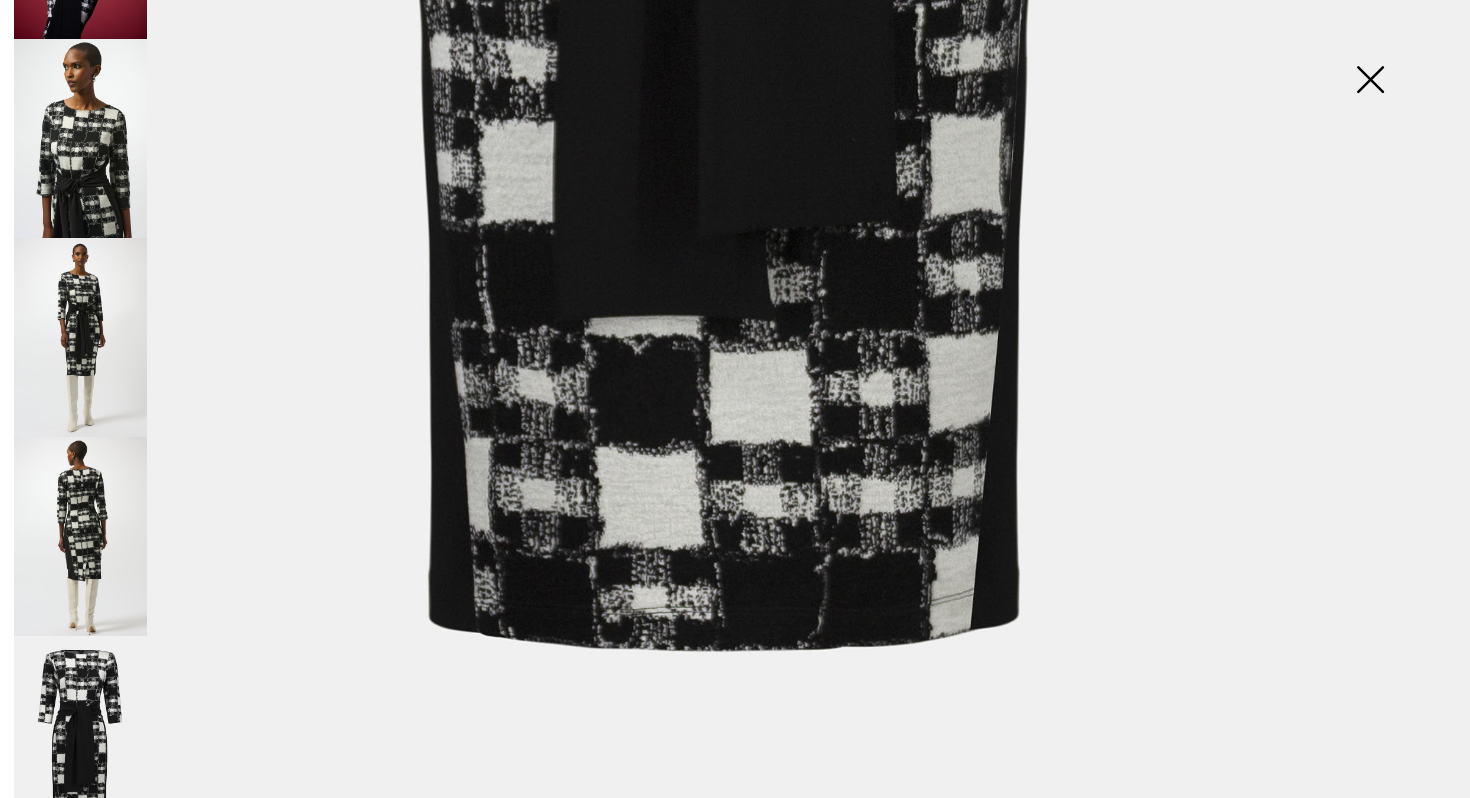 scroll, scrollTop: 0, scrollLeft: 0, axis: both 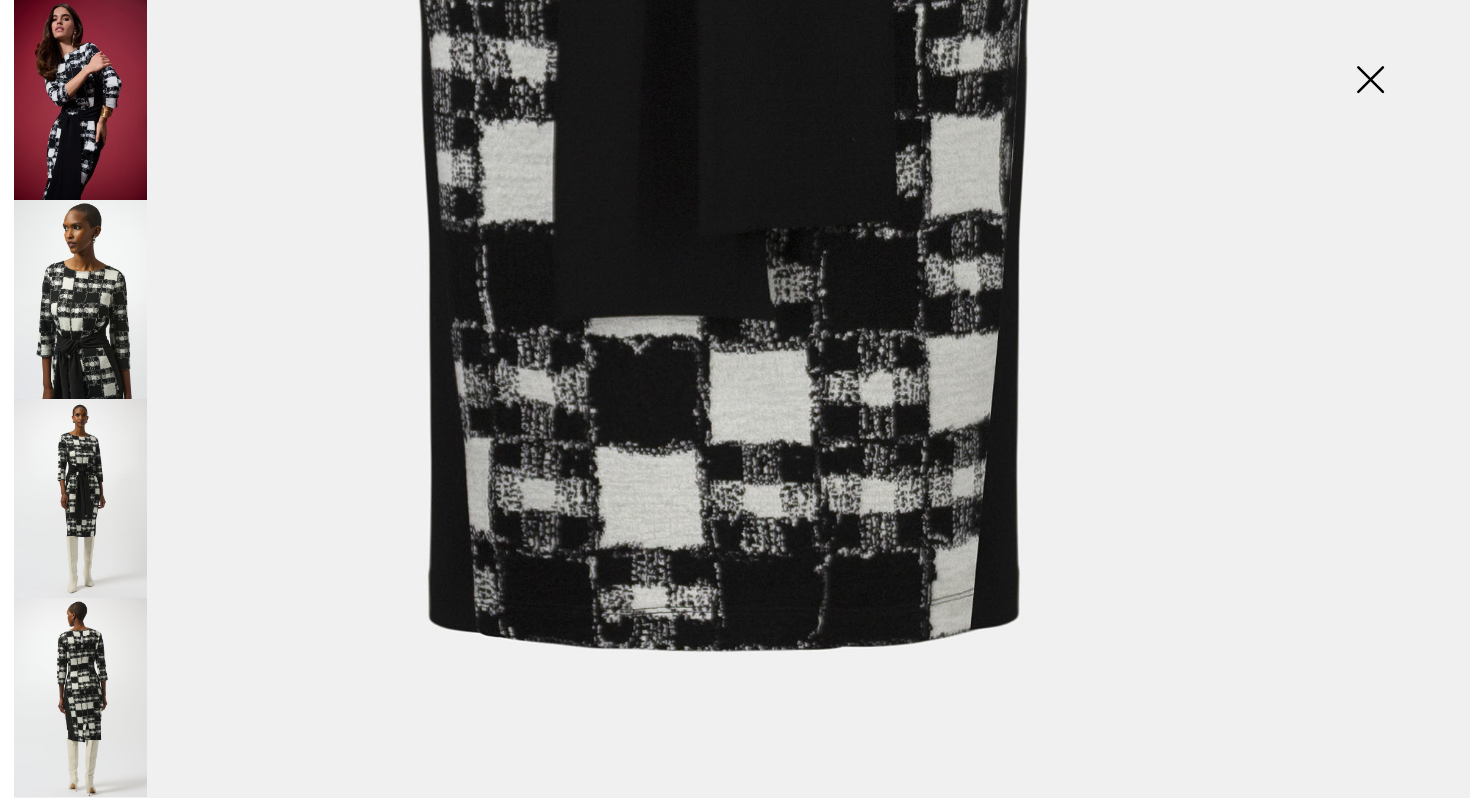 click at bounding box center (80, 100) 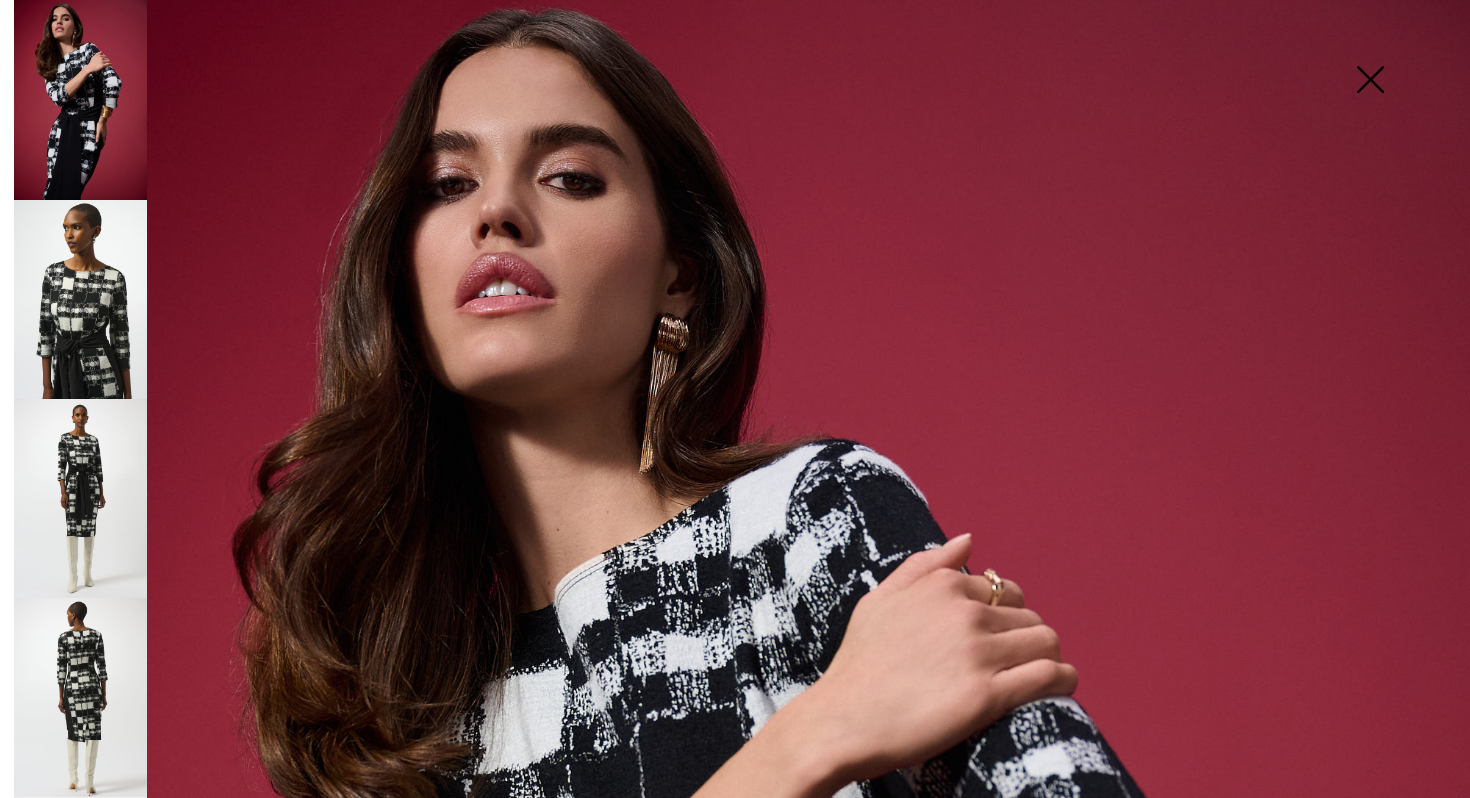 scroll, scrollTop: 0, scrollLeft: 0, axis: both 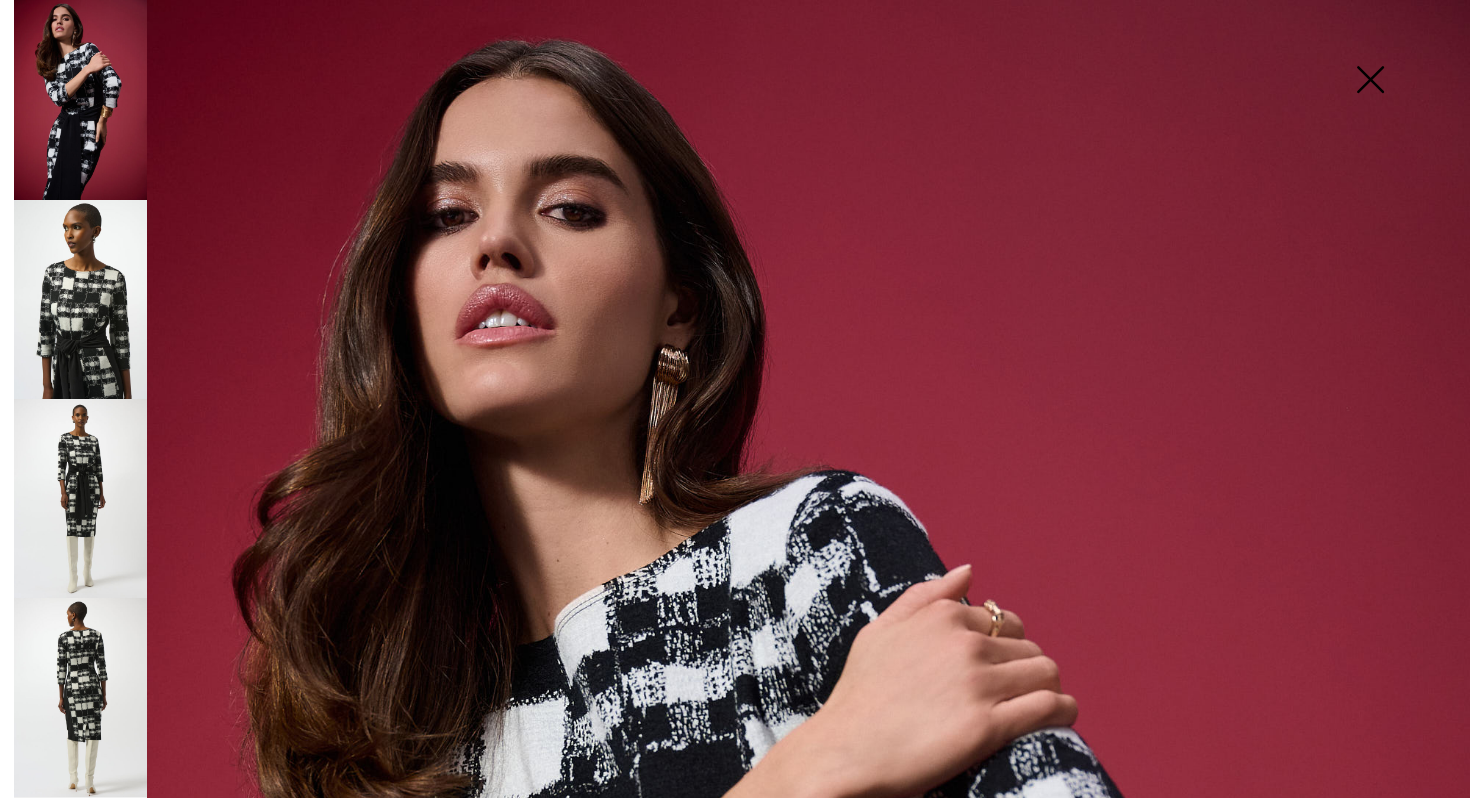 click at bounding box center [1370, 81] 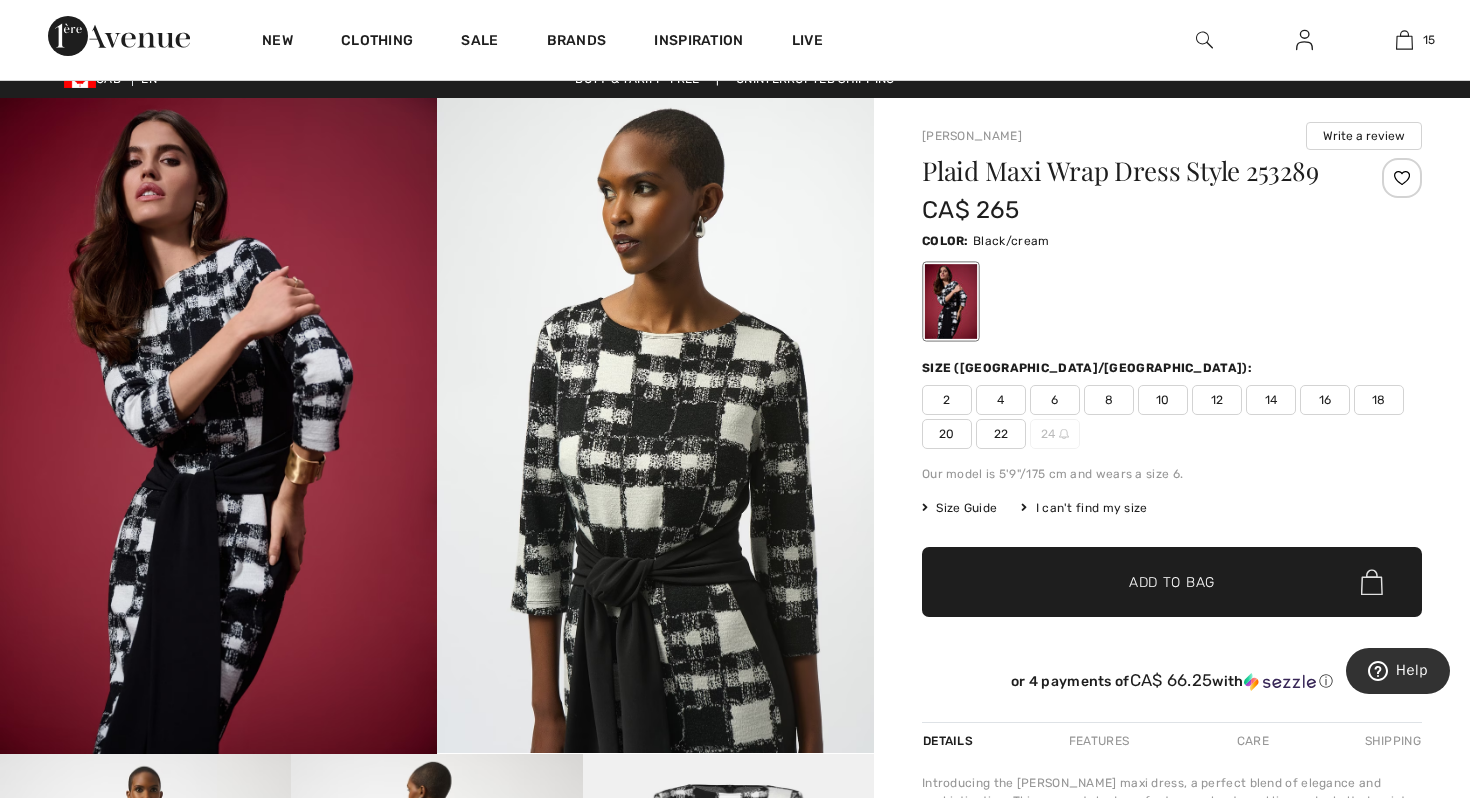 scroll, scrollTop: 0, scrollLeft: 0, axis: both 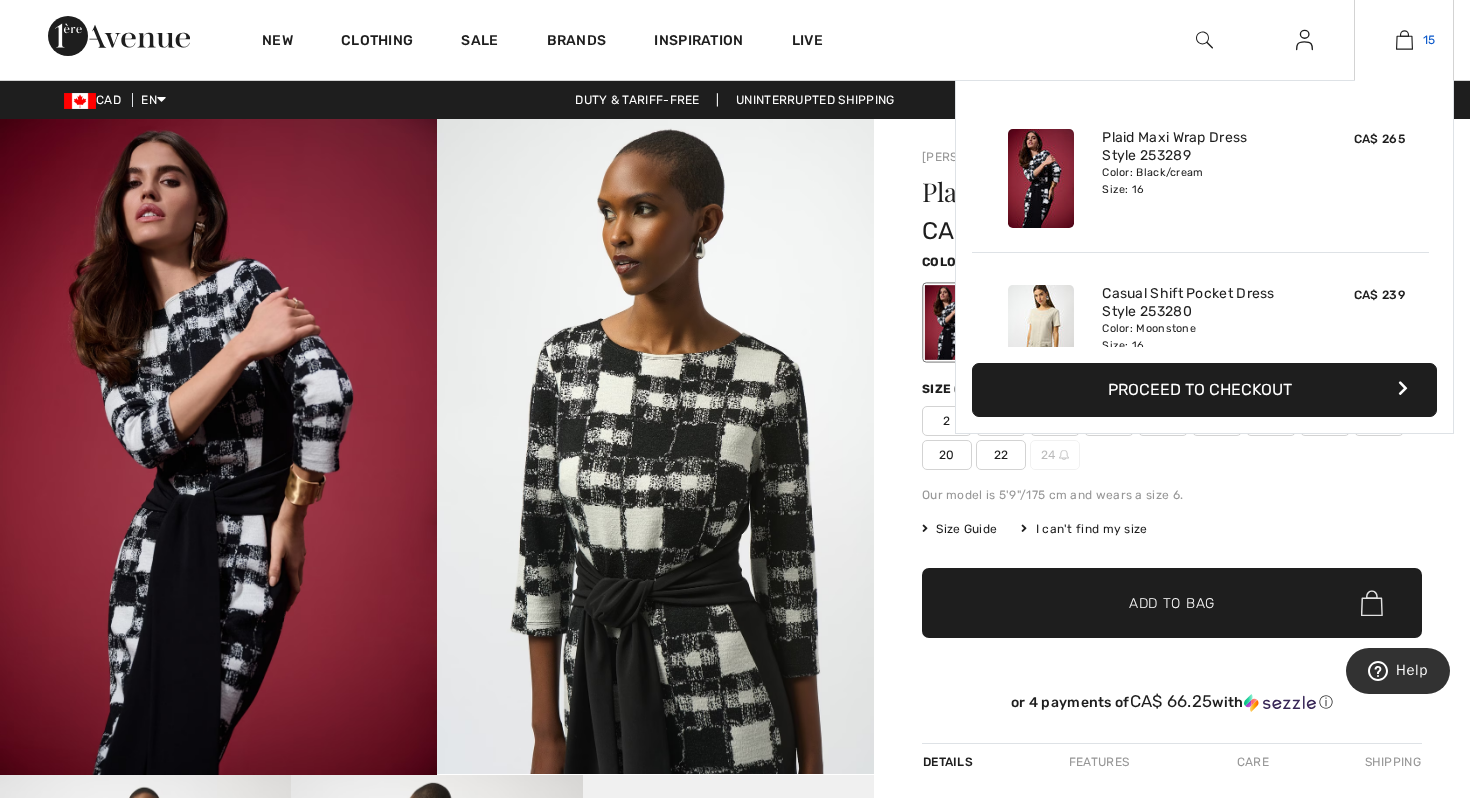 click at bounding box center (1404, 40) 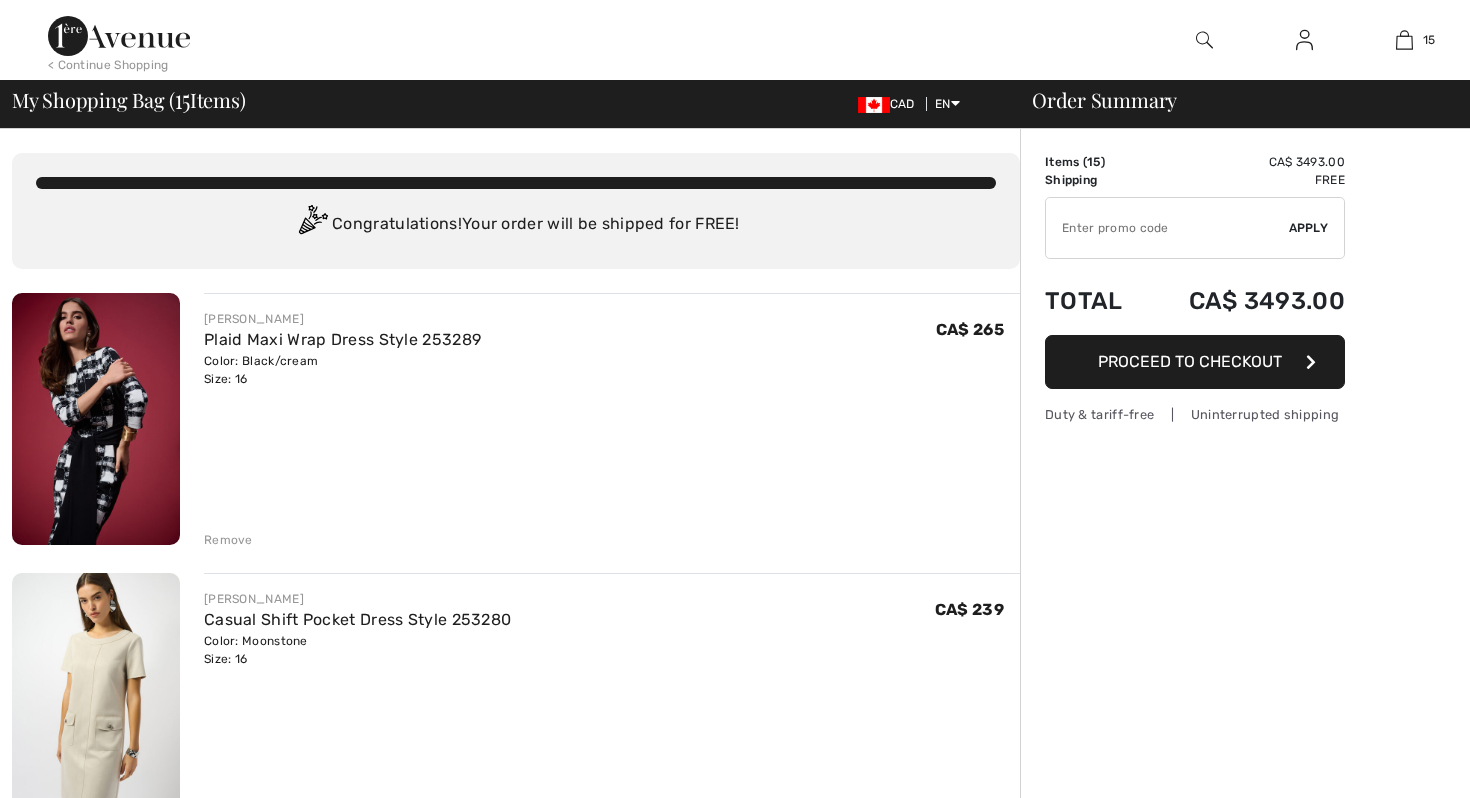 scroll, scrollTop: 0, scrollLeft: 0, axis: both 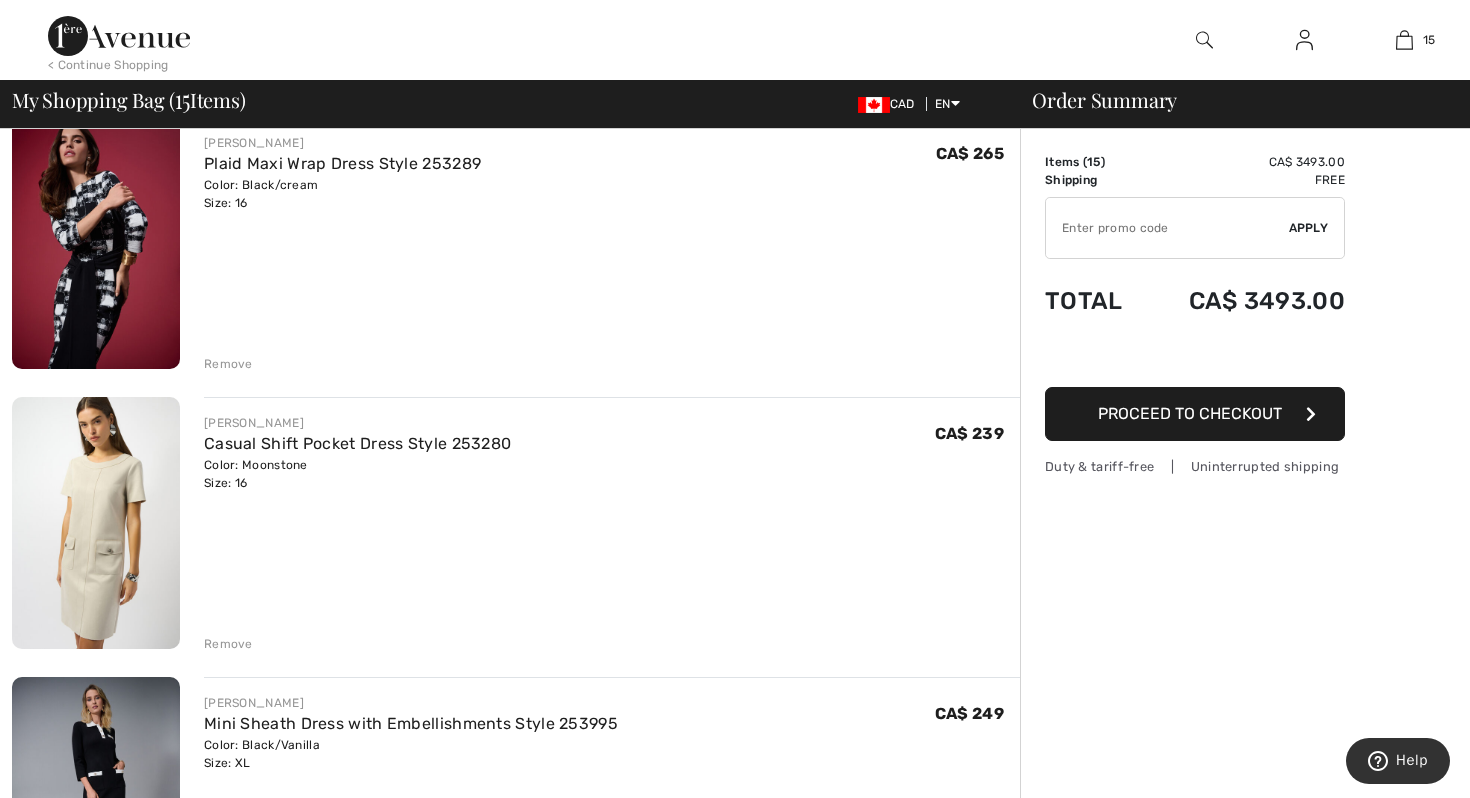 click at bounding box center (96, 523) 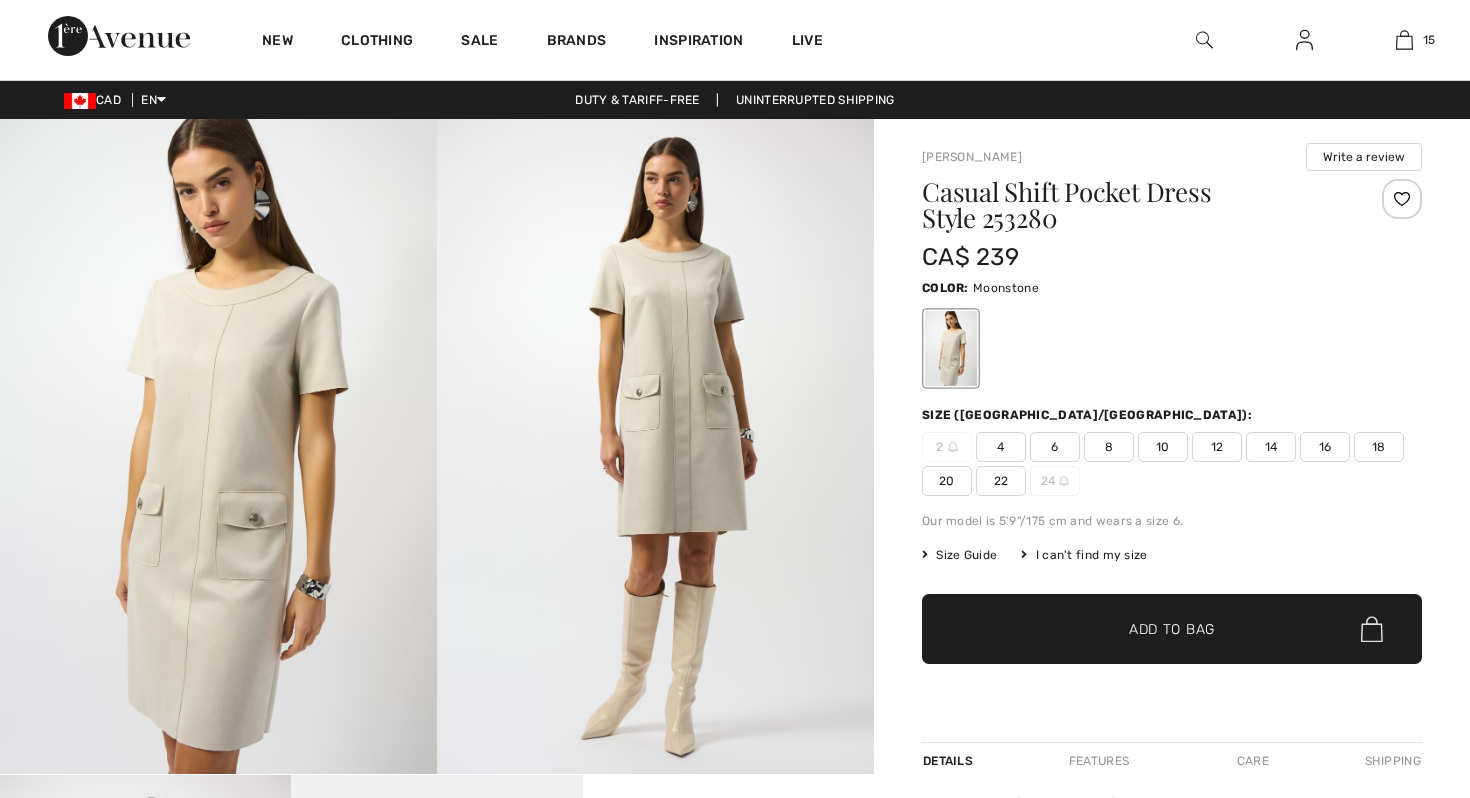 scroll, scrollTop: 0, scrollLeft: 0, axis: both 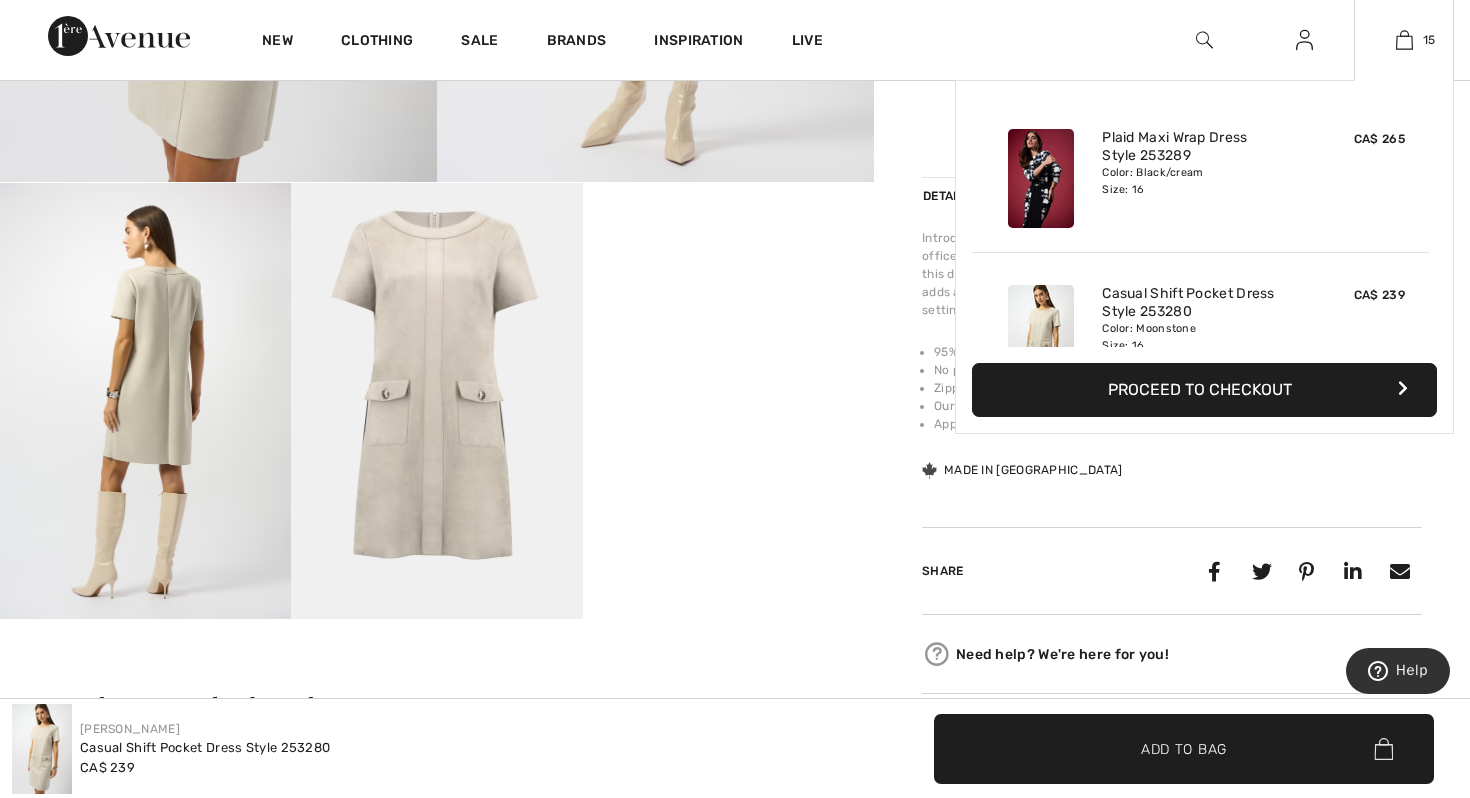 click on "15
Added to Bag
Joseph Ribkoff Plaid Maxi Wrap Dress Style 253289
CA$ 265
Color: Black/cream Size: 16
Plaid Maxi Wrap Dress Style 253289 Color: Black/cream Size: 16
CA$ 265
Added to Bag
Joseph Ribkoff Casual Shift Pocket Dress Style 253280
CA$ 239
Color: Moonstone Size: 16
Casual Shift Pocket Dress Style 253280 Color: Moonstone Size: 16
CA$ 239
Added to Bag
Joseph Ribkoff Mini Sheath Dress With Embellishments Style 253995
CA$ 249
Color: Black/Vanilla Size: XL
Mini Sheath Dress with Embellishments Style 253995 Color: Black/Vanilla Size: XL
CA$ 249" at bounding box center [1404, 40] 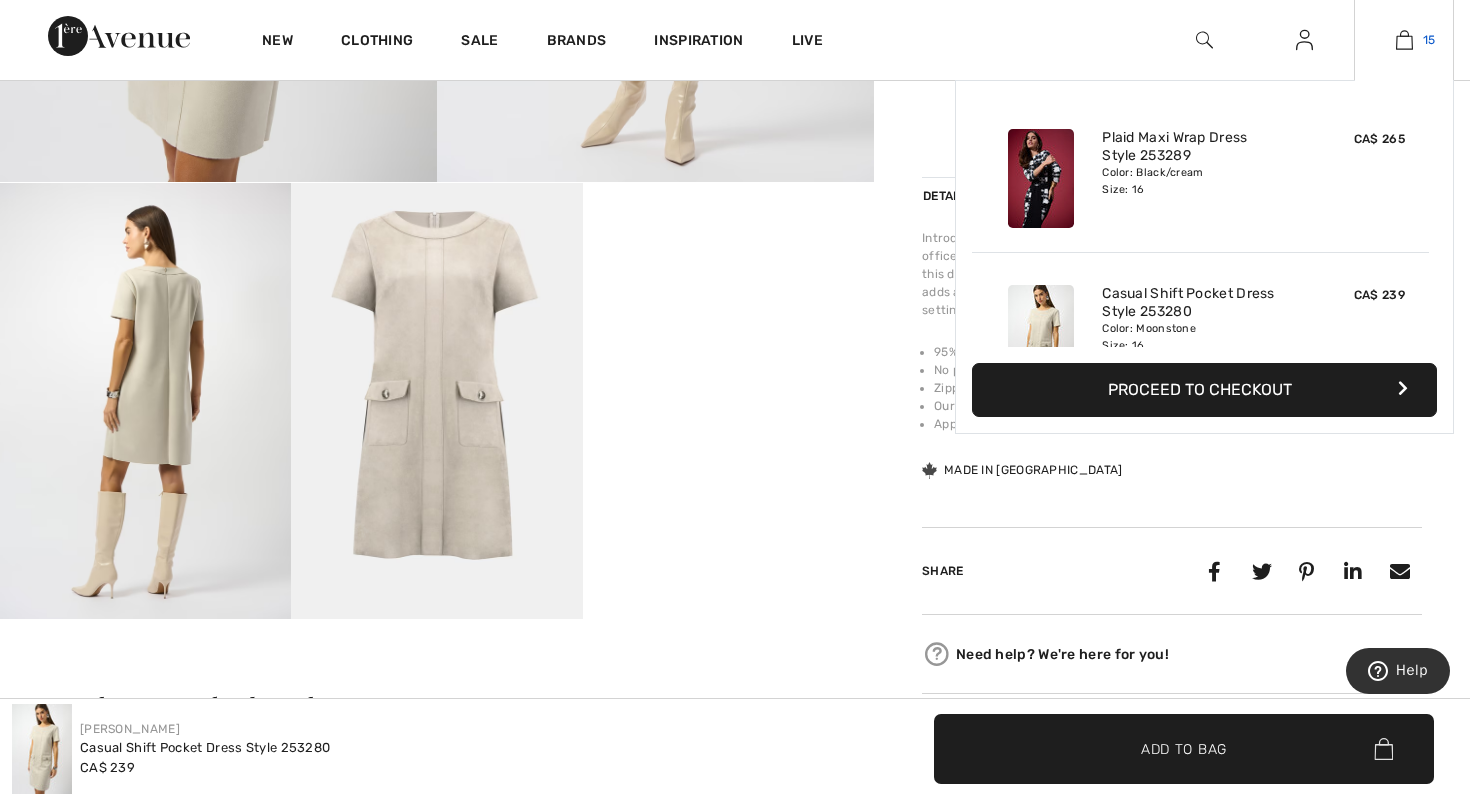 click at bounding box center [1404, 40] 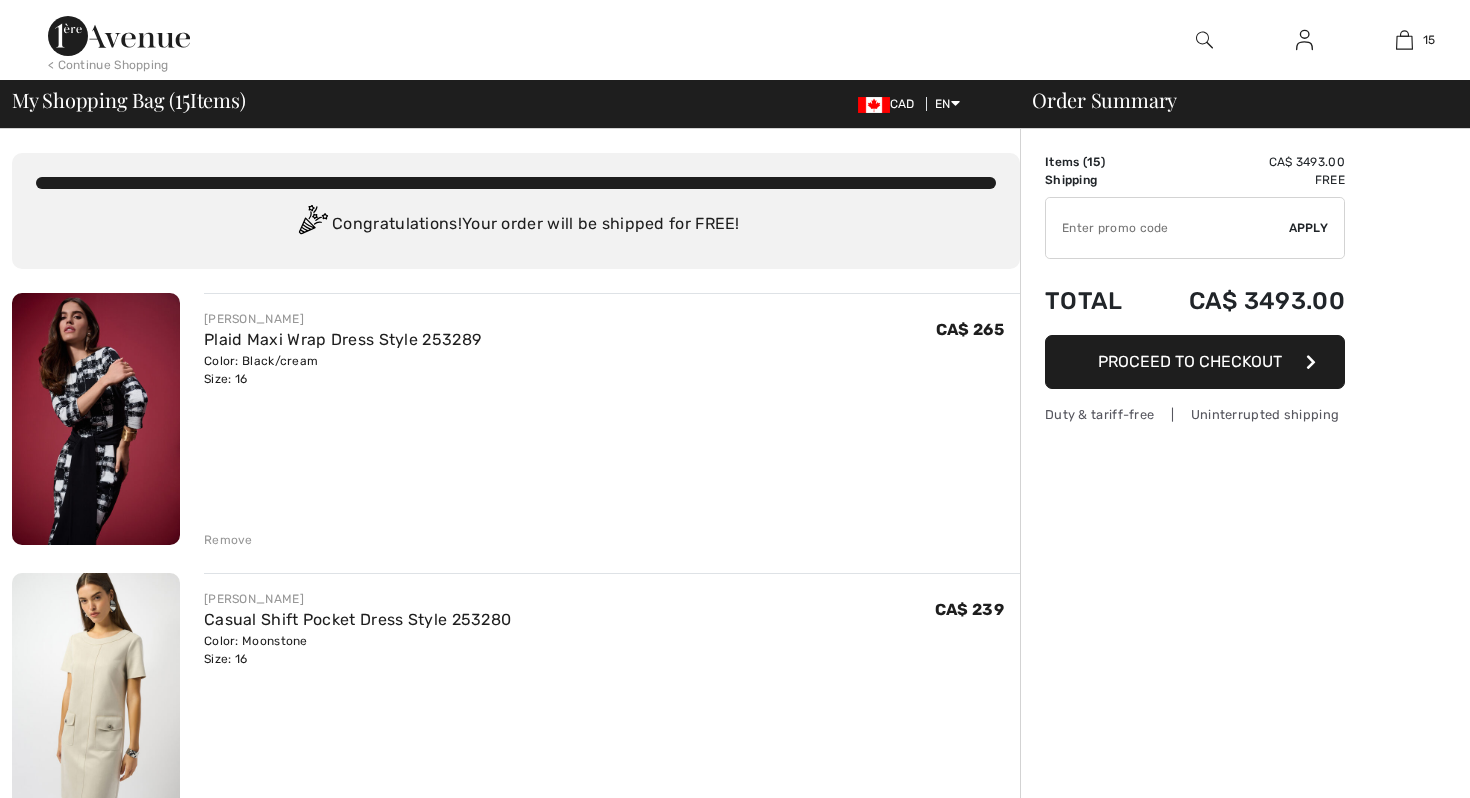 scroll, scrollTop: 0, scrollLeft: 0, axis: both 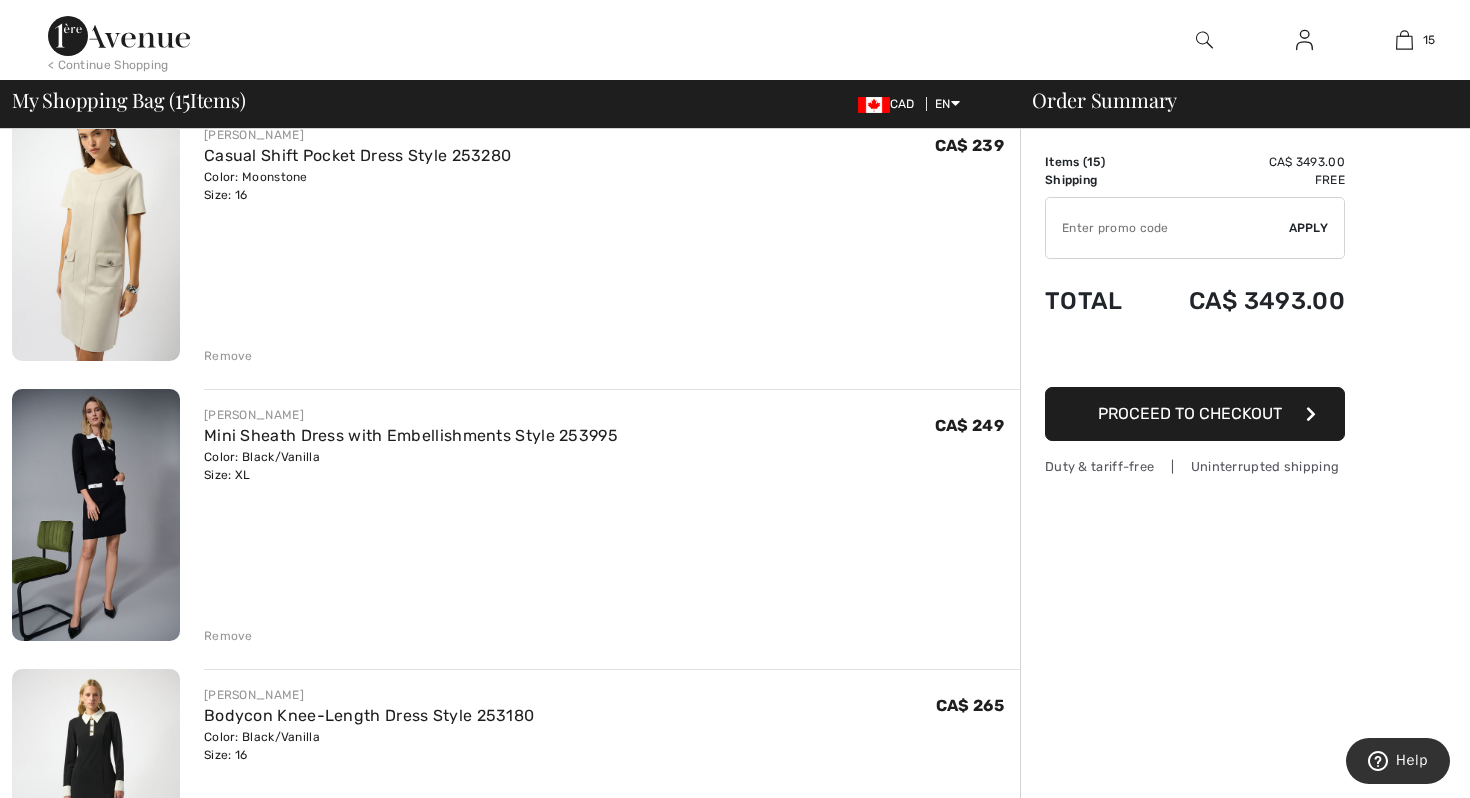 click at bounding box center [96, 515] 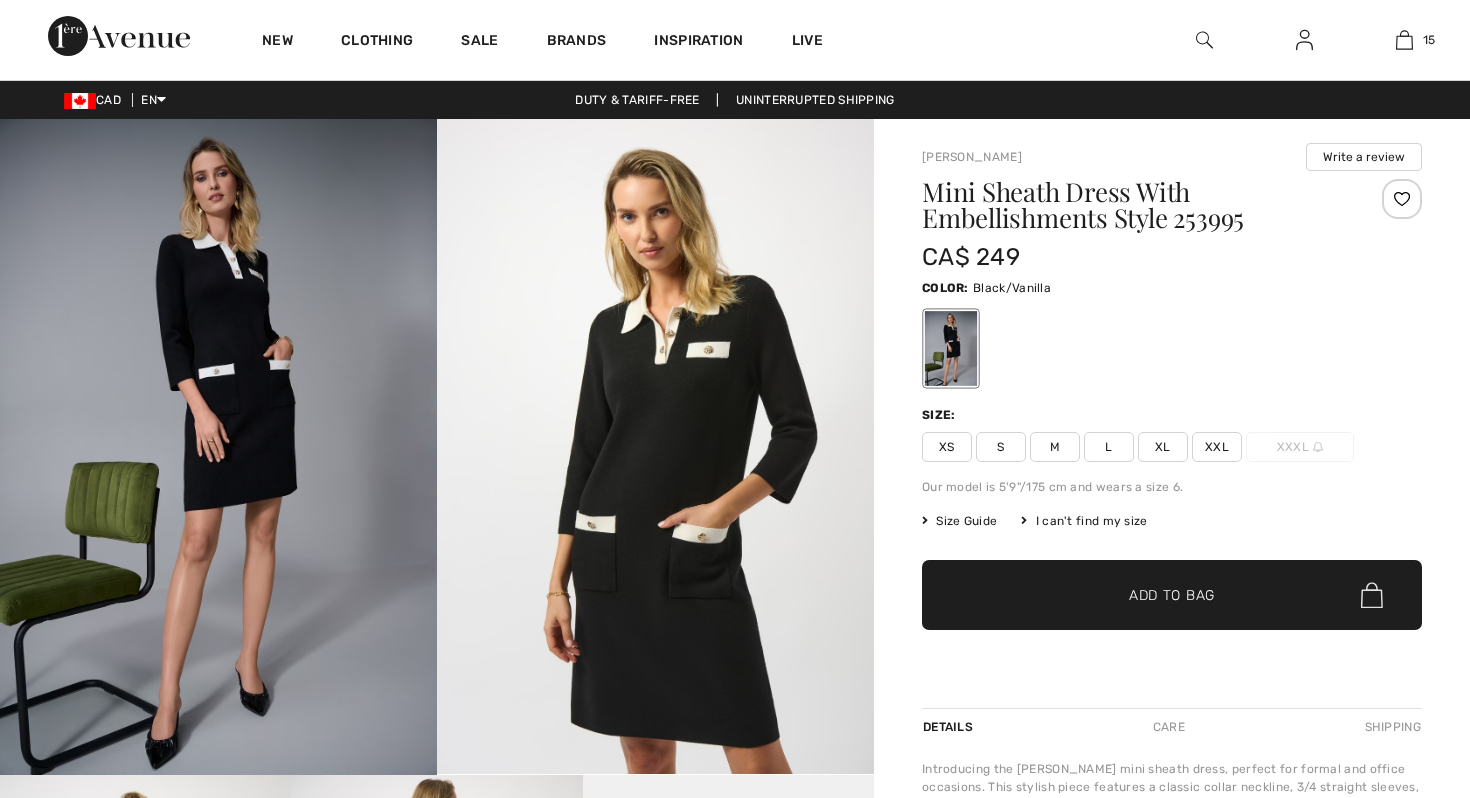 scroll, scrollTop: 0, scrollLeft: 0, axis: both 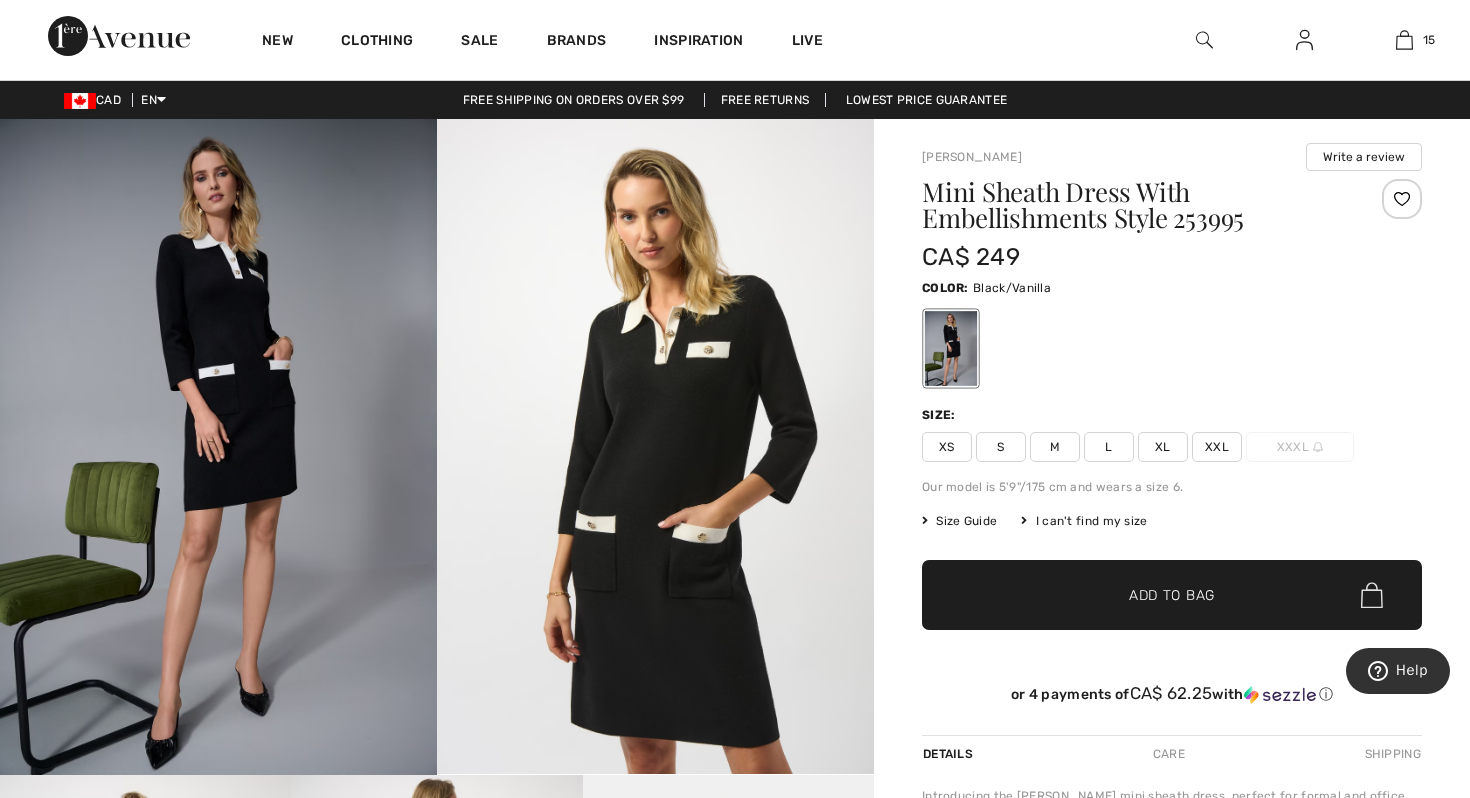 click at bounding box center (655, 446) 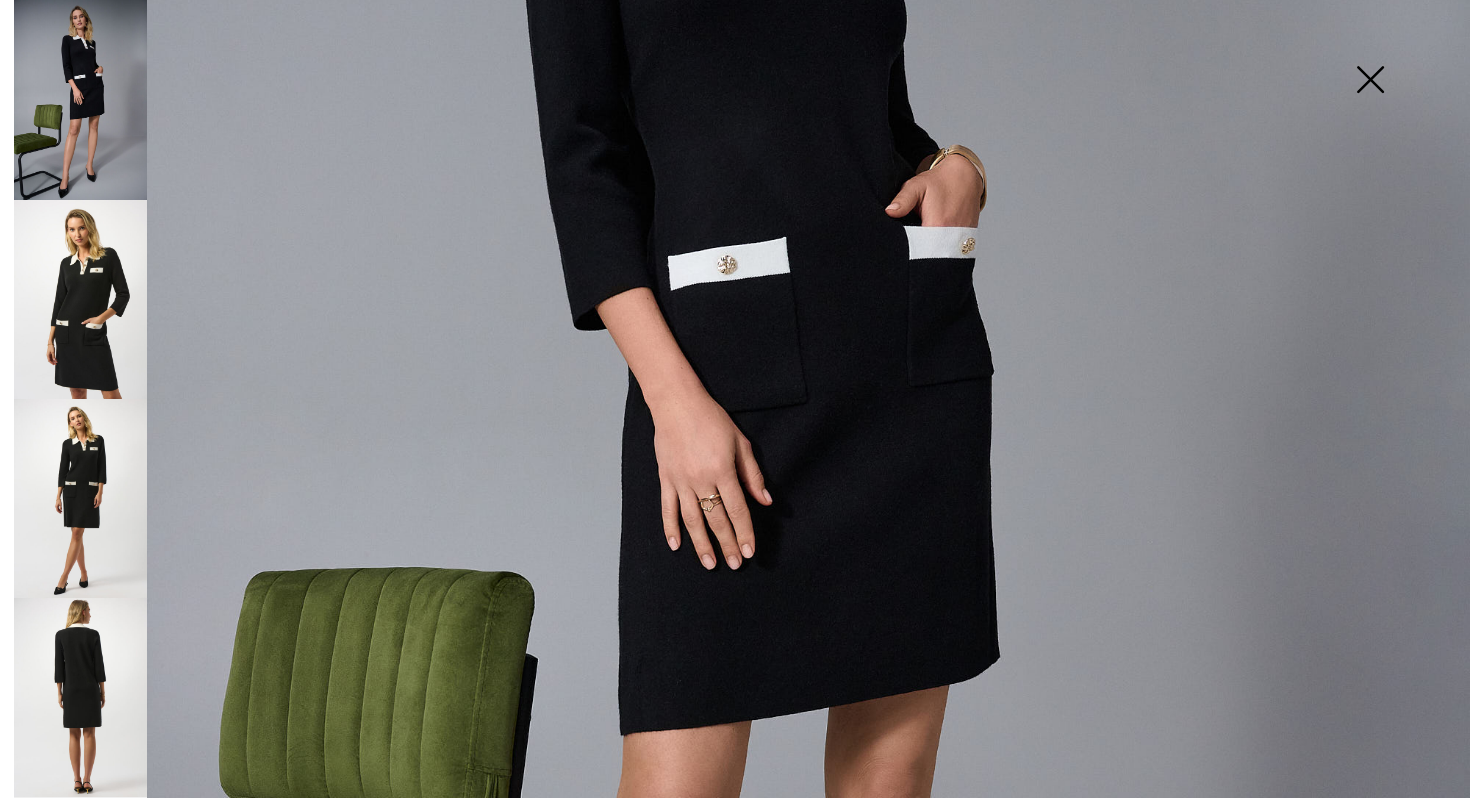 scroll, scrollTop: 72, scrollLeft: 0, axis: vertical 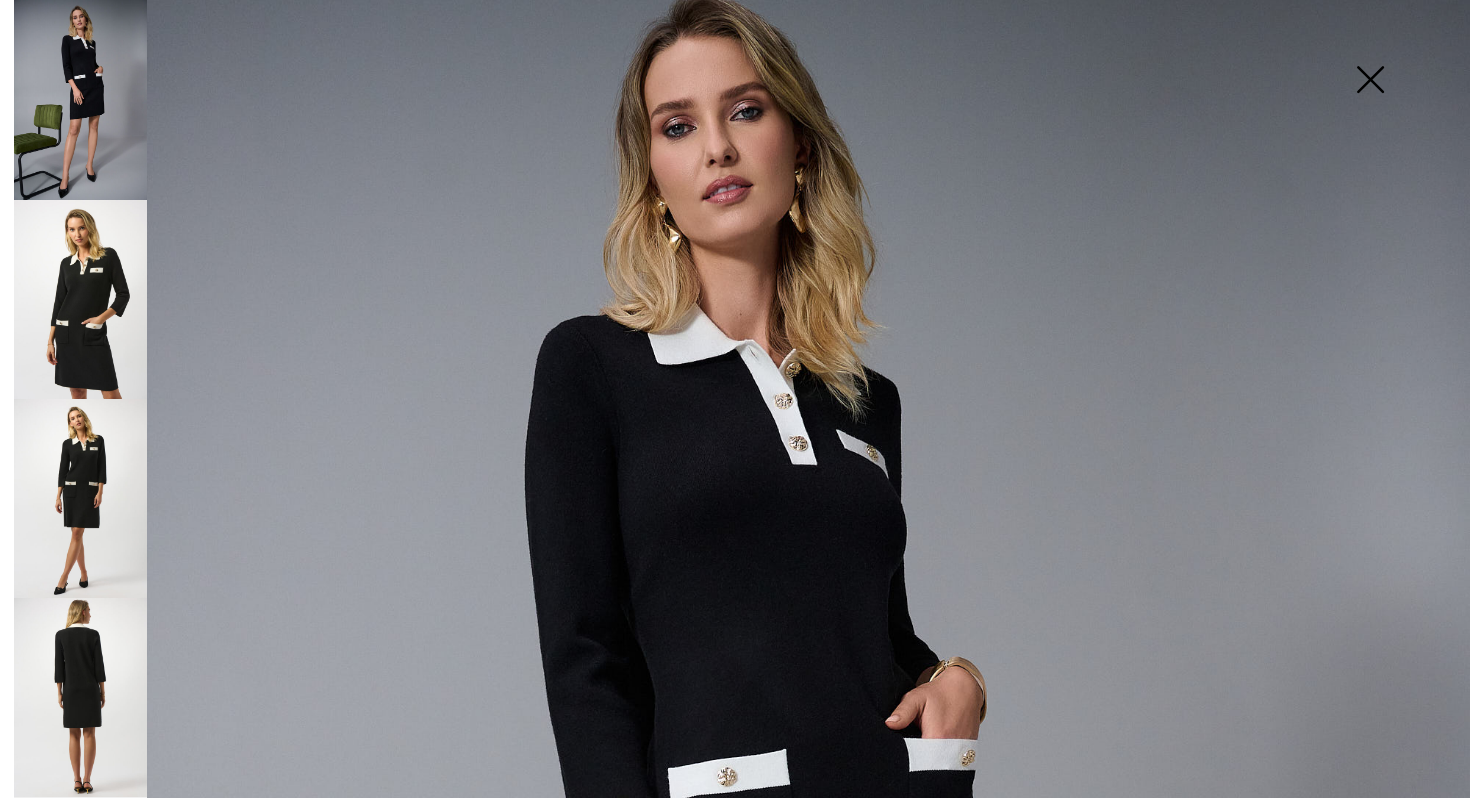 click at bounding box center [80, 697] 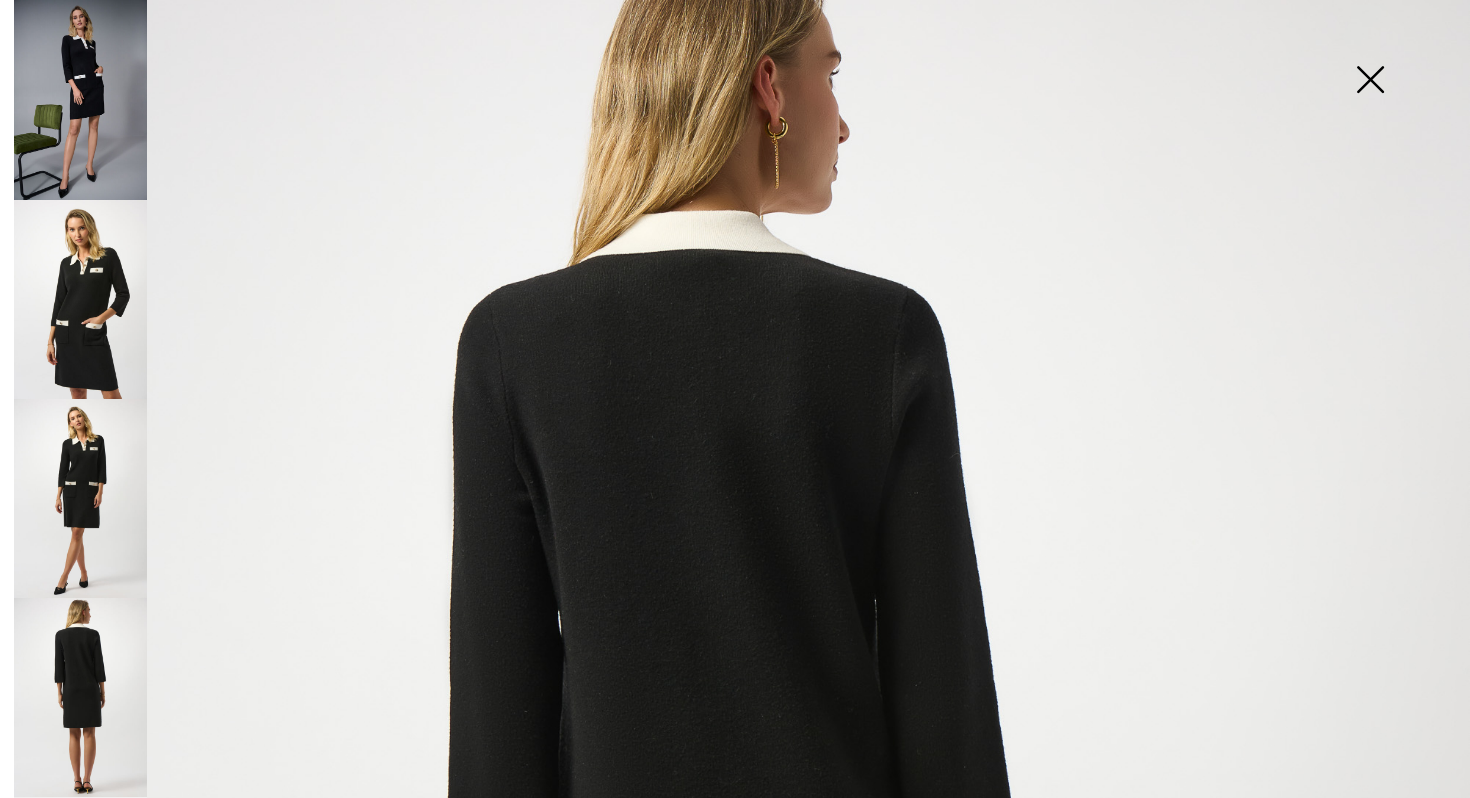 click at bounding box center (1370, 81) 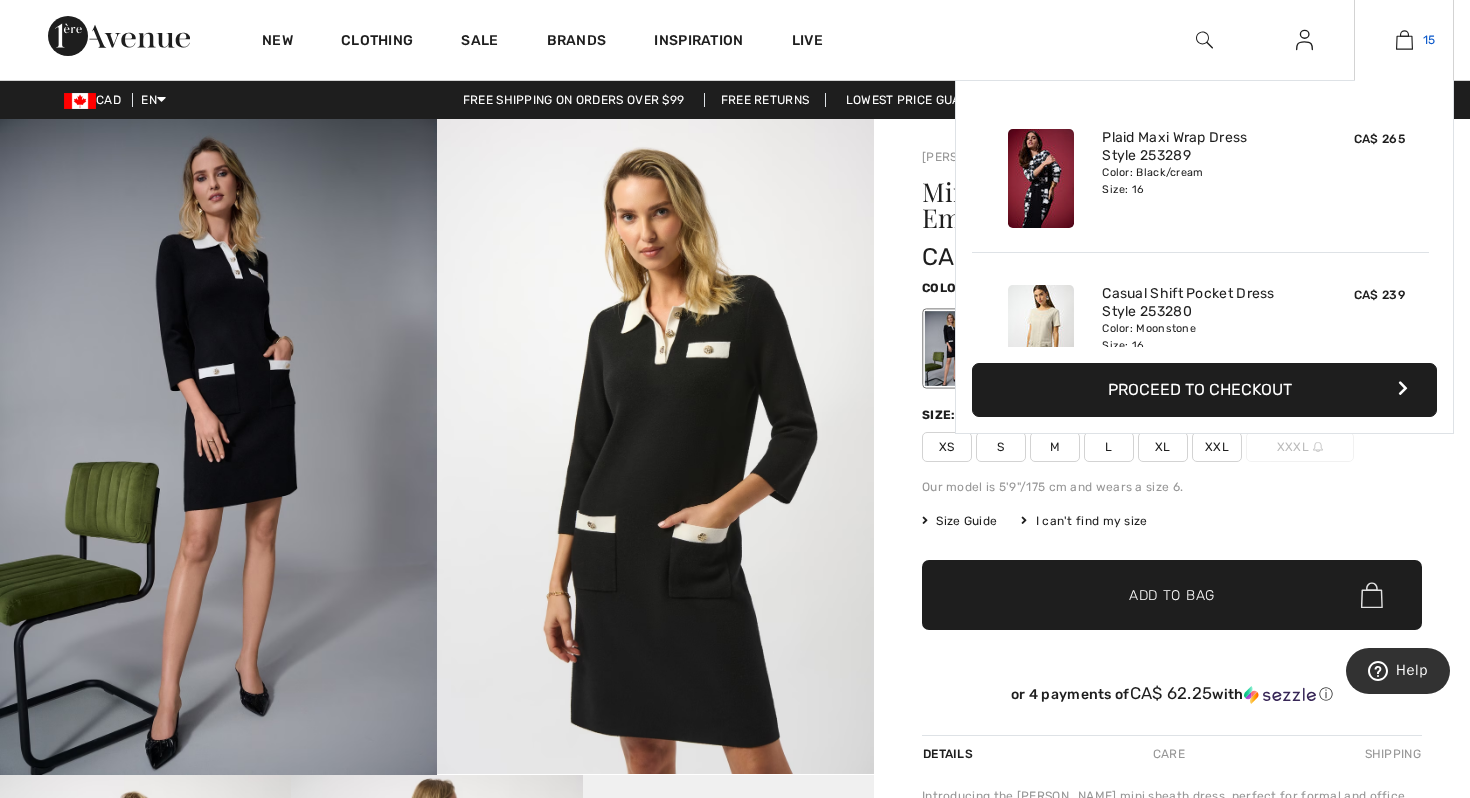 click at bounding box center (1404, 40) 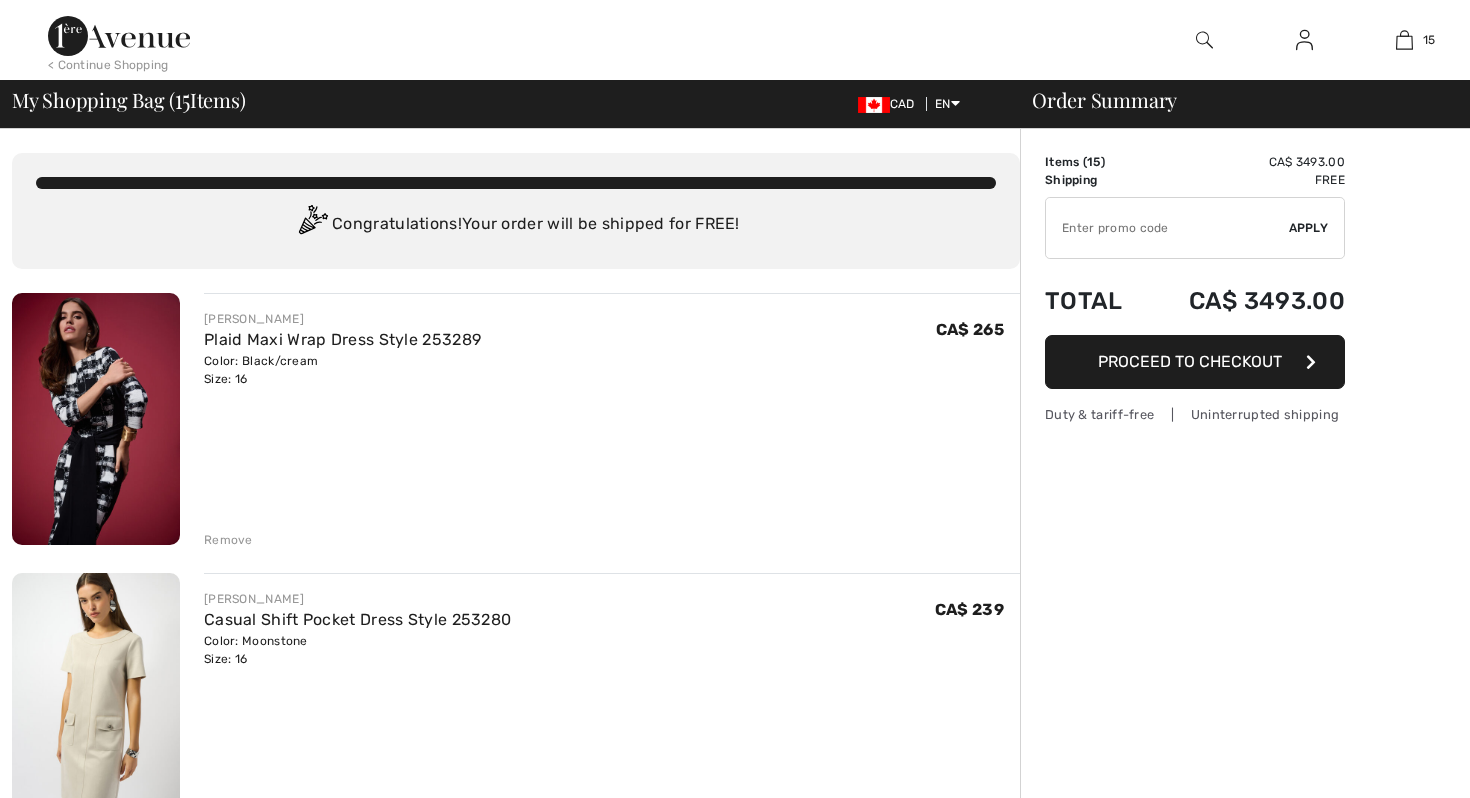 scroll, scrollTop: 153, scrollLeft: 0, axis: vertical 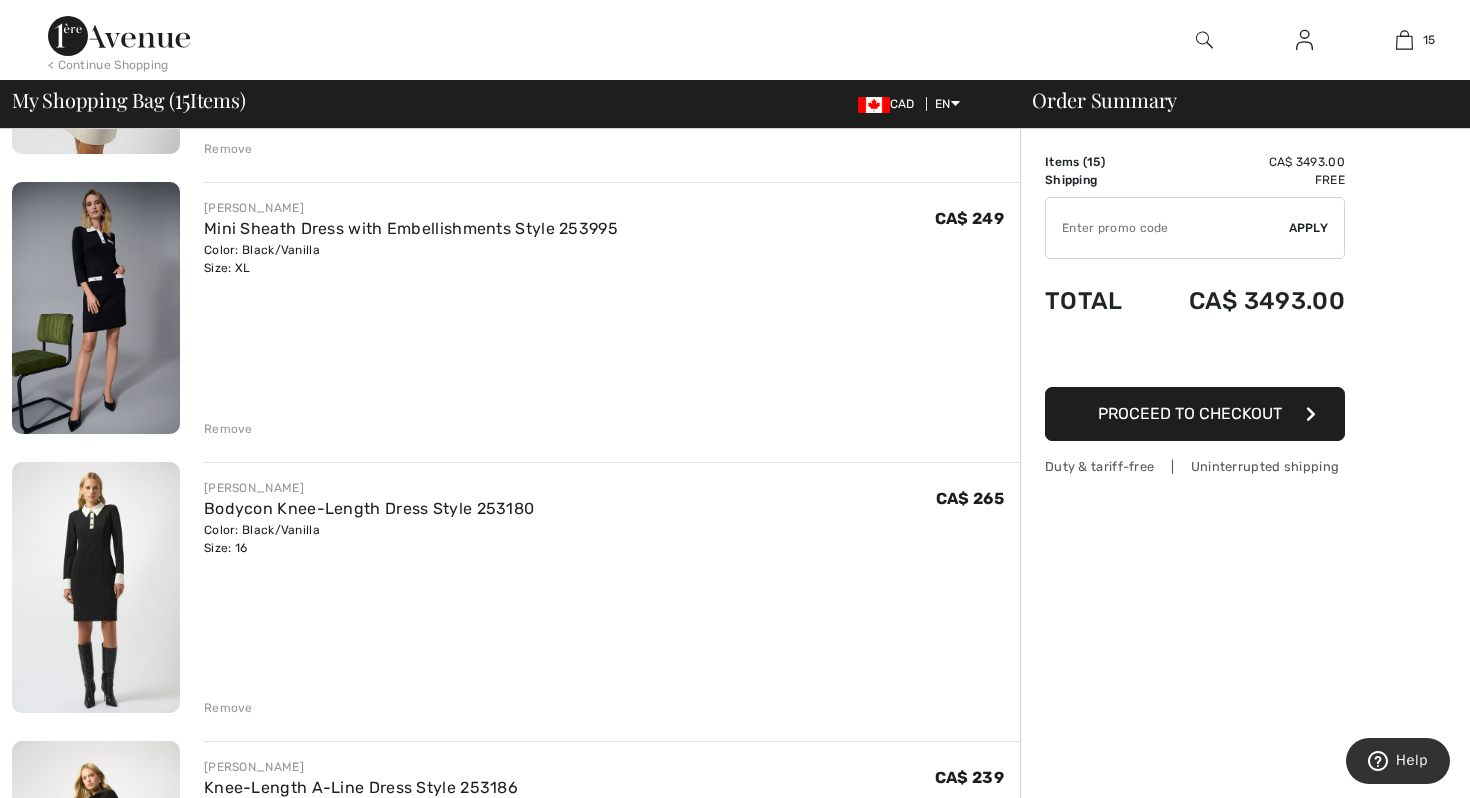 click at bounding box center [96, 588] 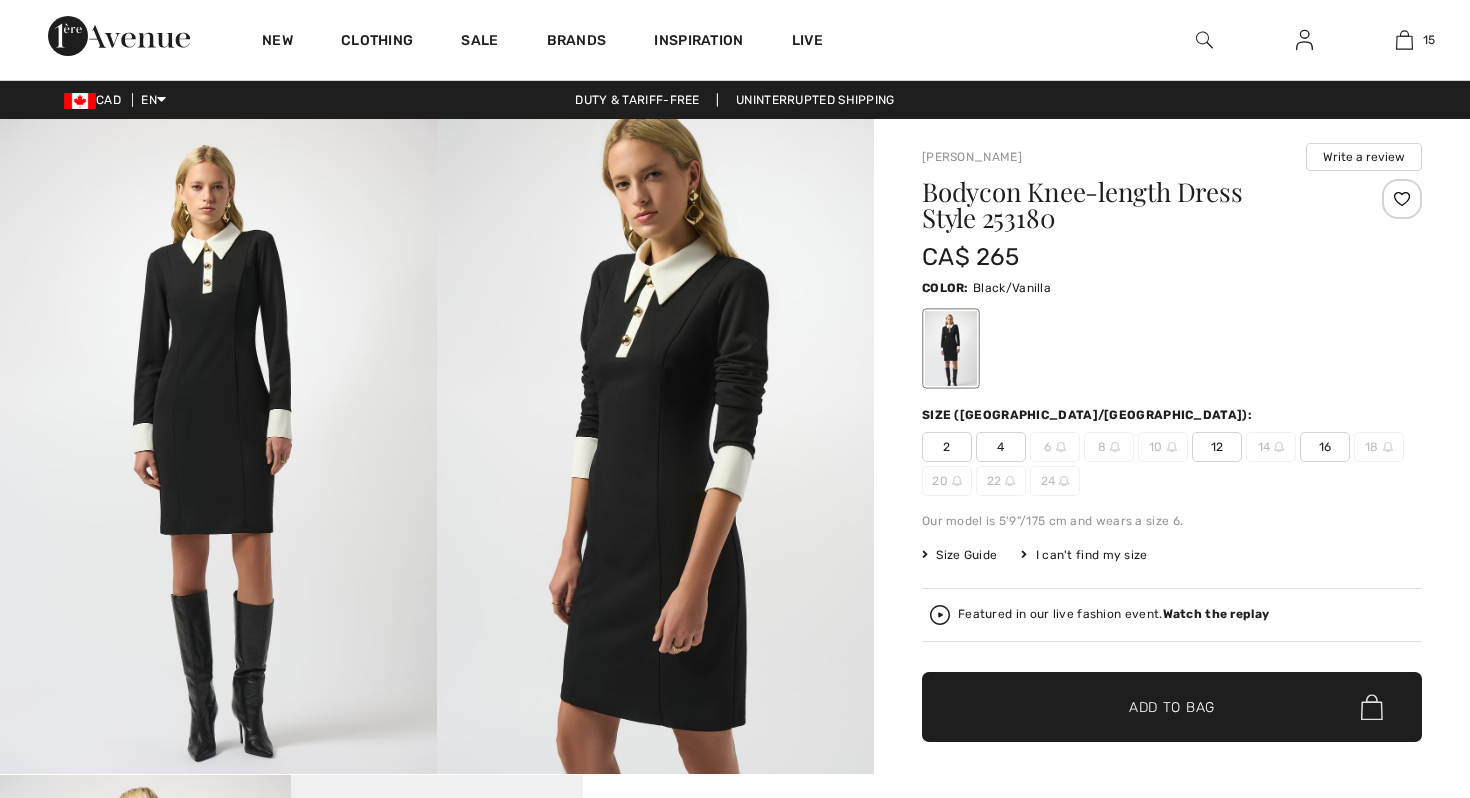 scroll, scrollTop: 0, scrollLeft: 0, axis: both 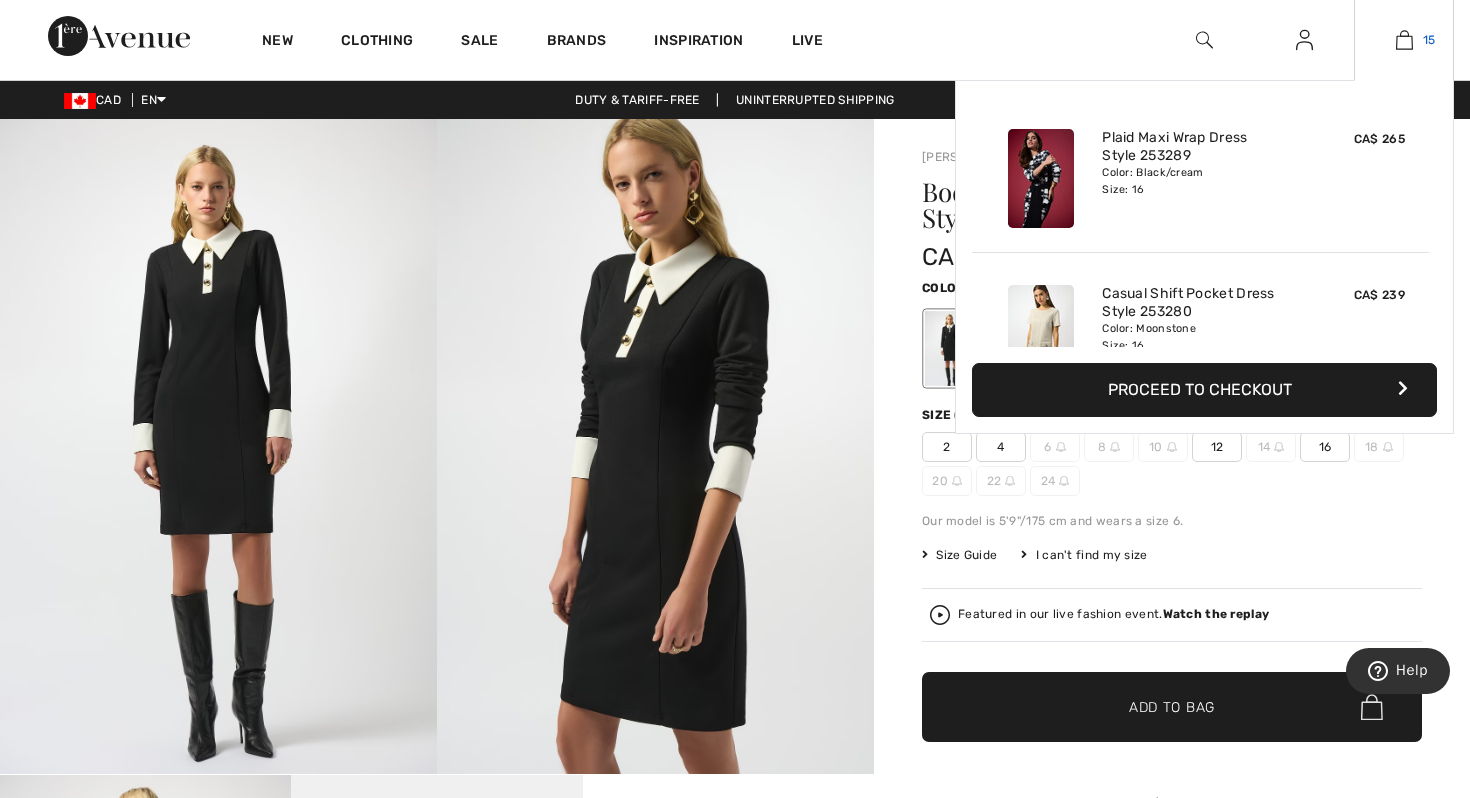 click on "15" at bounding box center (1404, 40) 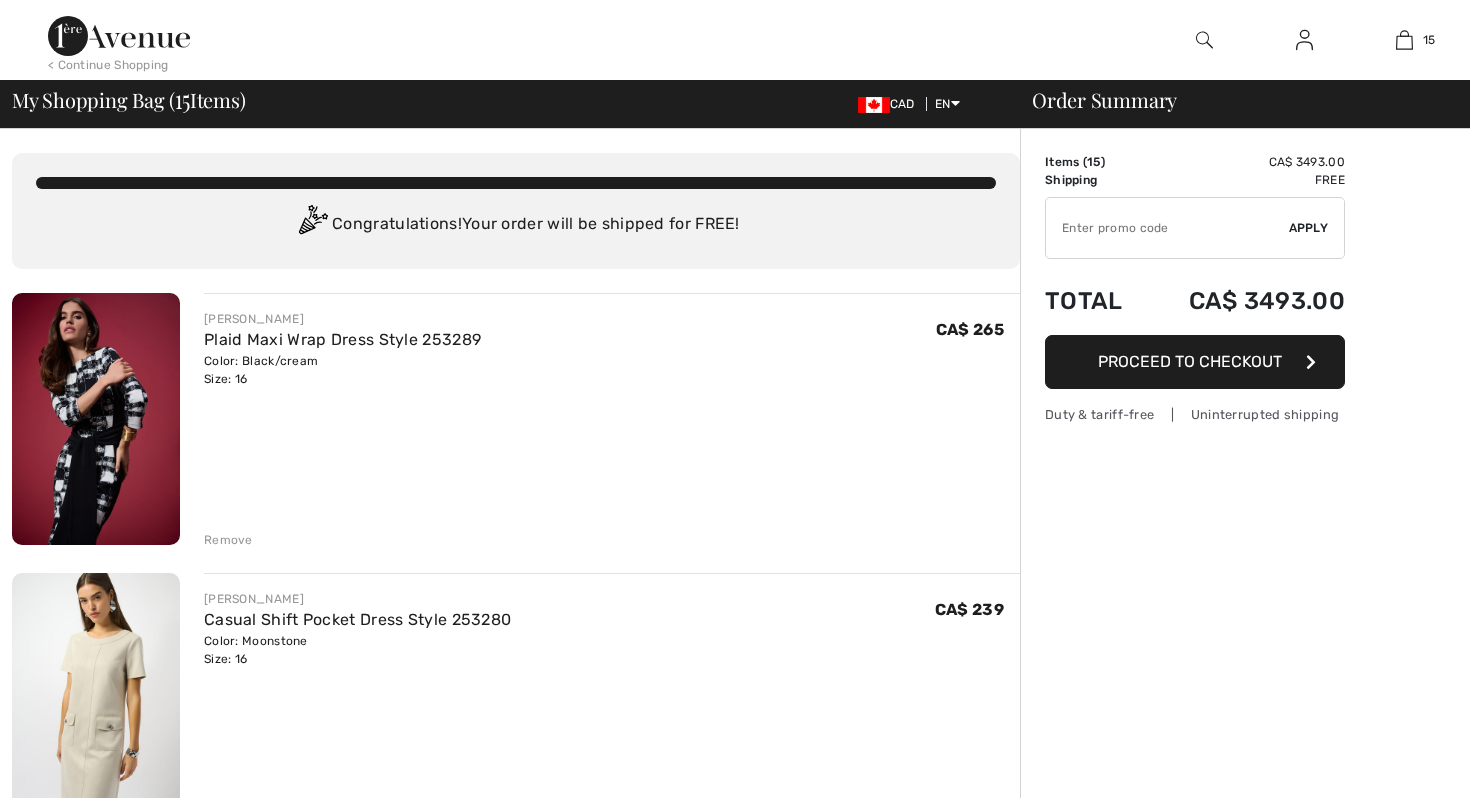 scroll, scrollTop: 0, scrollLeft: 0, axis: both 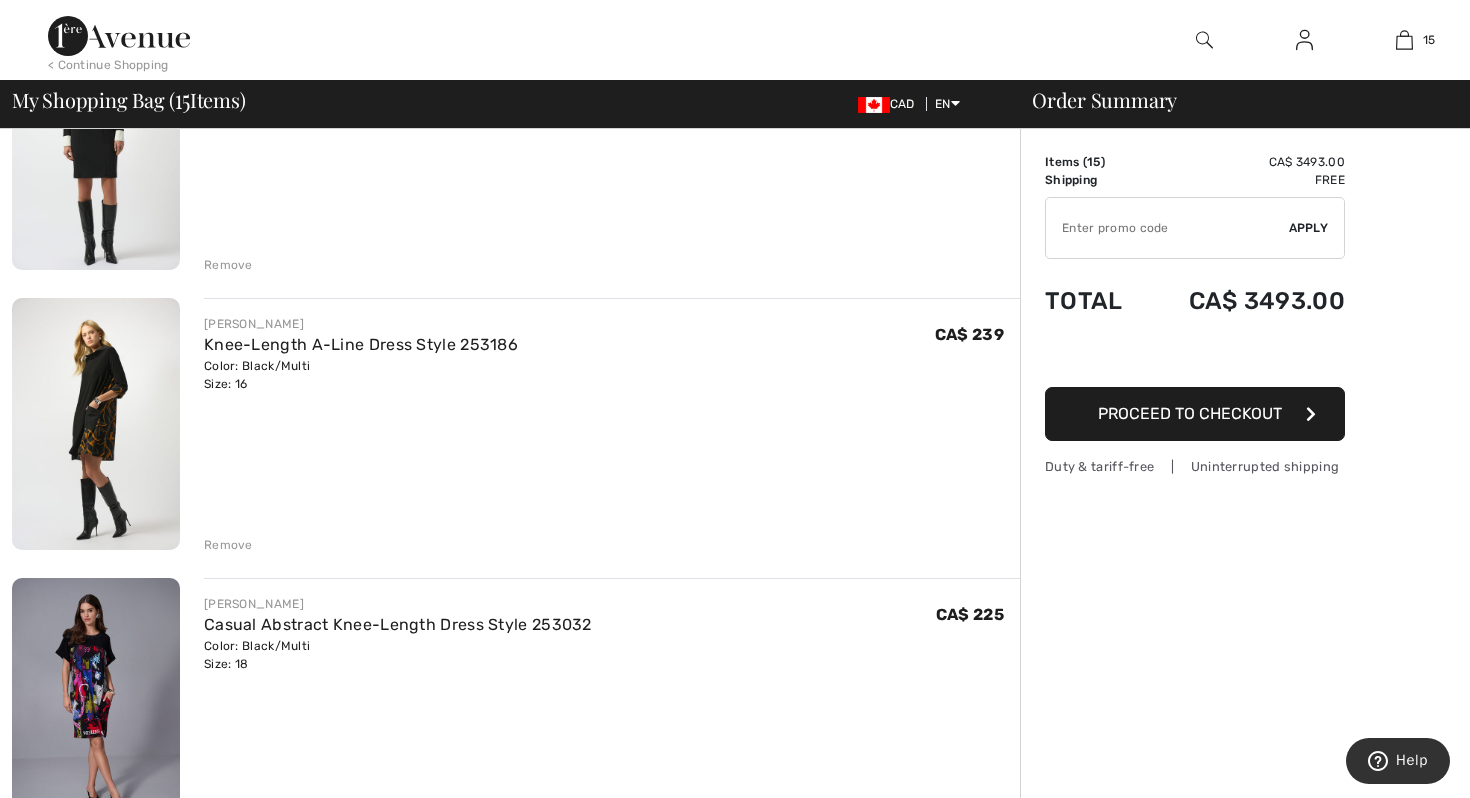 click at bounding box center (96, 424) 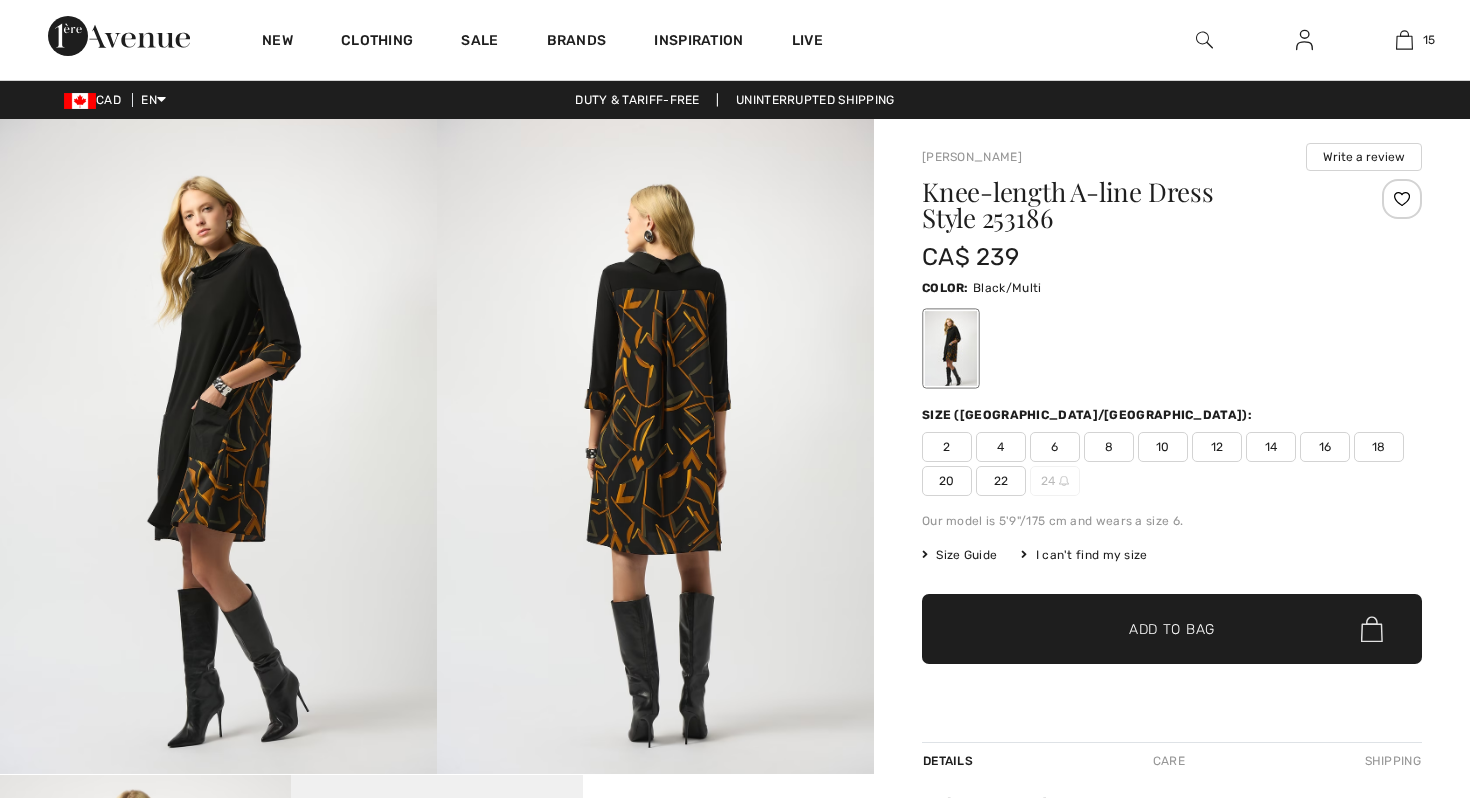 scroll, scrollTop: 0, scrollLeft: 0, axis: both 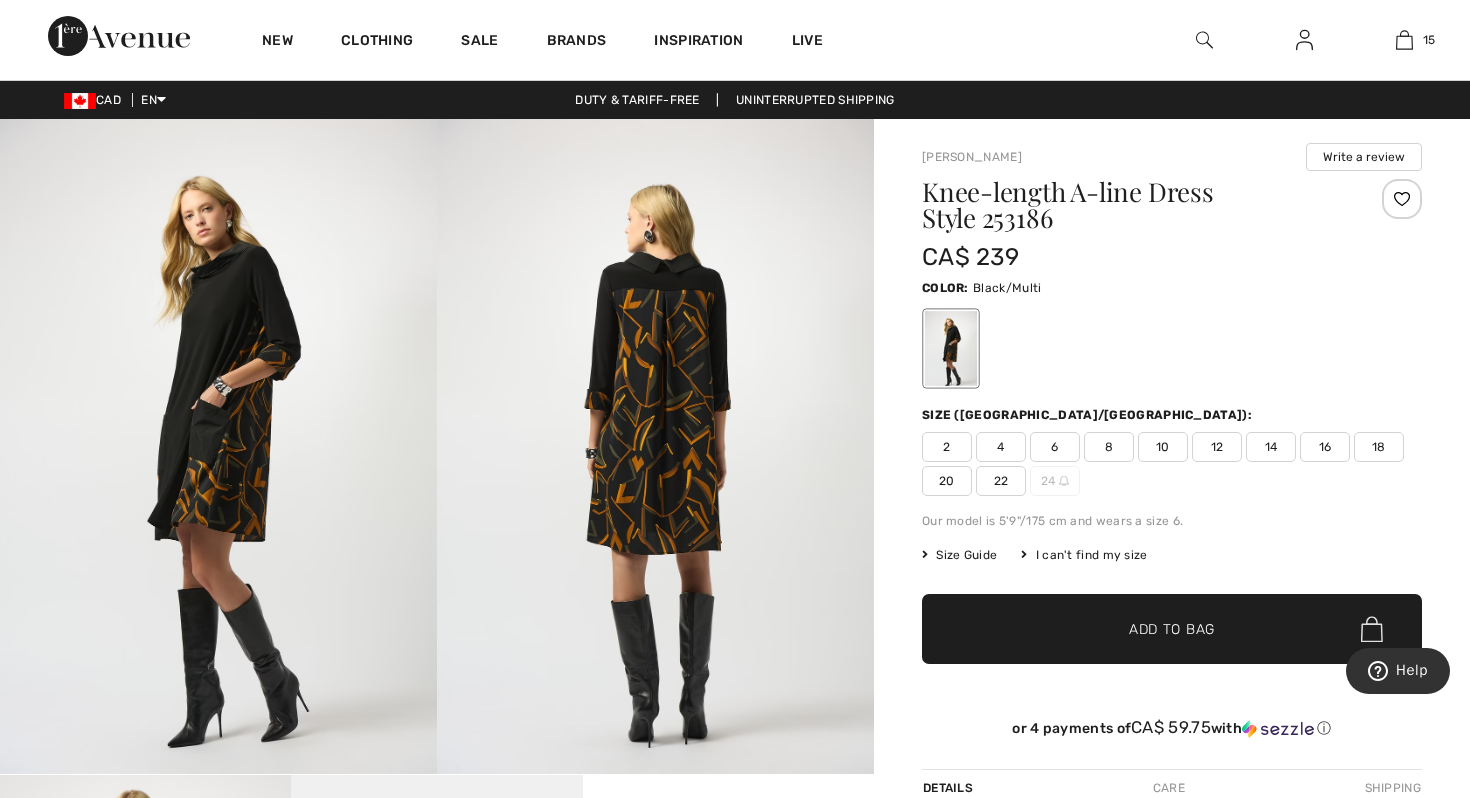 click at bounding box center (655, 446) 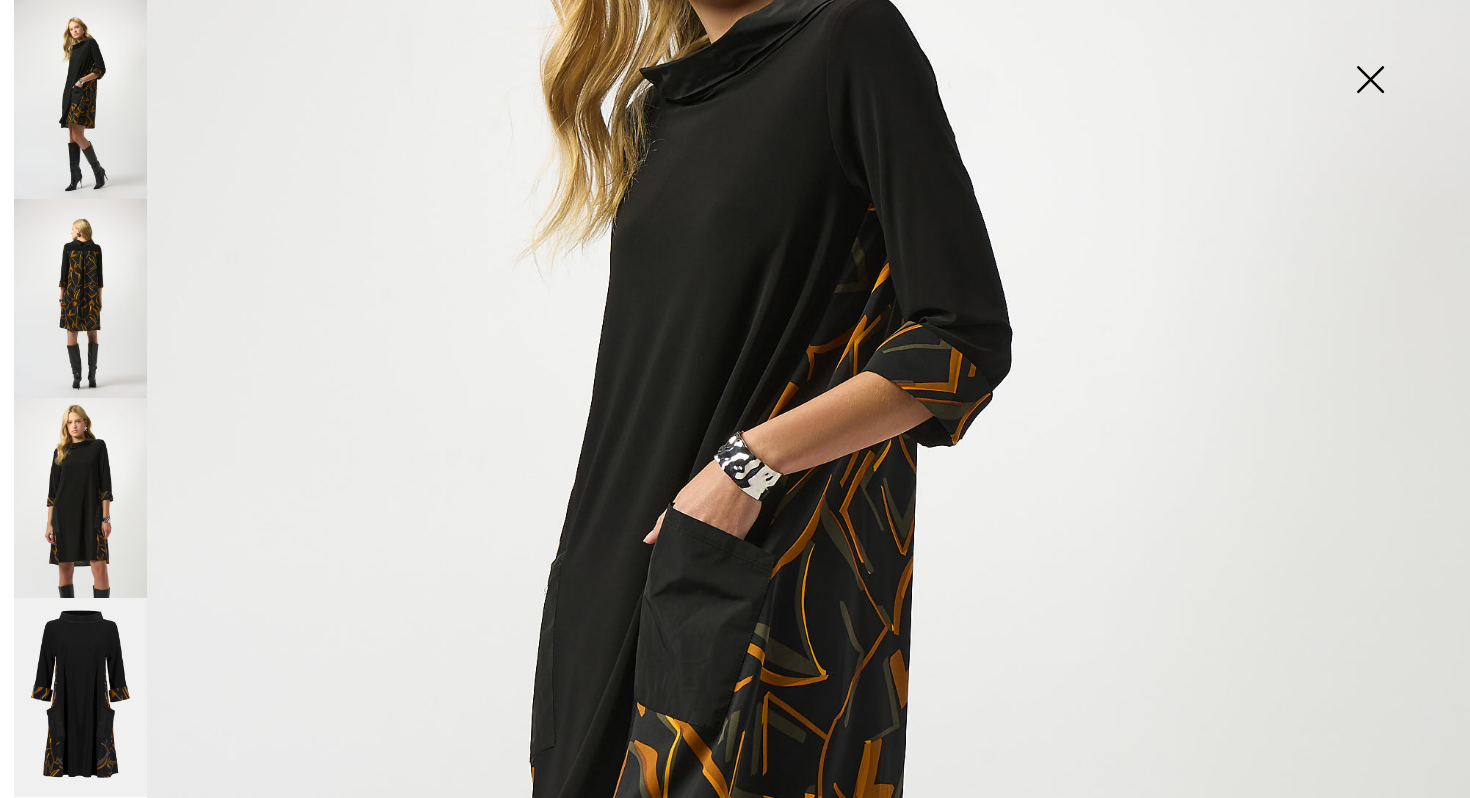scroll, scrollTop: 380, scrollLeft: 0, axis: vertical 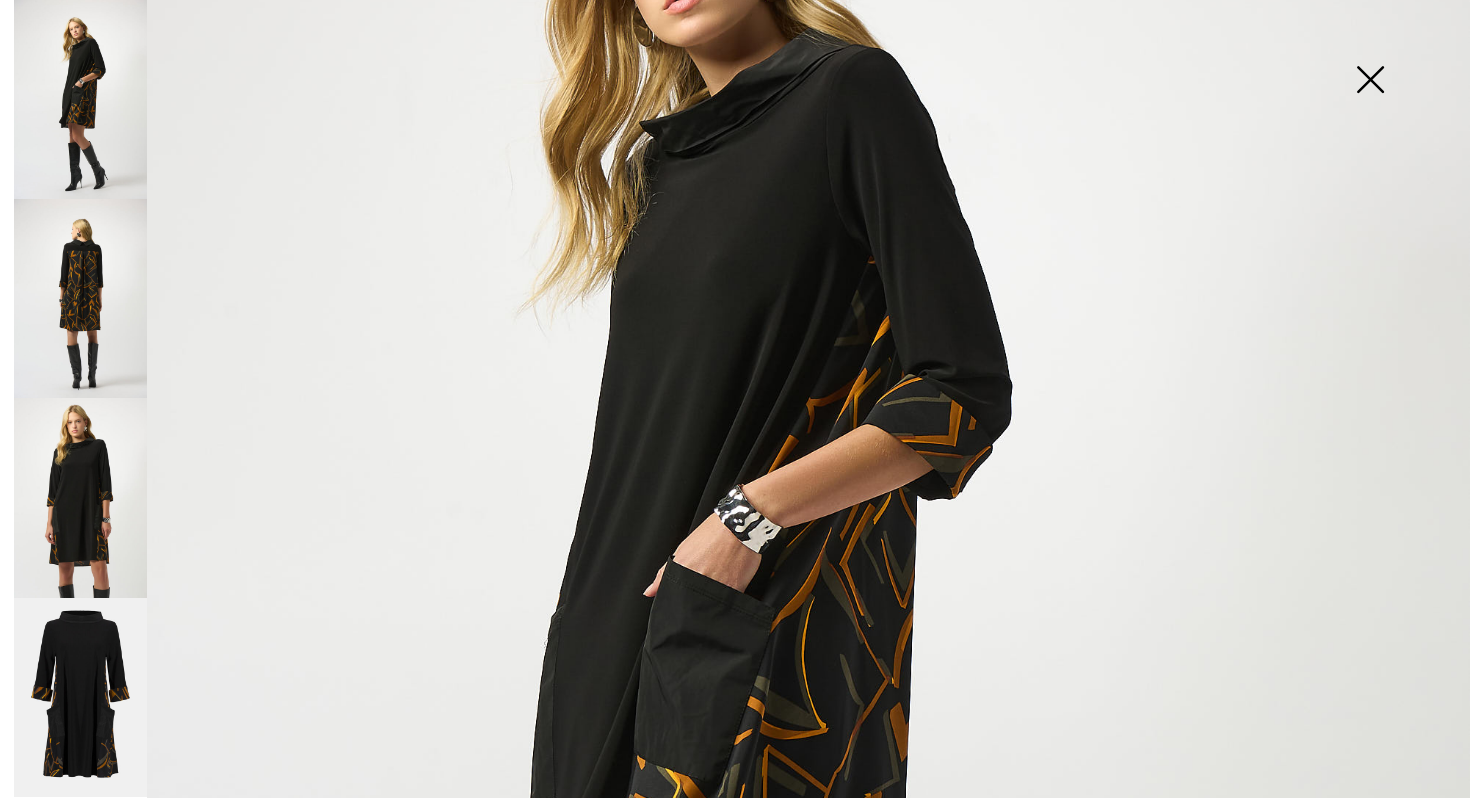 click at bounding box center (80, 99) 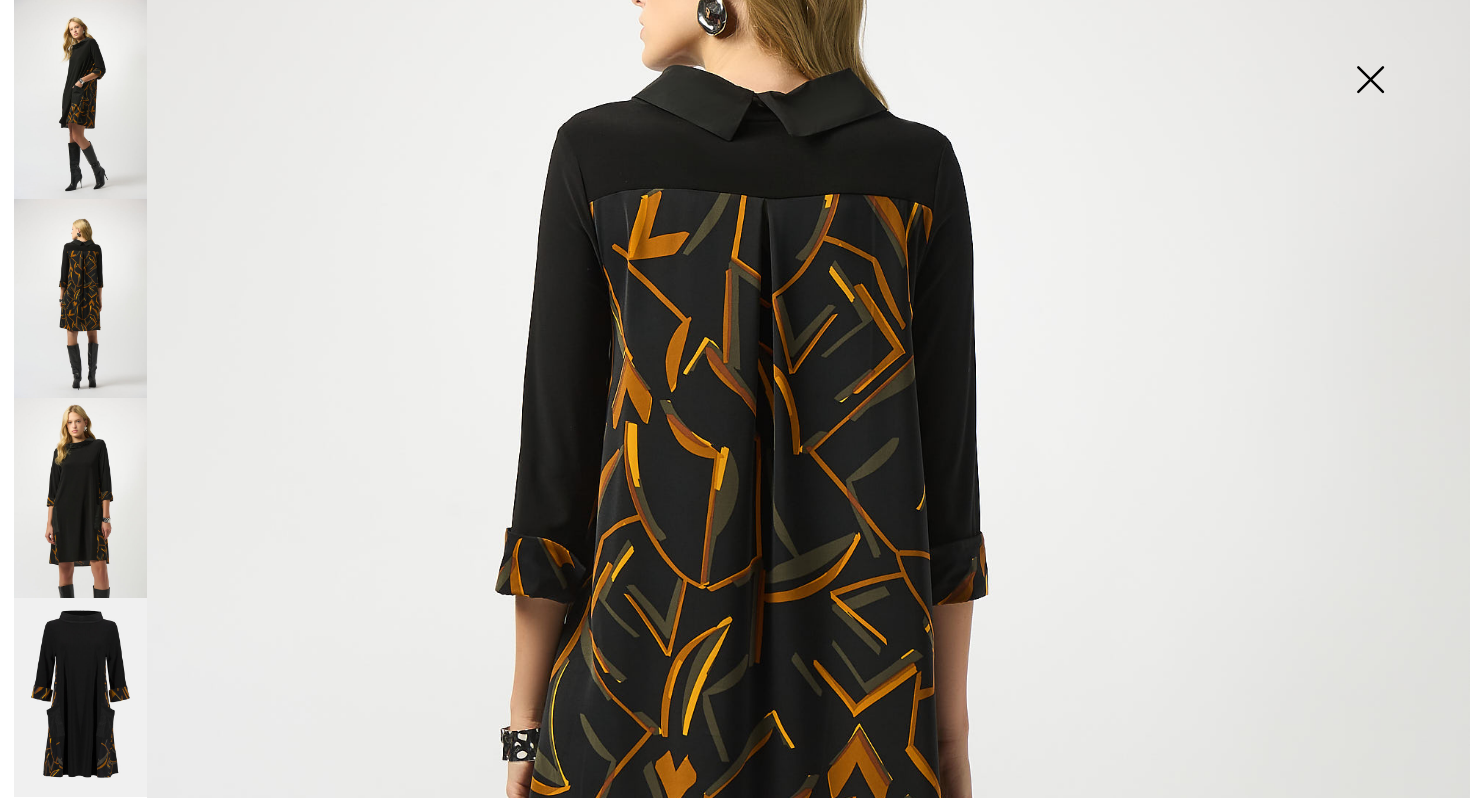click at bounding box center (80, 497) 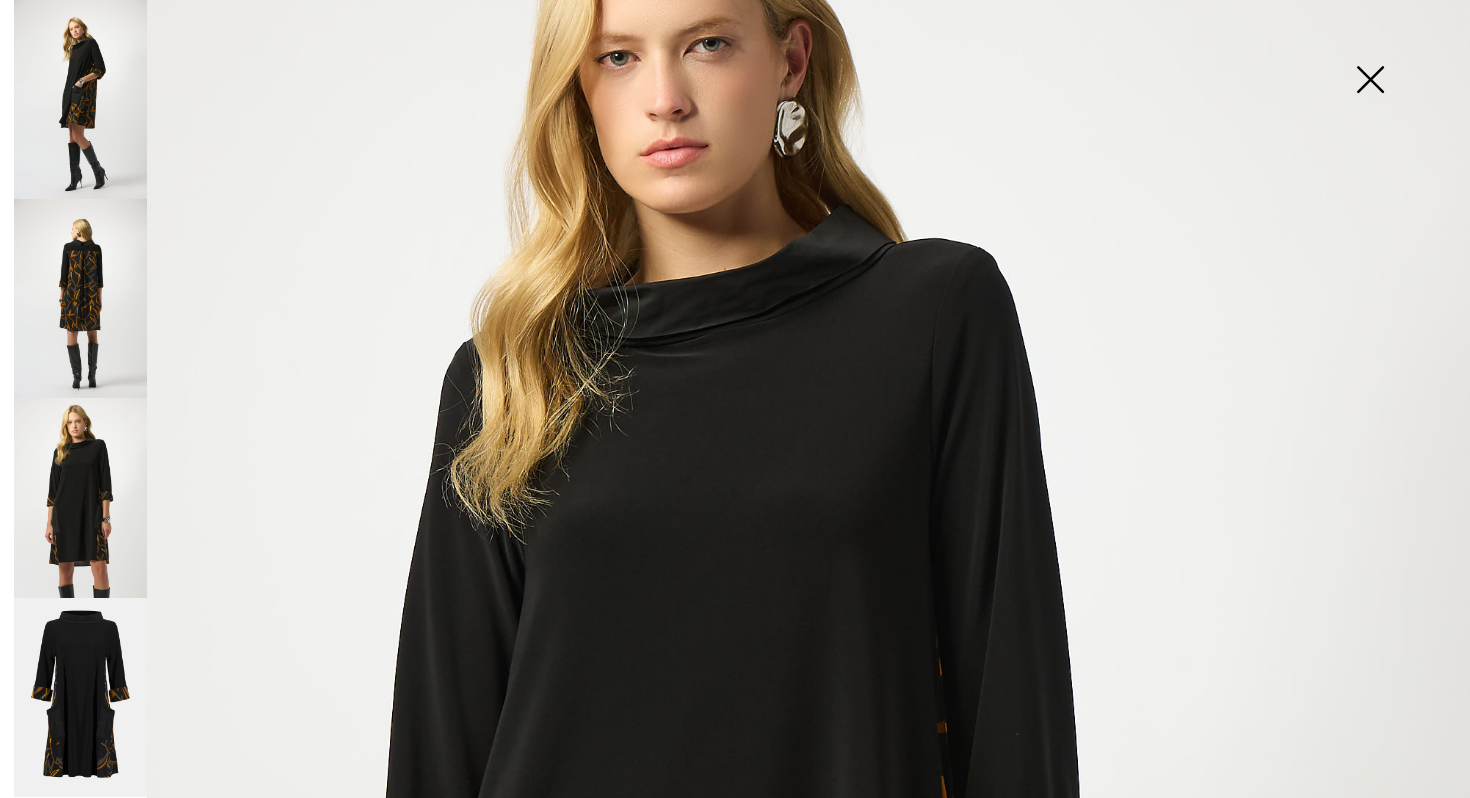 scroll, scrollTop: 0, scrollLeft: 0, axis: both 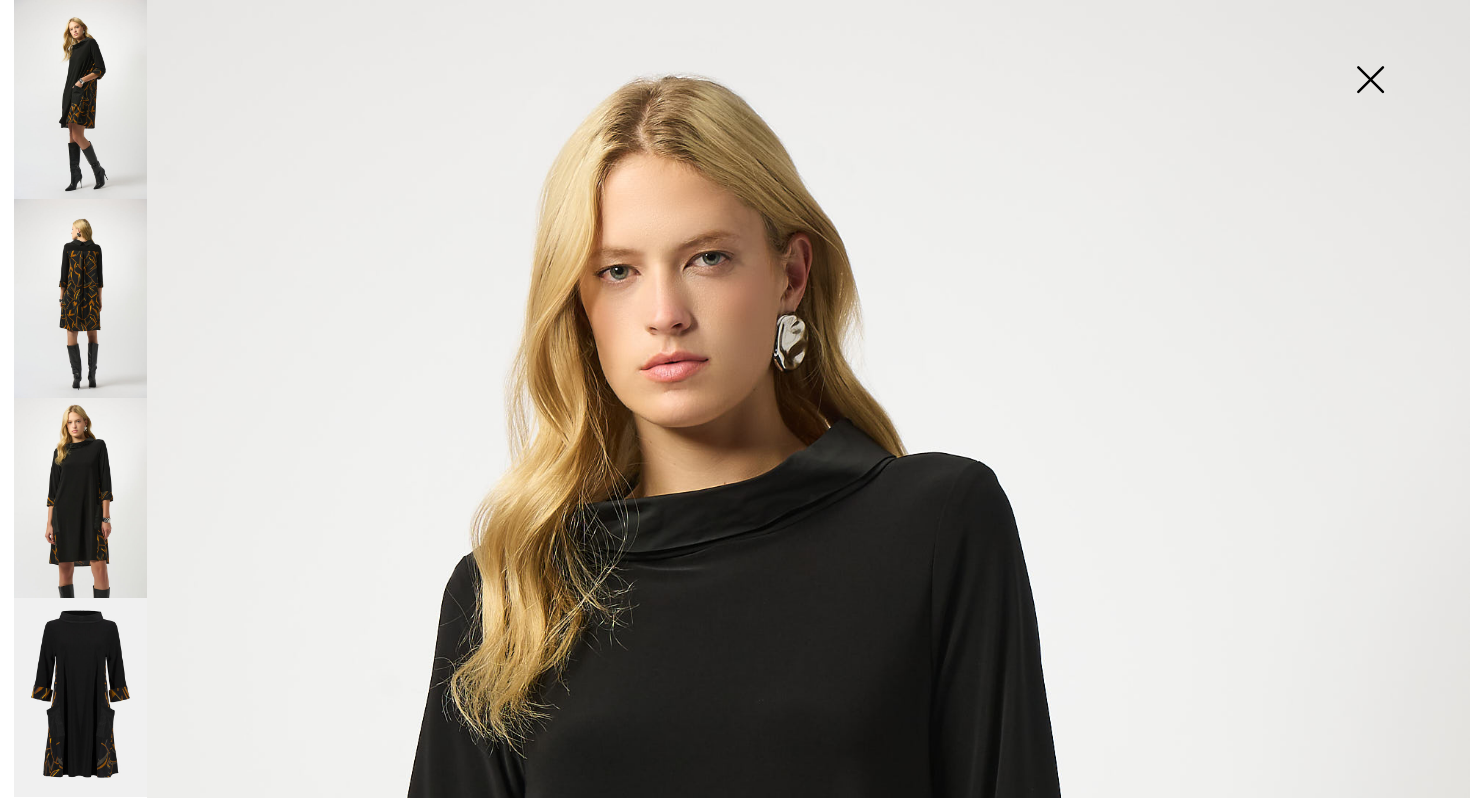 click at bounding box center (1370, 81) 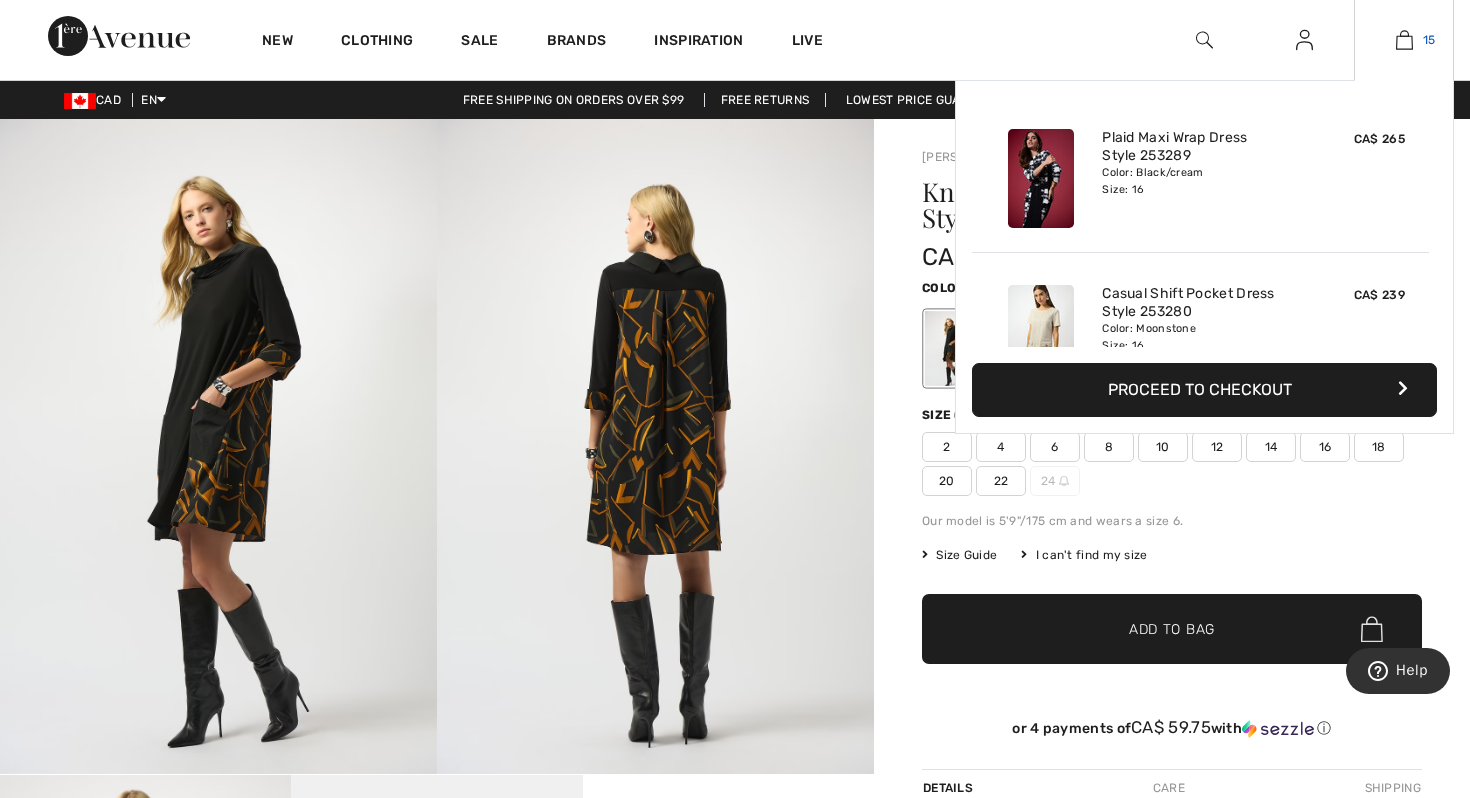 click at bounding box center [1404, 40] 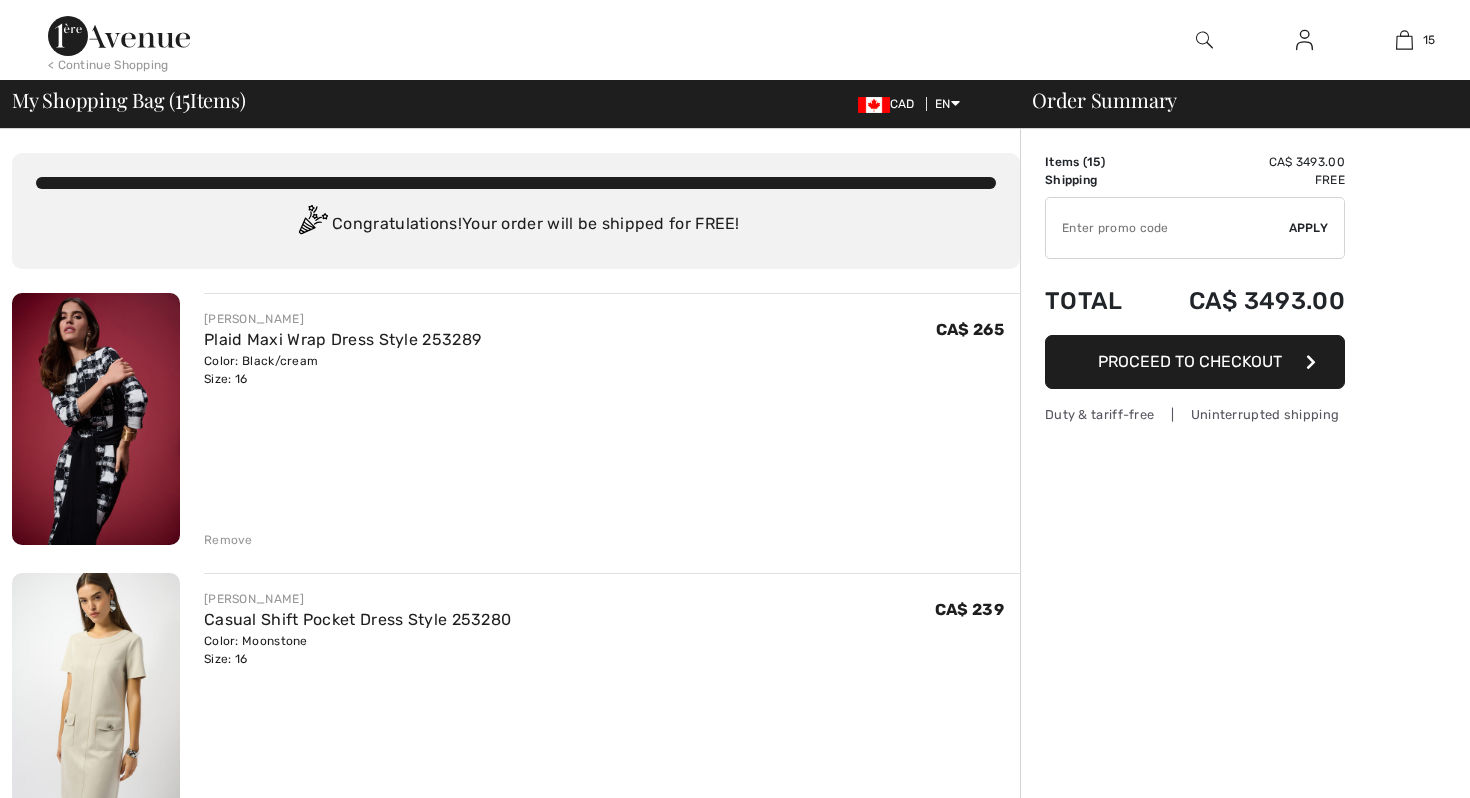 scroll, scrollTop: 0, scrollLeft: 0, axis: both 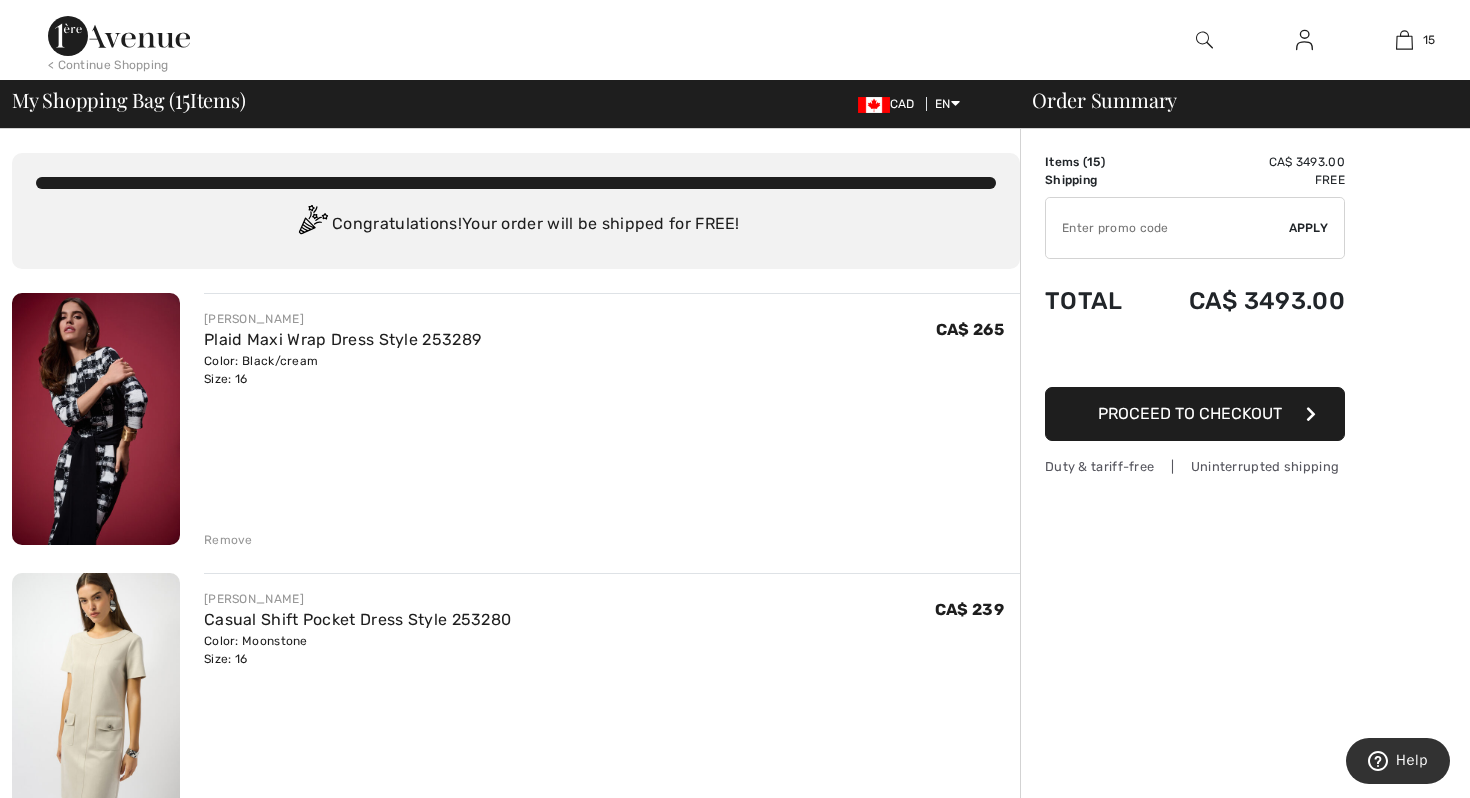 click on "Remove" at bounding box center (228, 540) 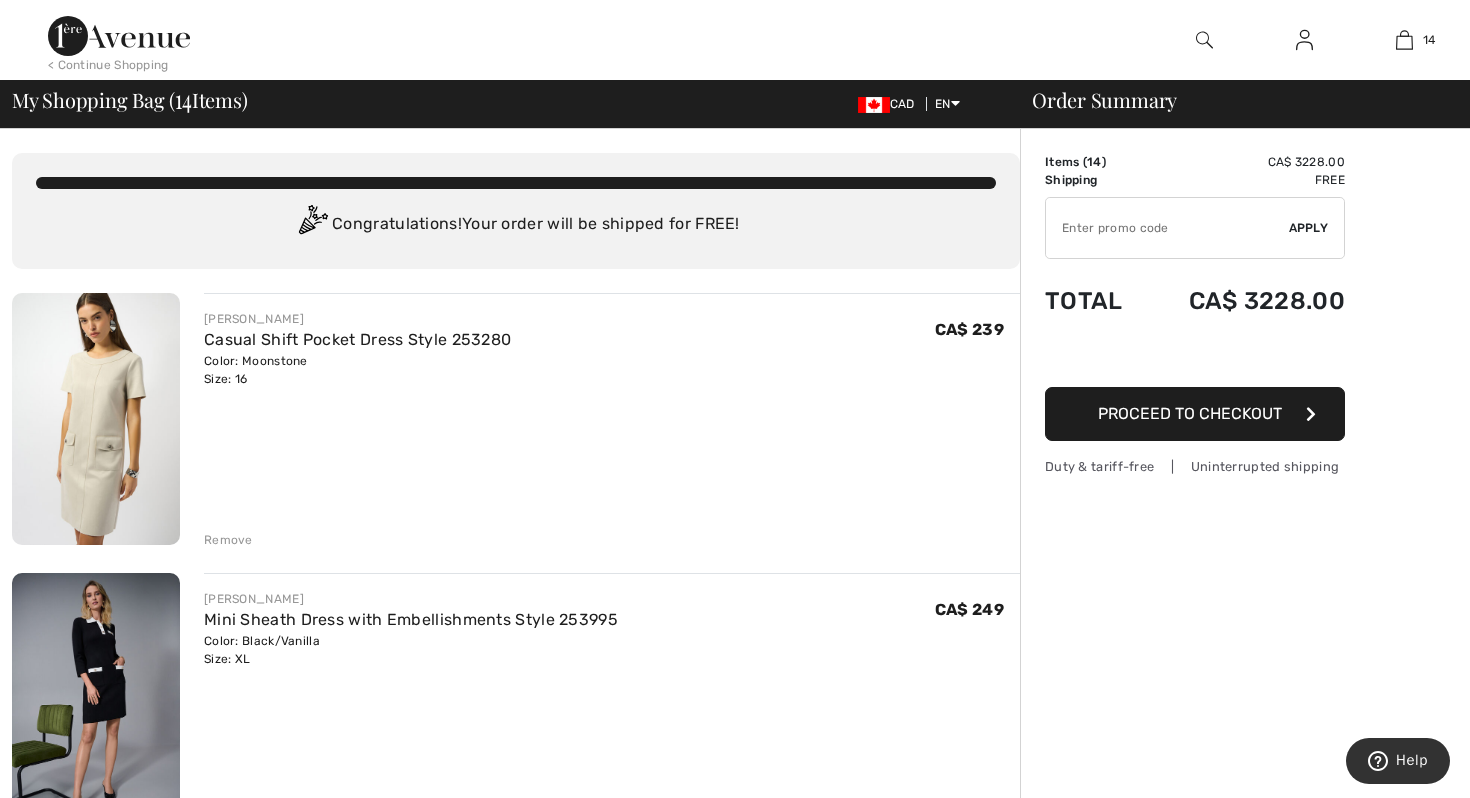 click on "Remove" at bounding box center [228, 540] 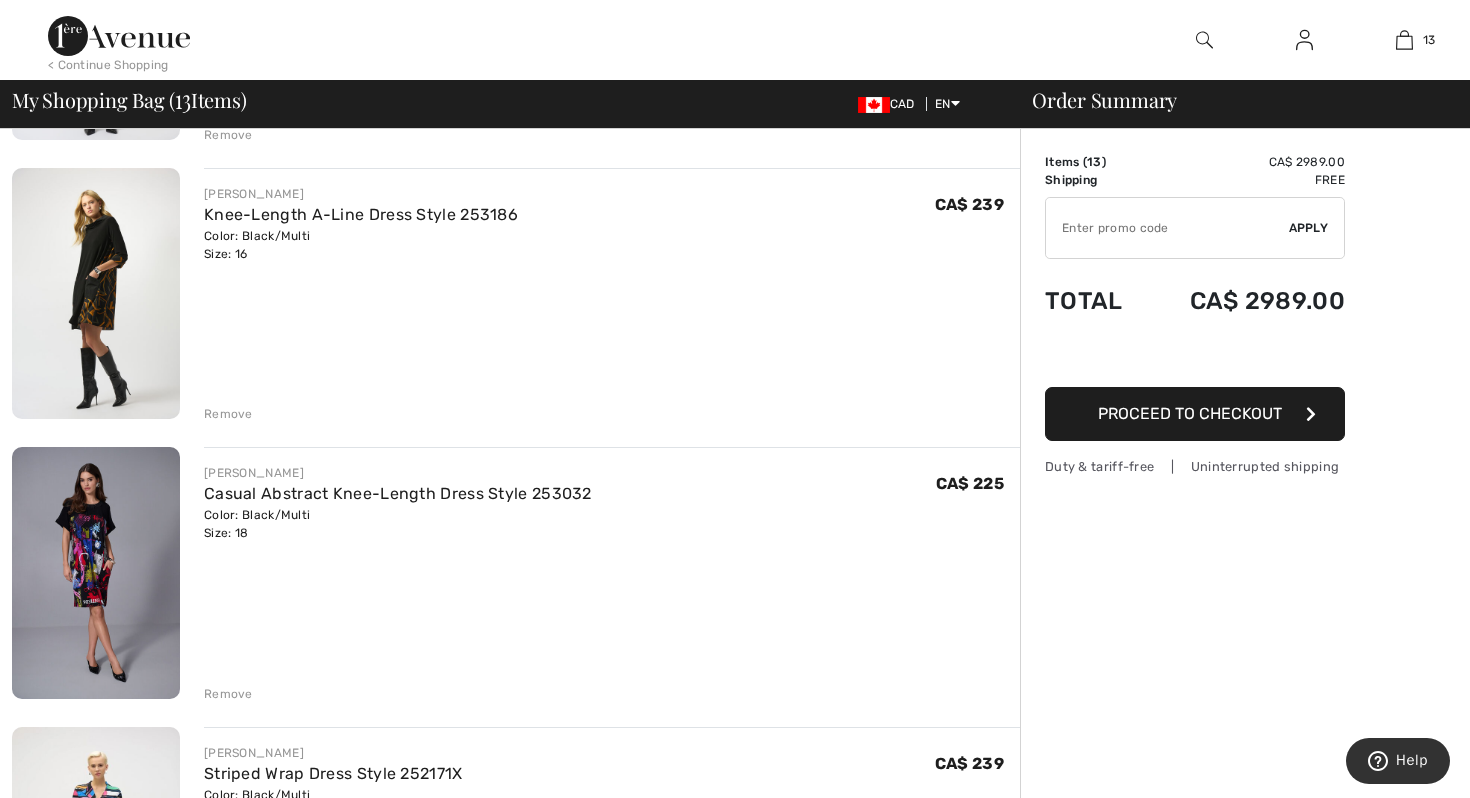 scroll, scrollTop: 791, scrollLeft: 0, axis: vertical 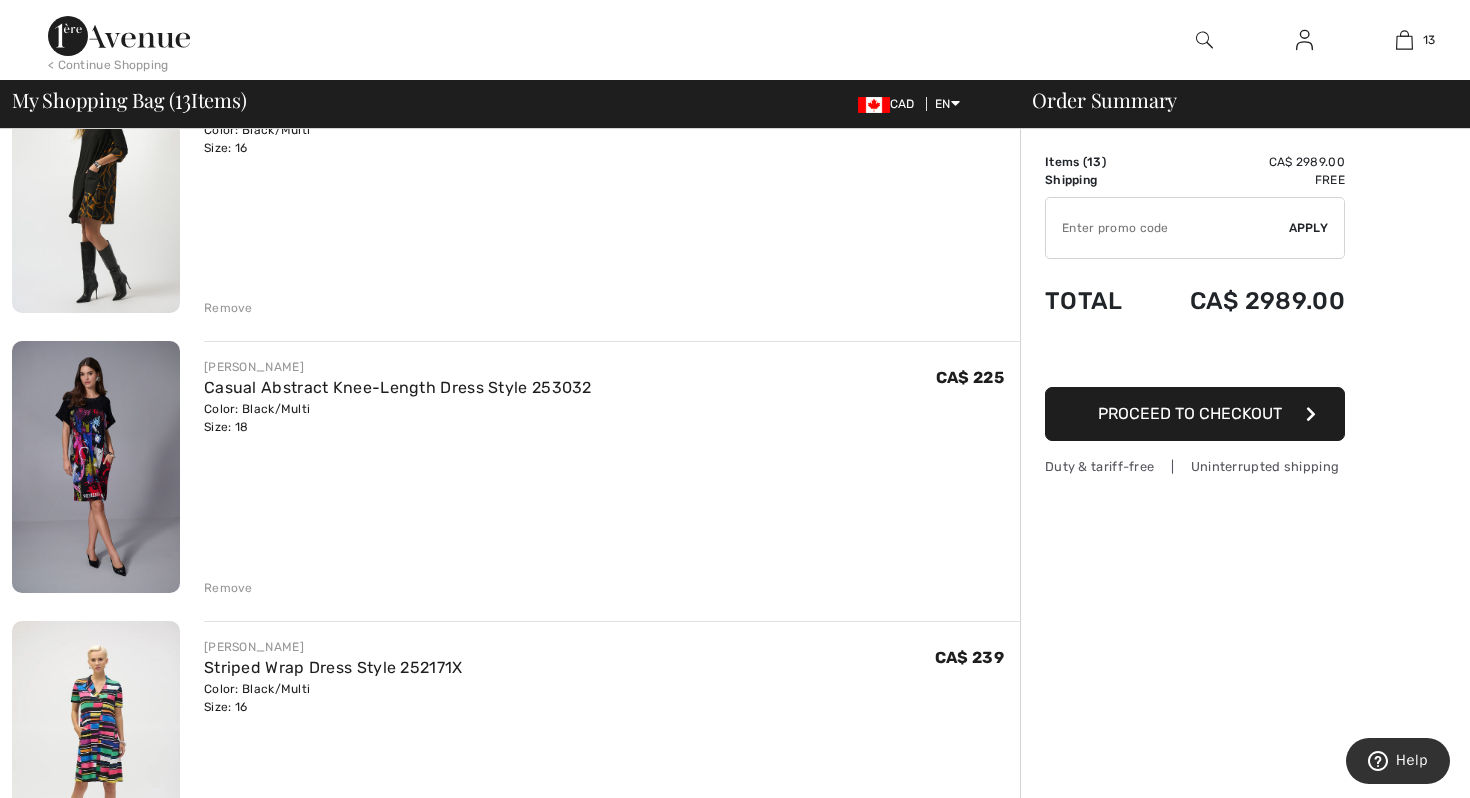 click at bounding box center (96, 467) 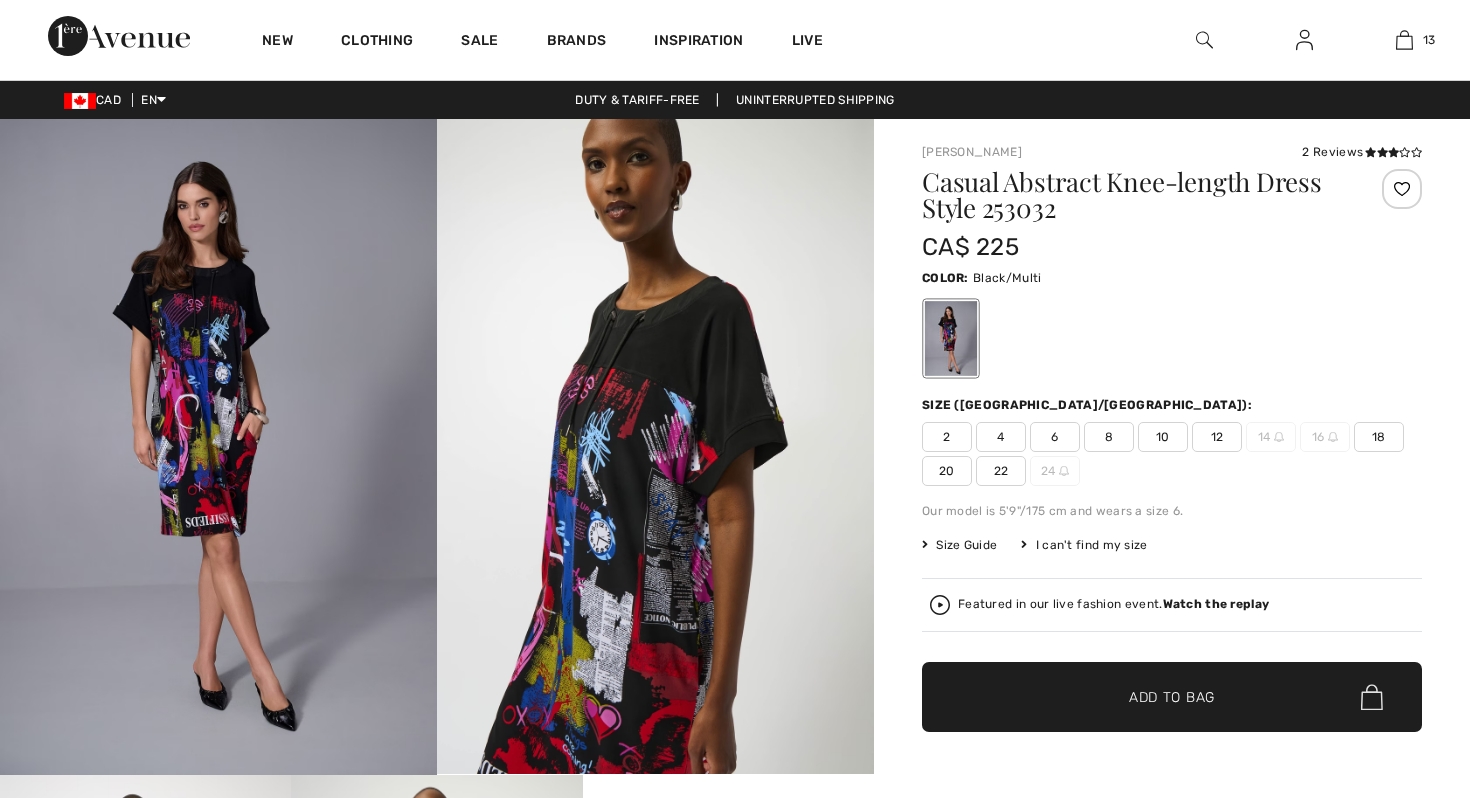 scroll, scrollTop: 0, scrollLeft: 0, axis: both 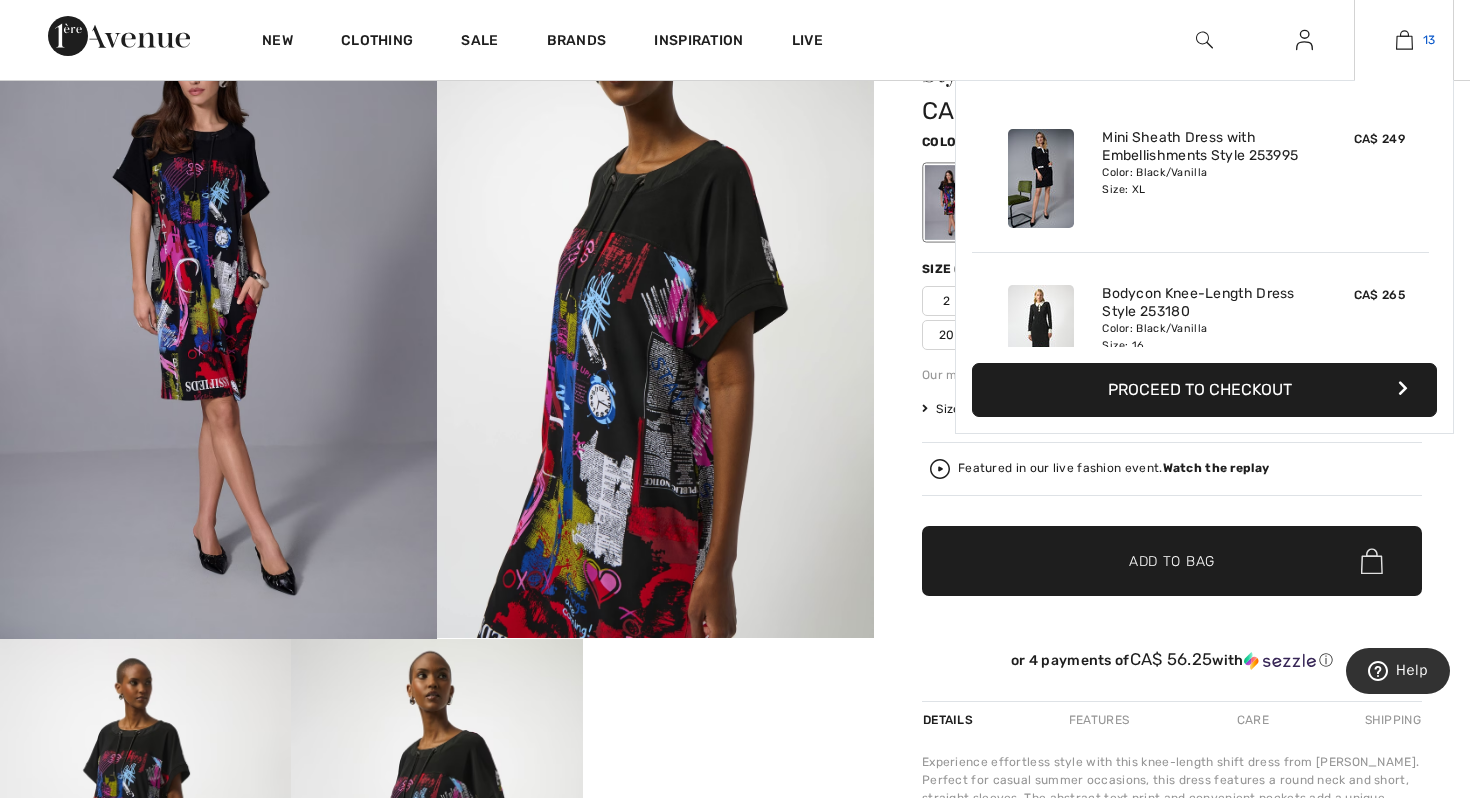 click on "13" at bounding box center (1404, 40) 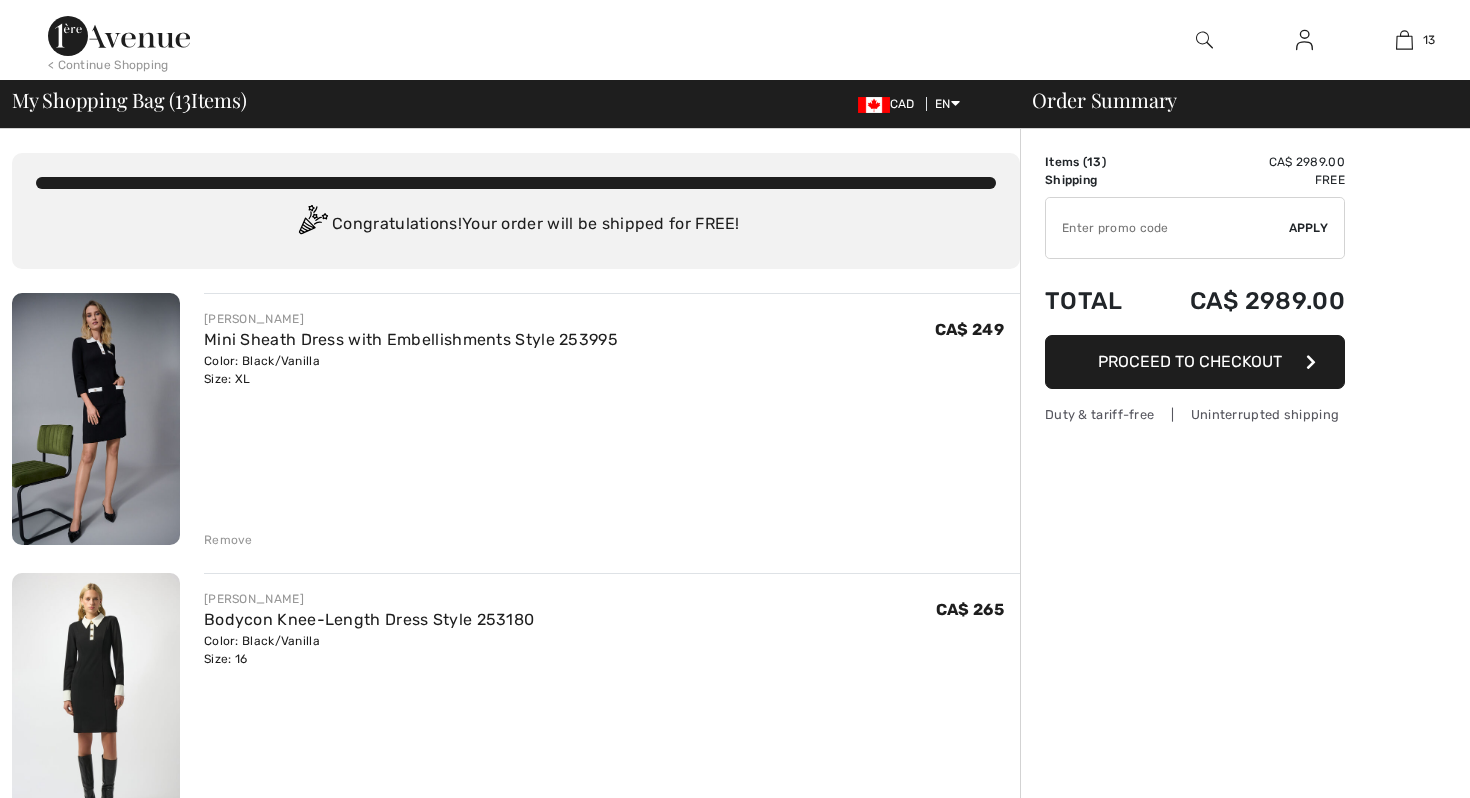 scroll, scrollTop: 0, scrollLeft: 0, axis: both 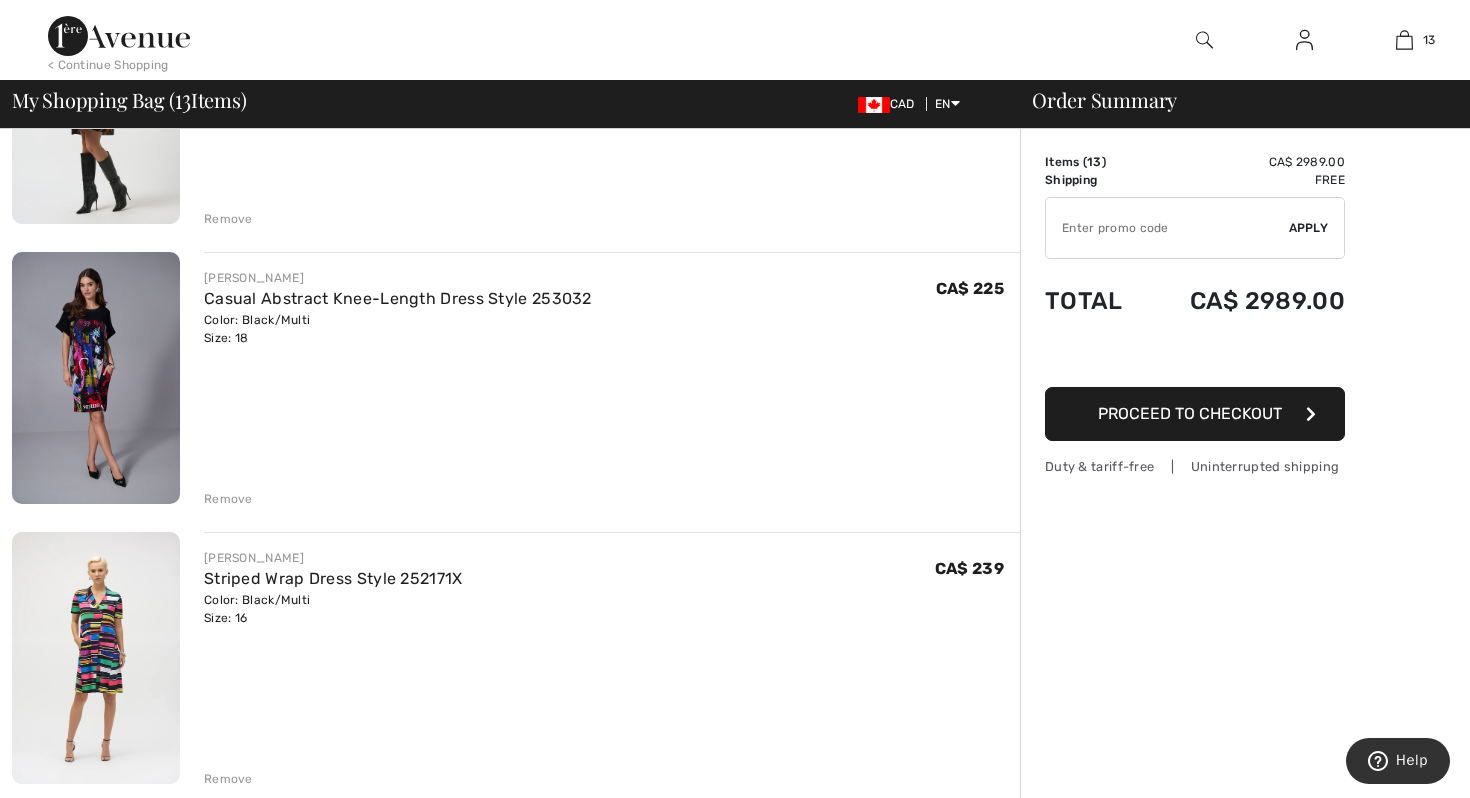 click on "Remove" at bounding box center [228, 499] 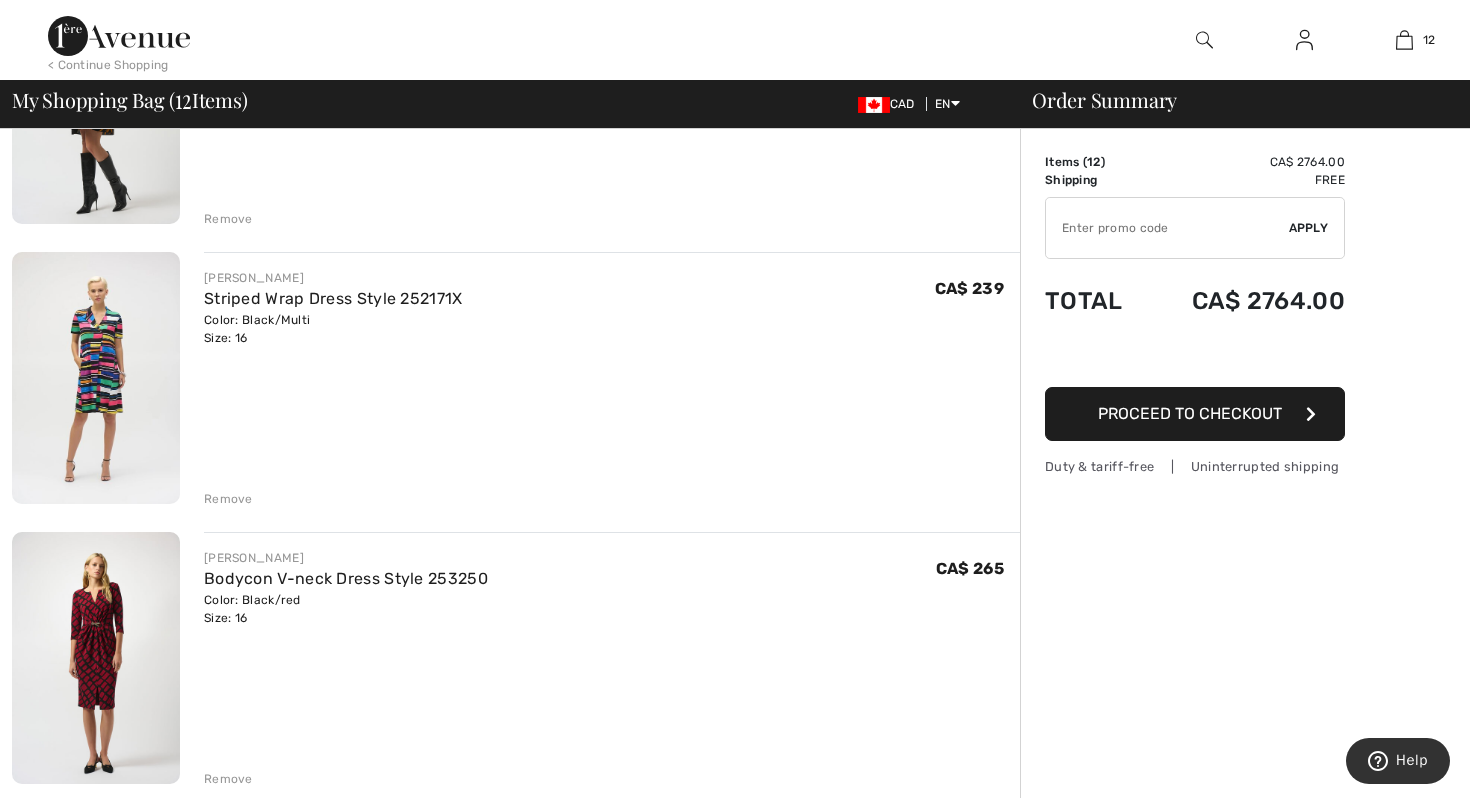click at bounding box center (96, 378) 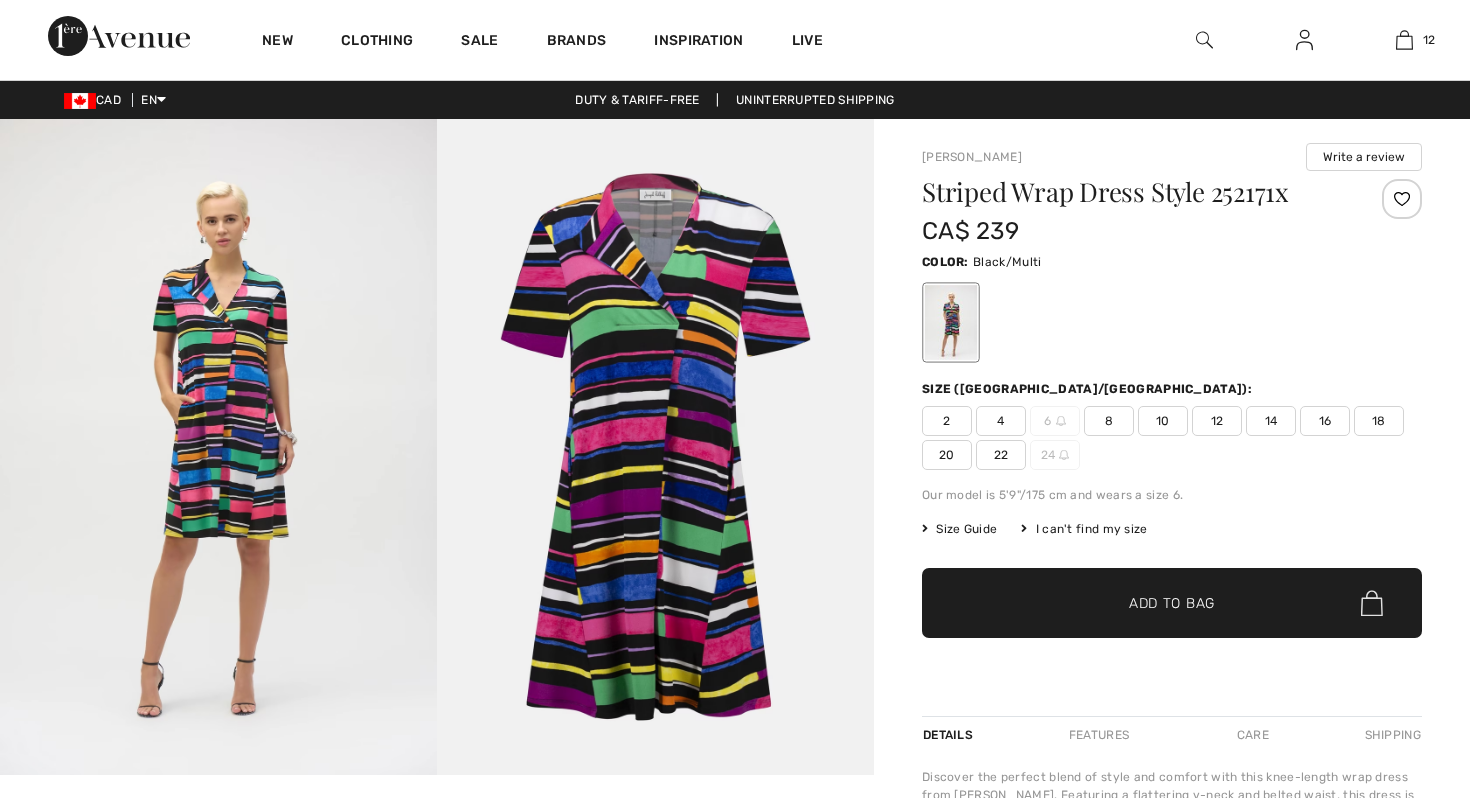 scroll, scrollTop: 0, scrollLeft: 0, axis: both 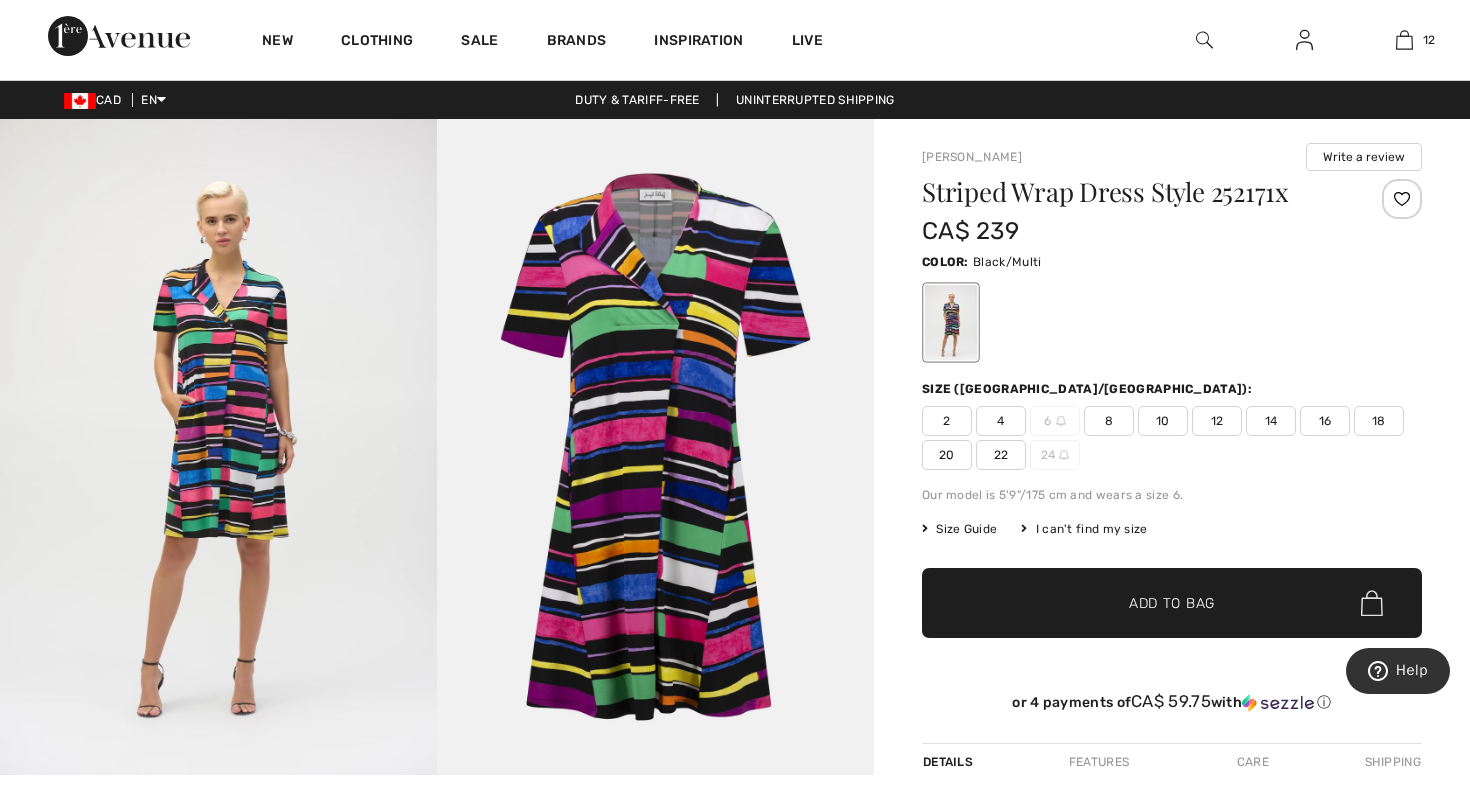 click at bounding box center [655, 447] 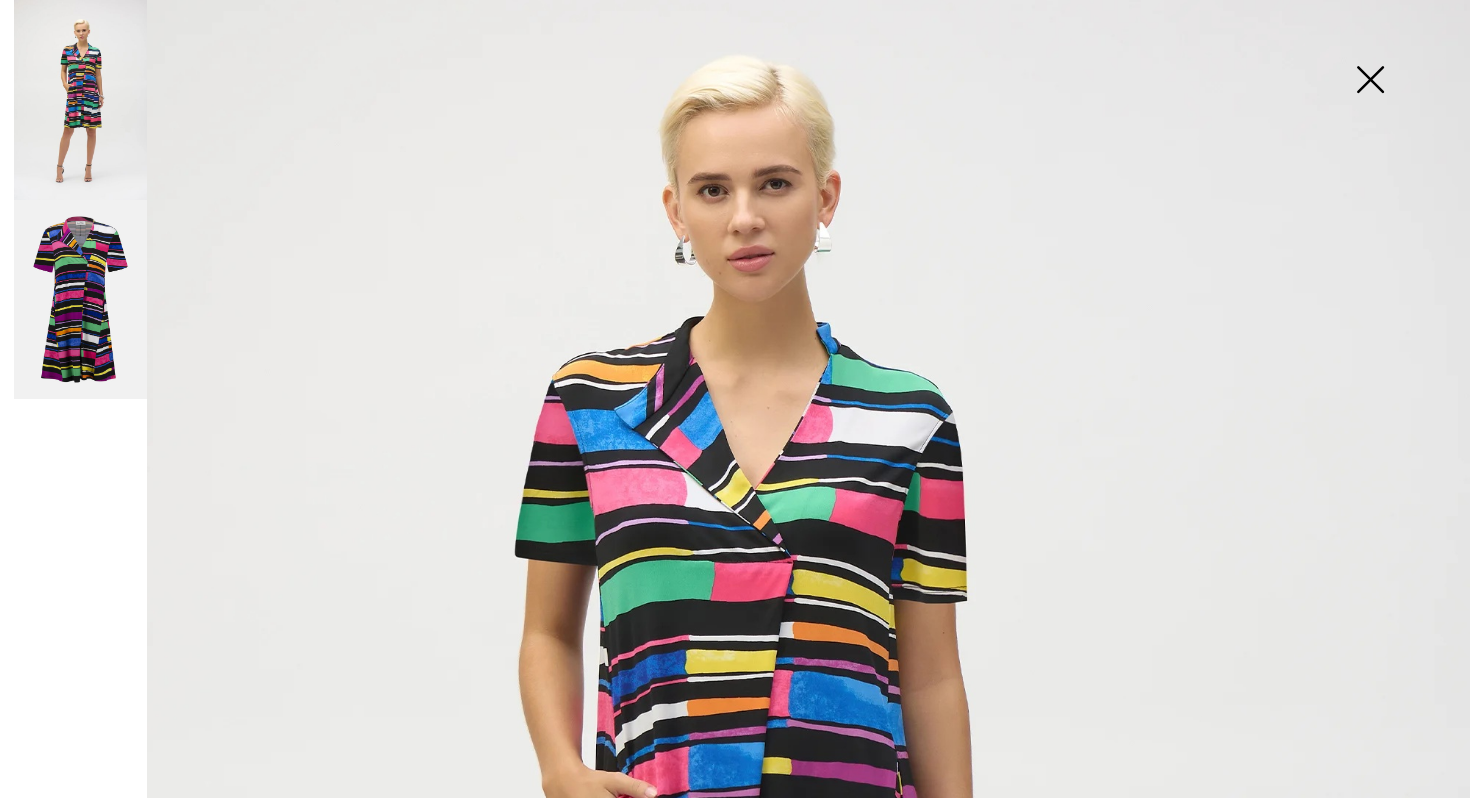 scroll, scrollTop: 146, scrollLeft: 0, axis: vertical 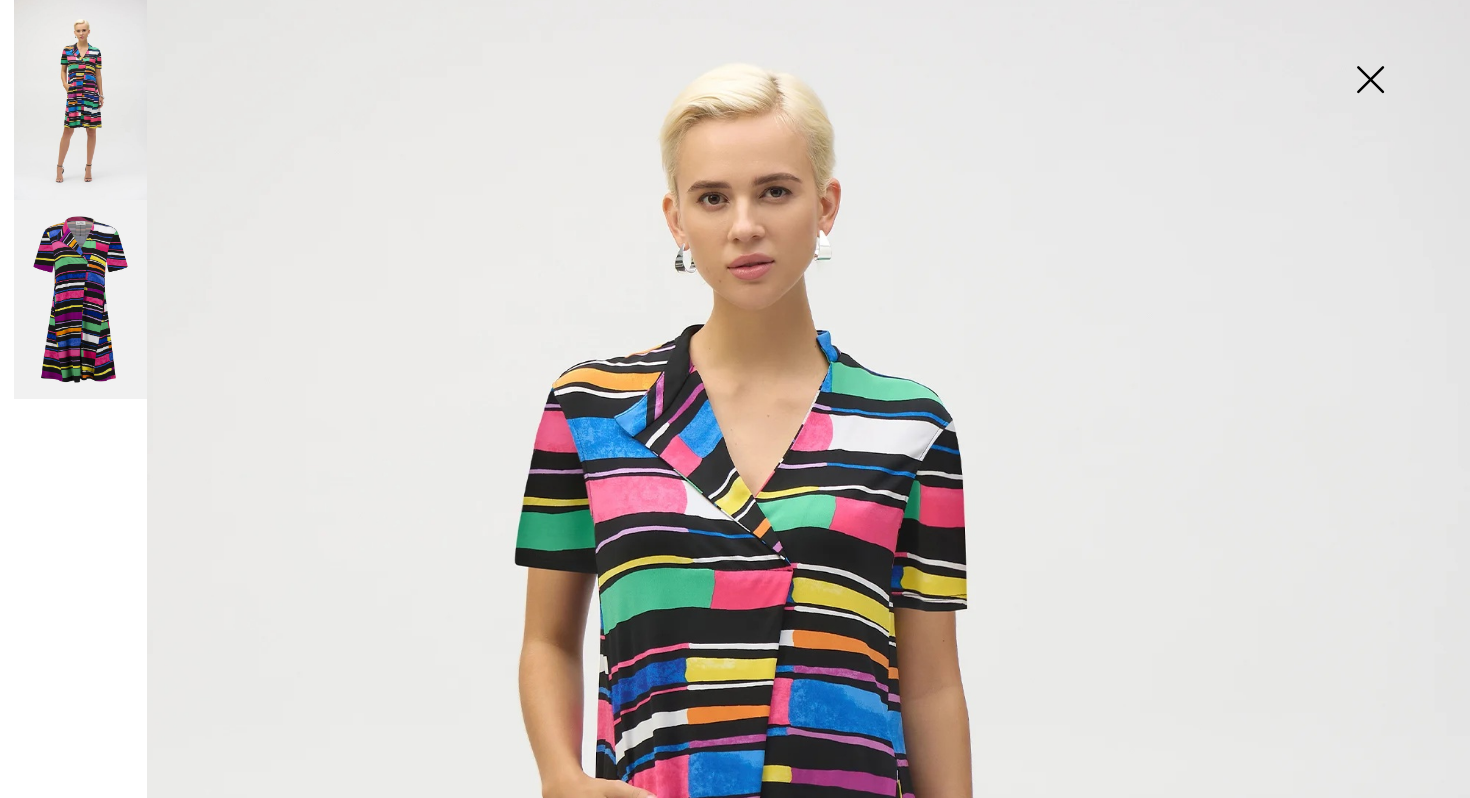 click at bounding box center (80, 300) 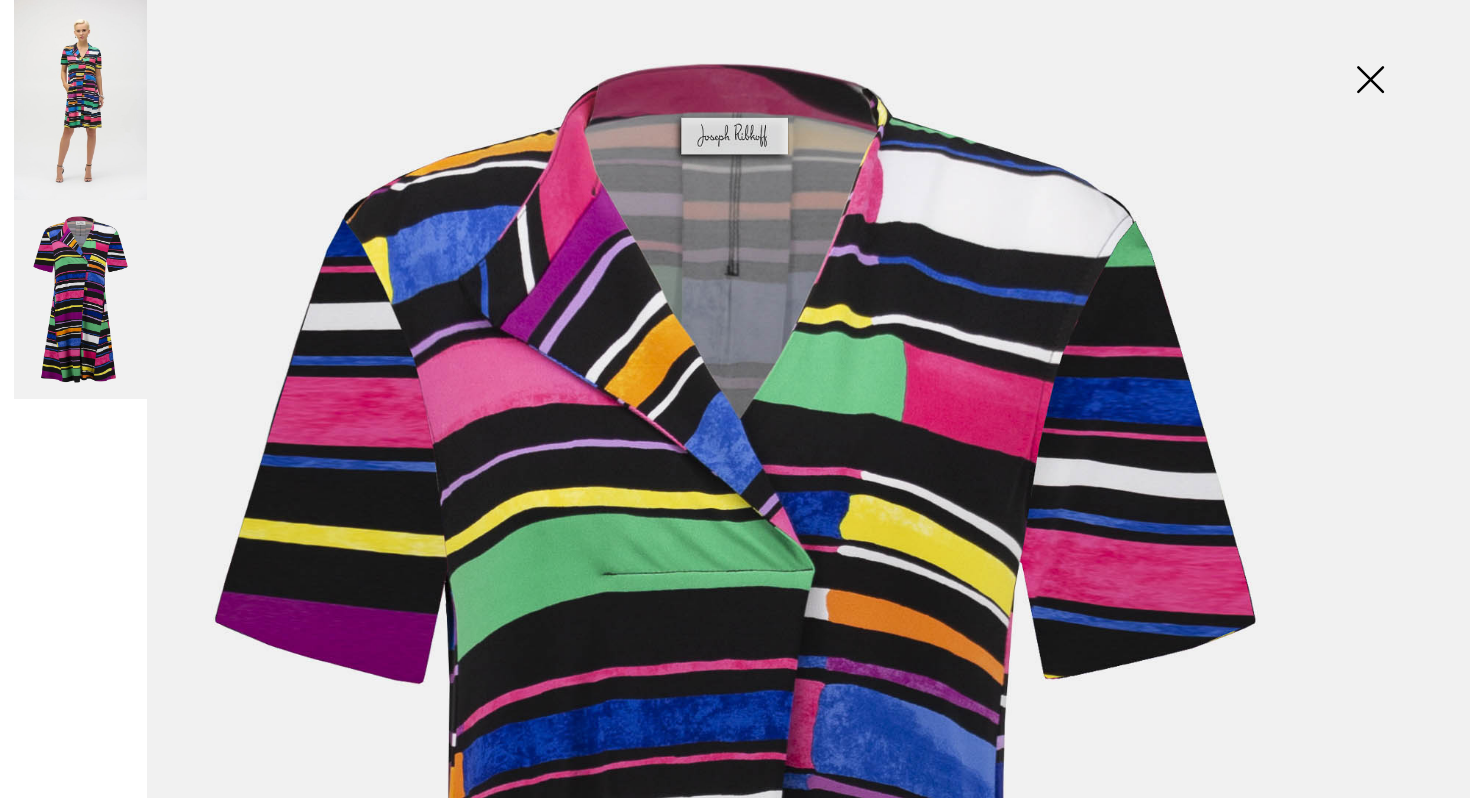 scroll, scrollTop: 0, scrollLeft: 0, axis: both 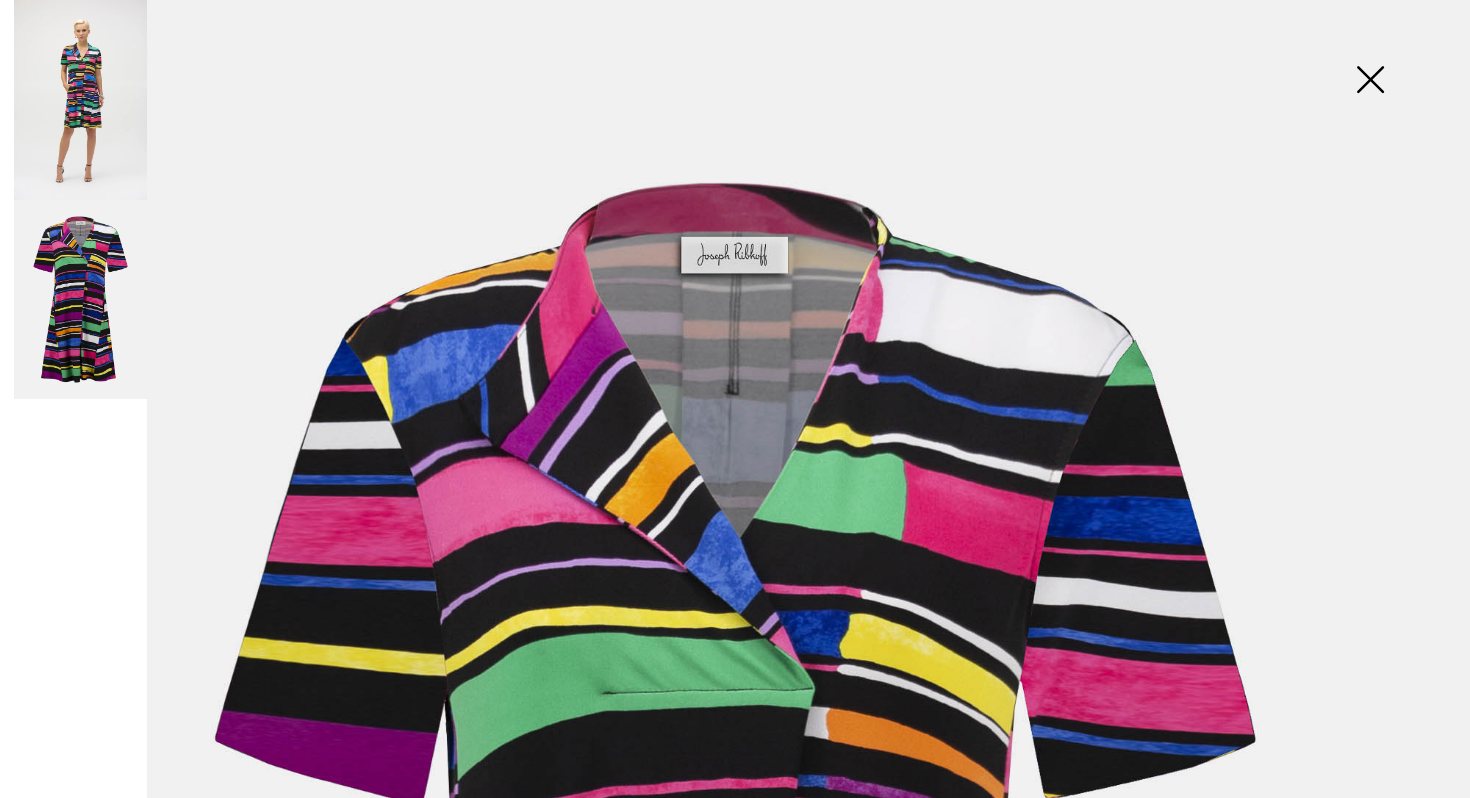 click at bounding box center [1370, 81] 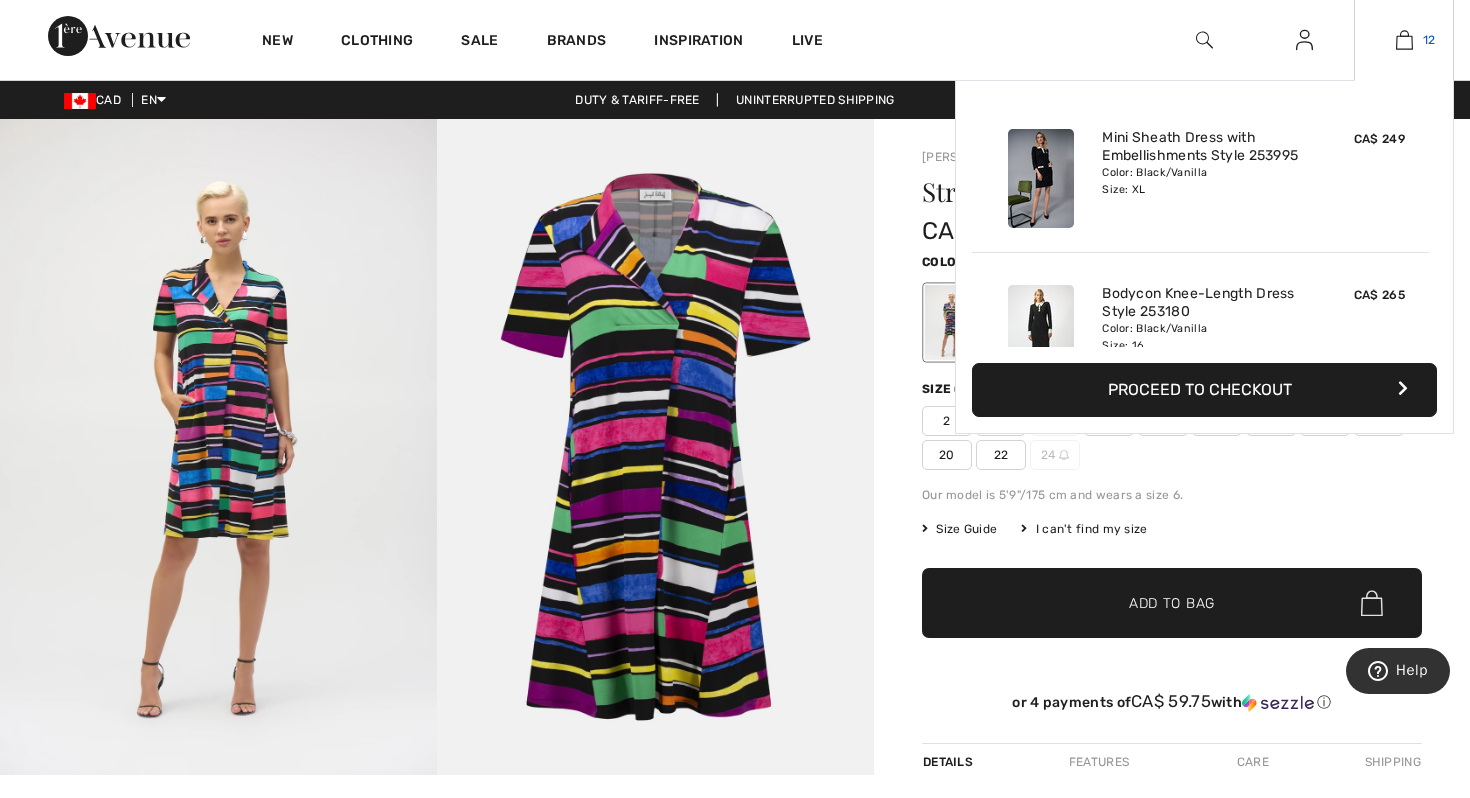 click on "12" at bounding box center (1404, 40) 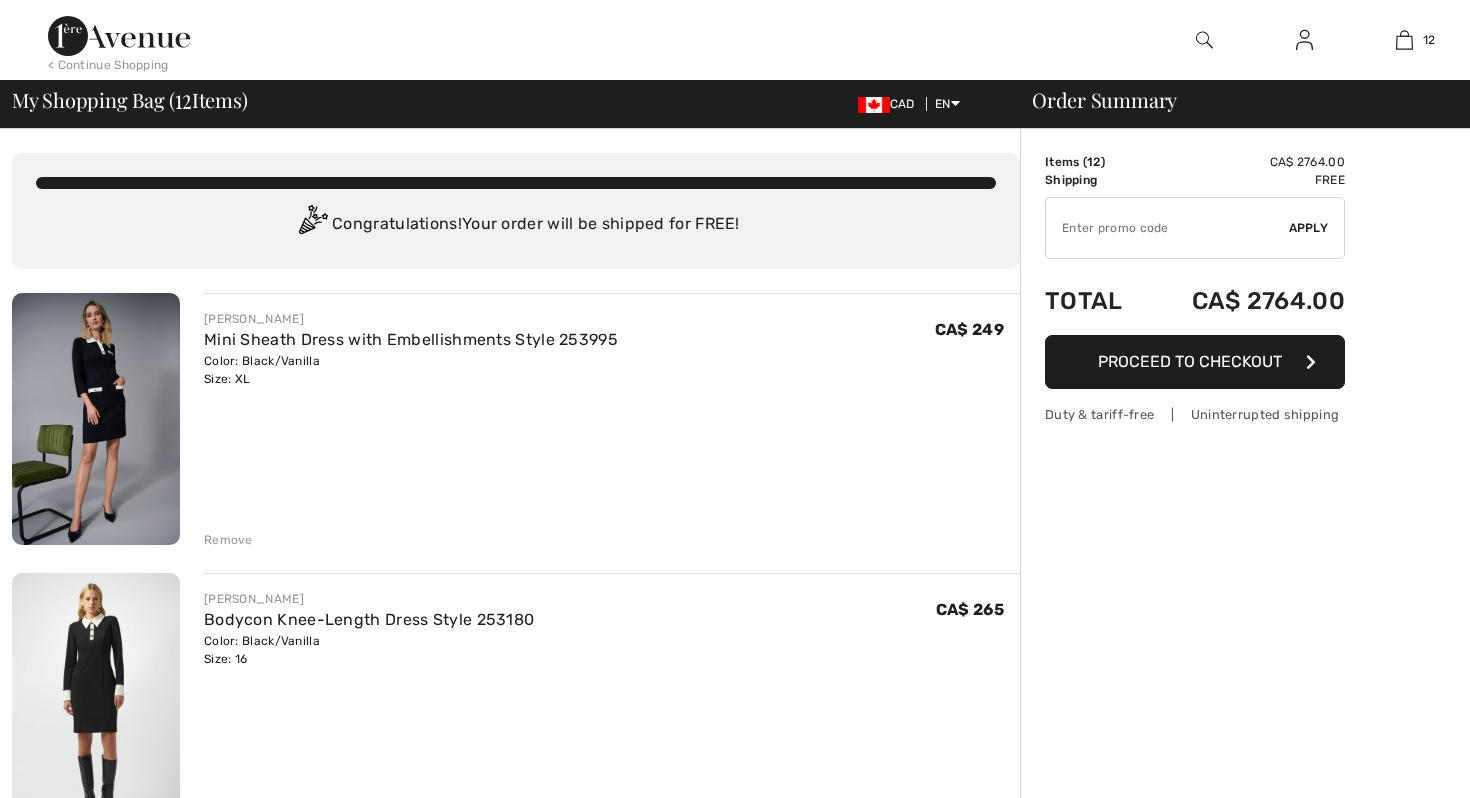 scroll, scrollTop: 0, scrollLeft: 0, axis: both 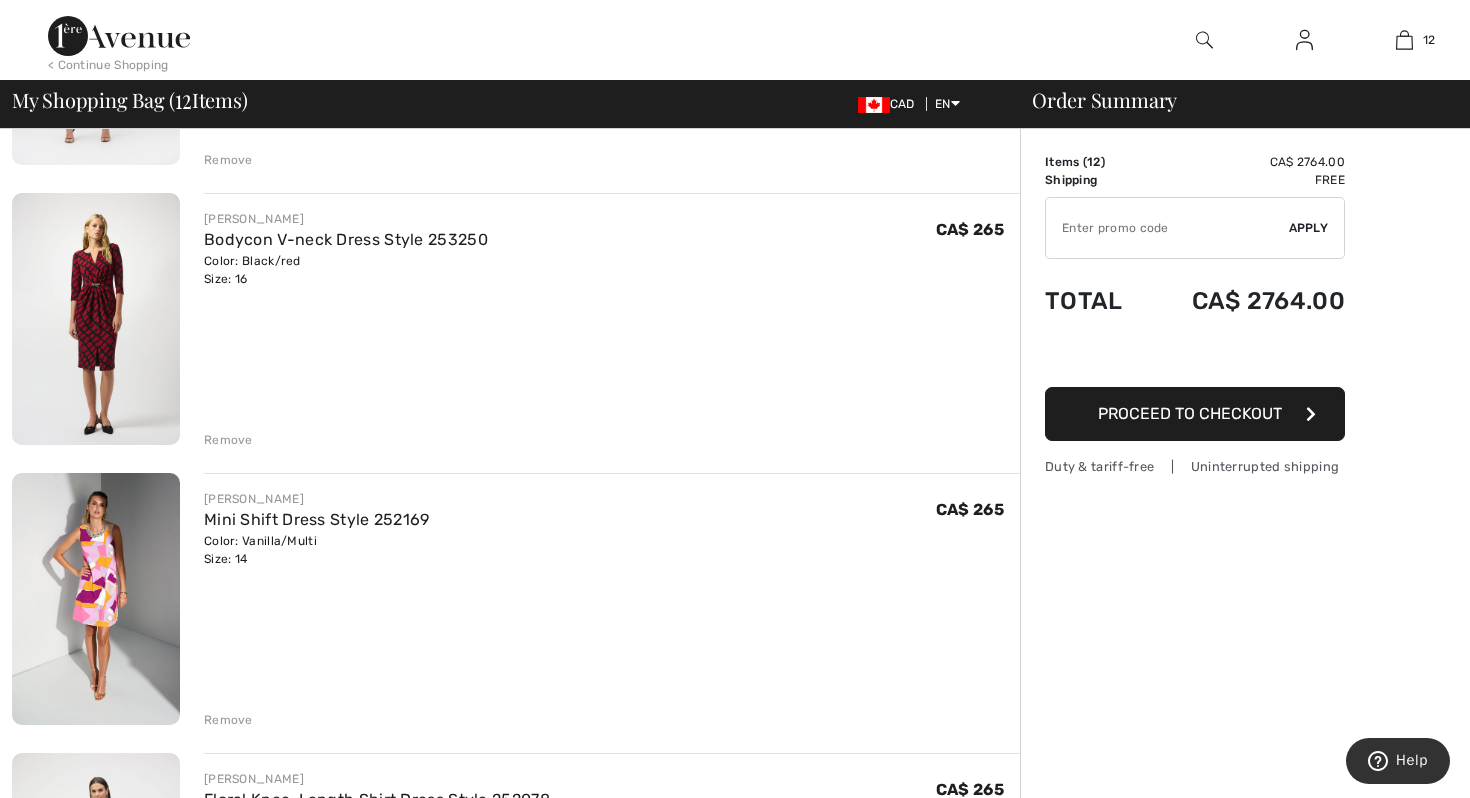 click on "Remove" at bounding box center [228, 440] 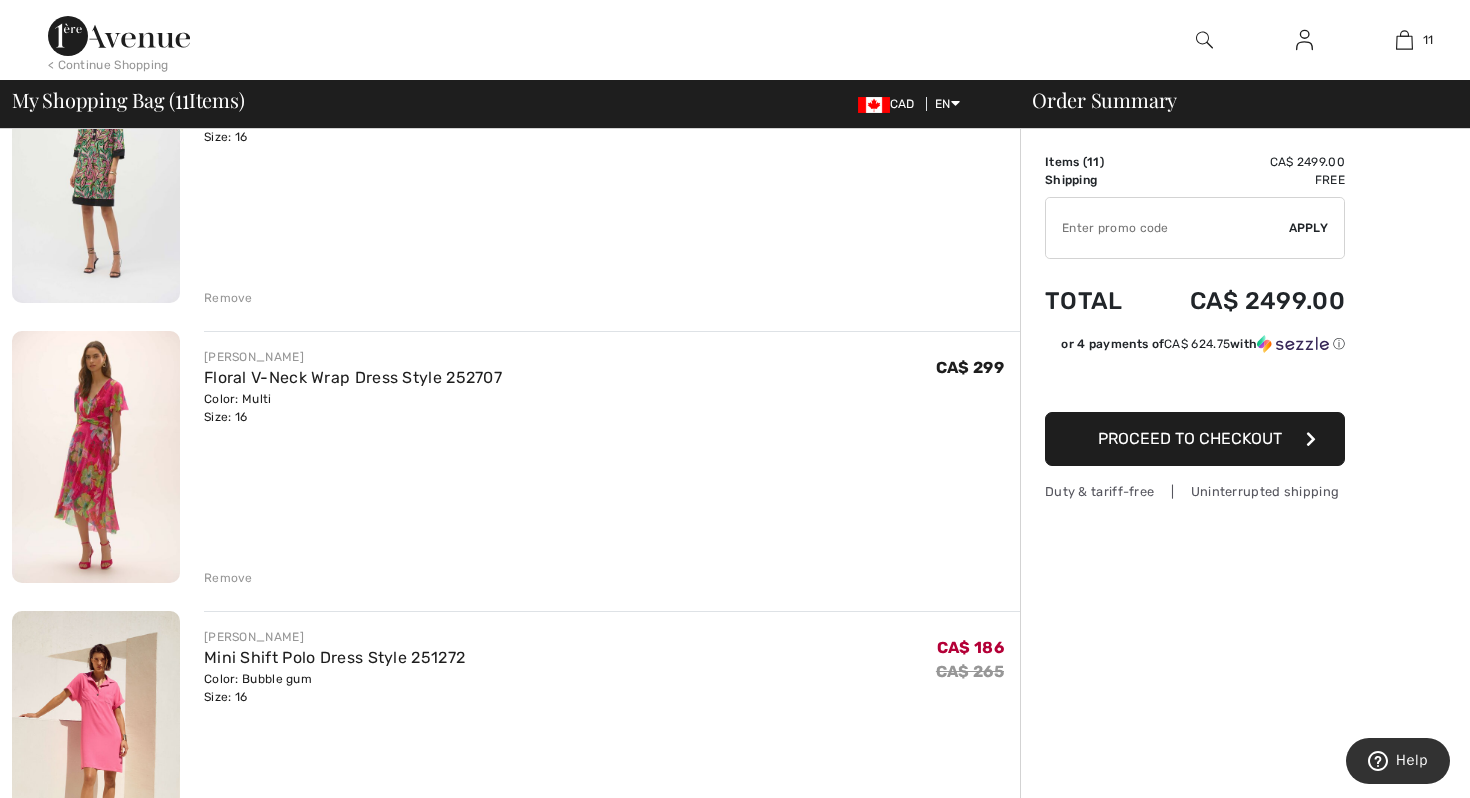 scroll, scrollTop: 1659, scrollLeft: 0, axis: vertical 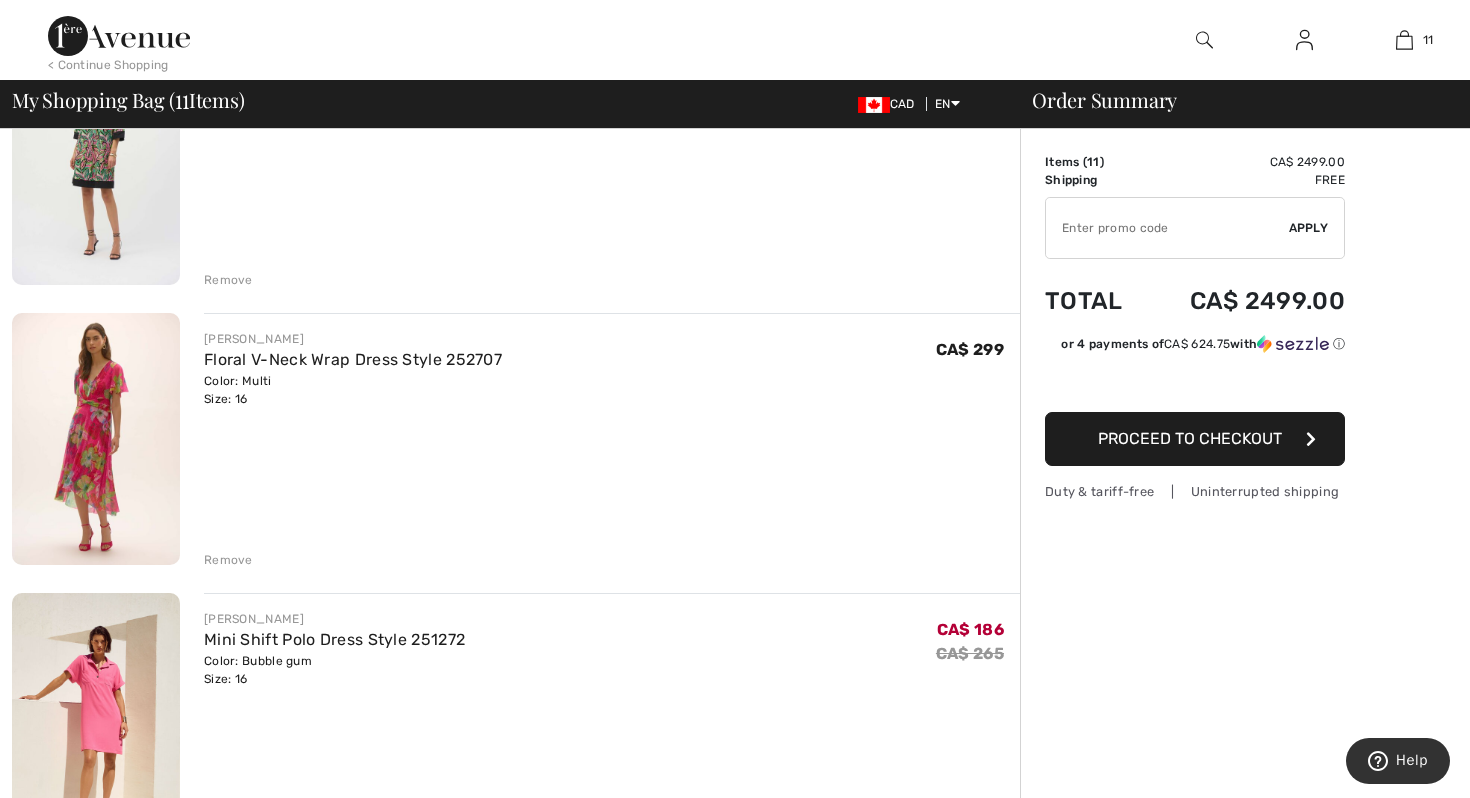 click on "Remove" at bounding box center [228, 560] 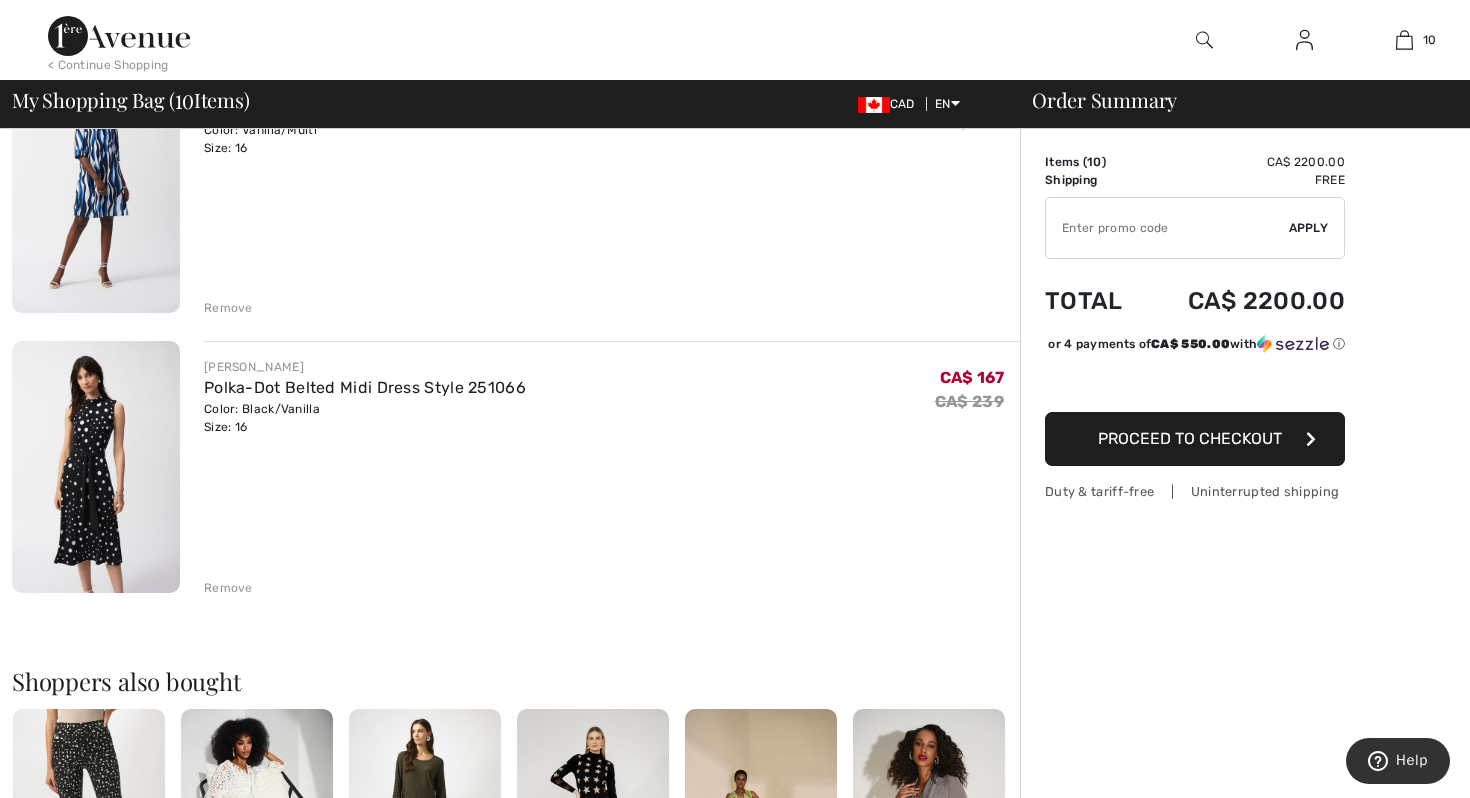 scroll, scrollTop: 2507, scrollLeft: 0, axis: vertical 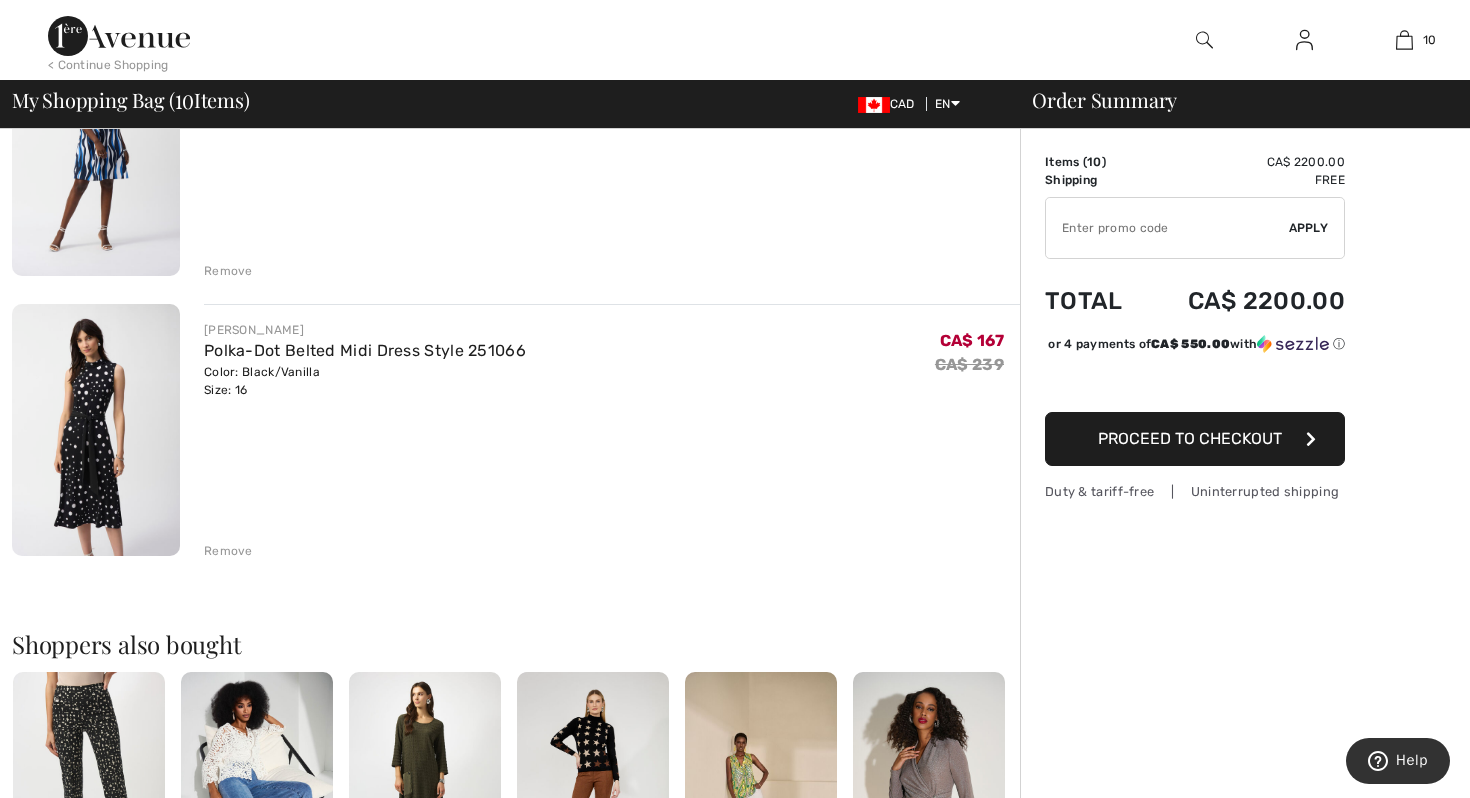 click at bounding box center (96, 430) 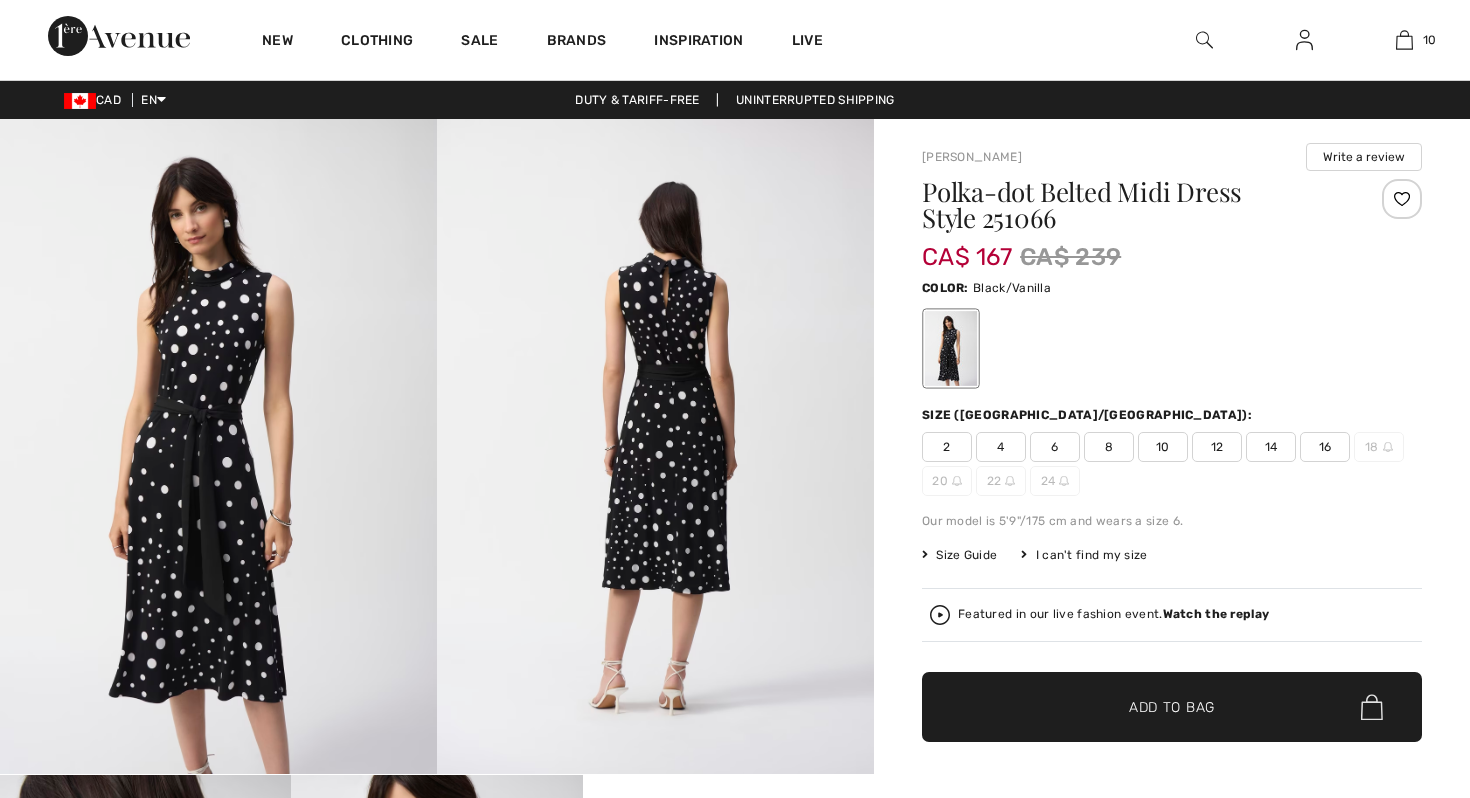 scroll, scrollTop: 0, scrollLeft: 0, axis: both 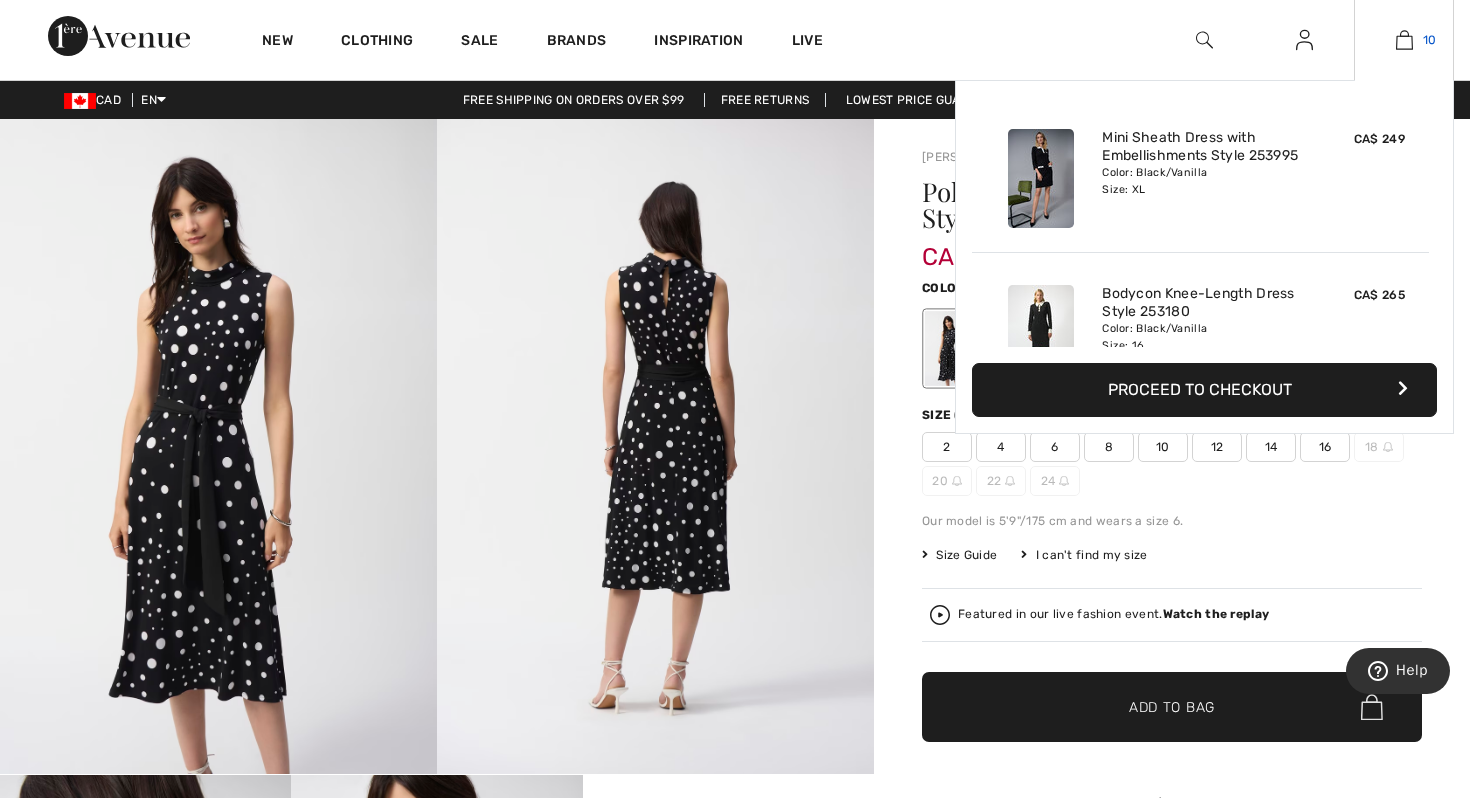 click at bounding box center (1404, 40) 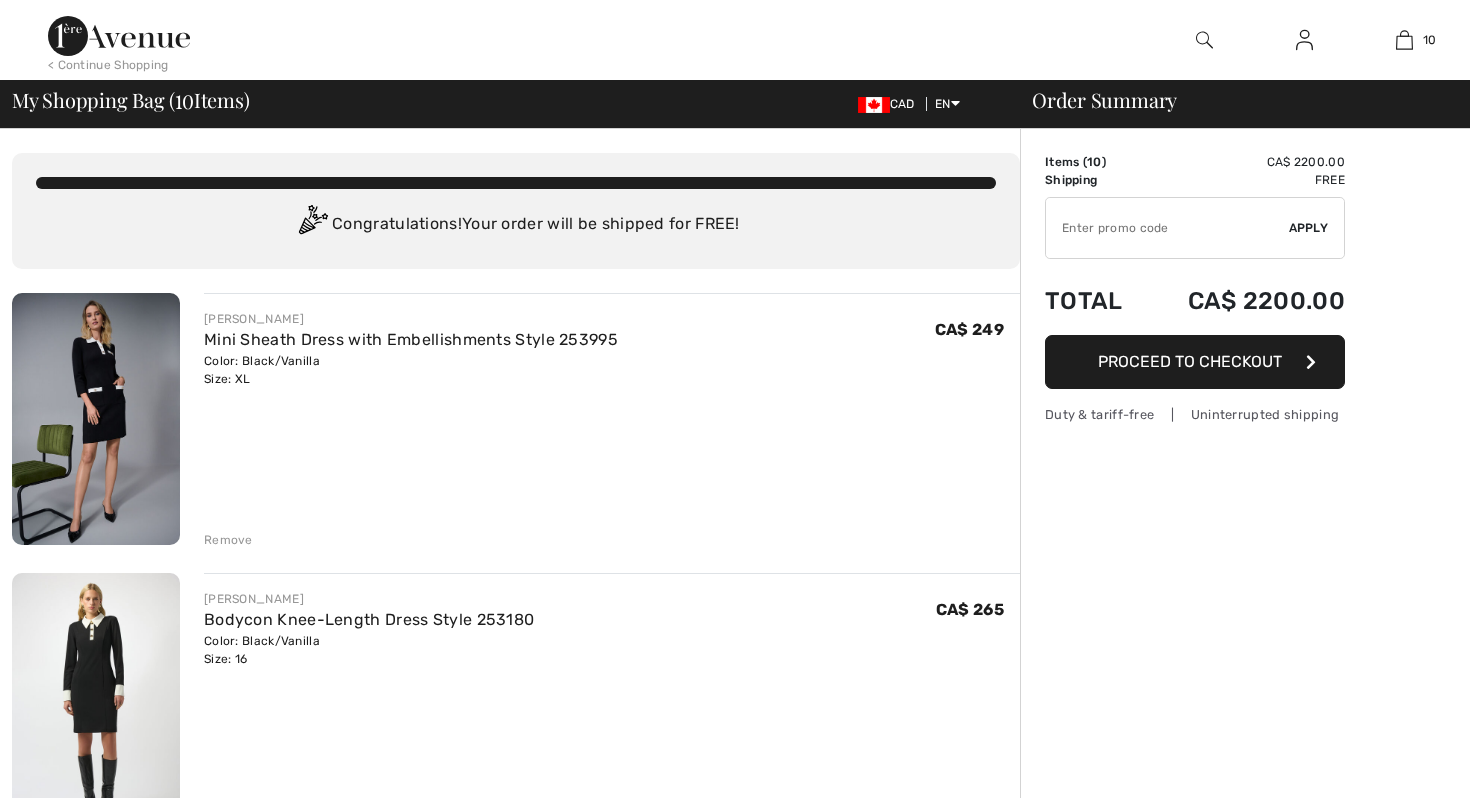 scroll, scrollTop: 0, scrollLeft: 0, axis: both 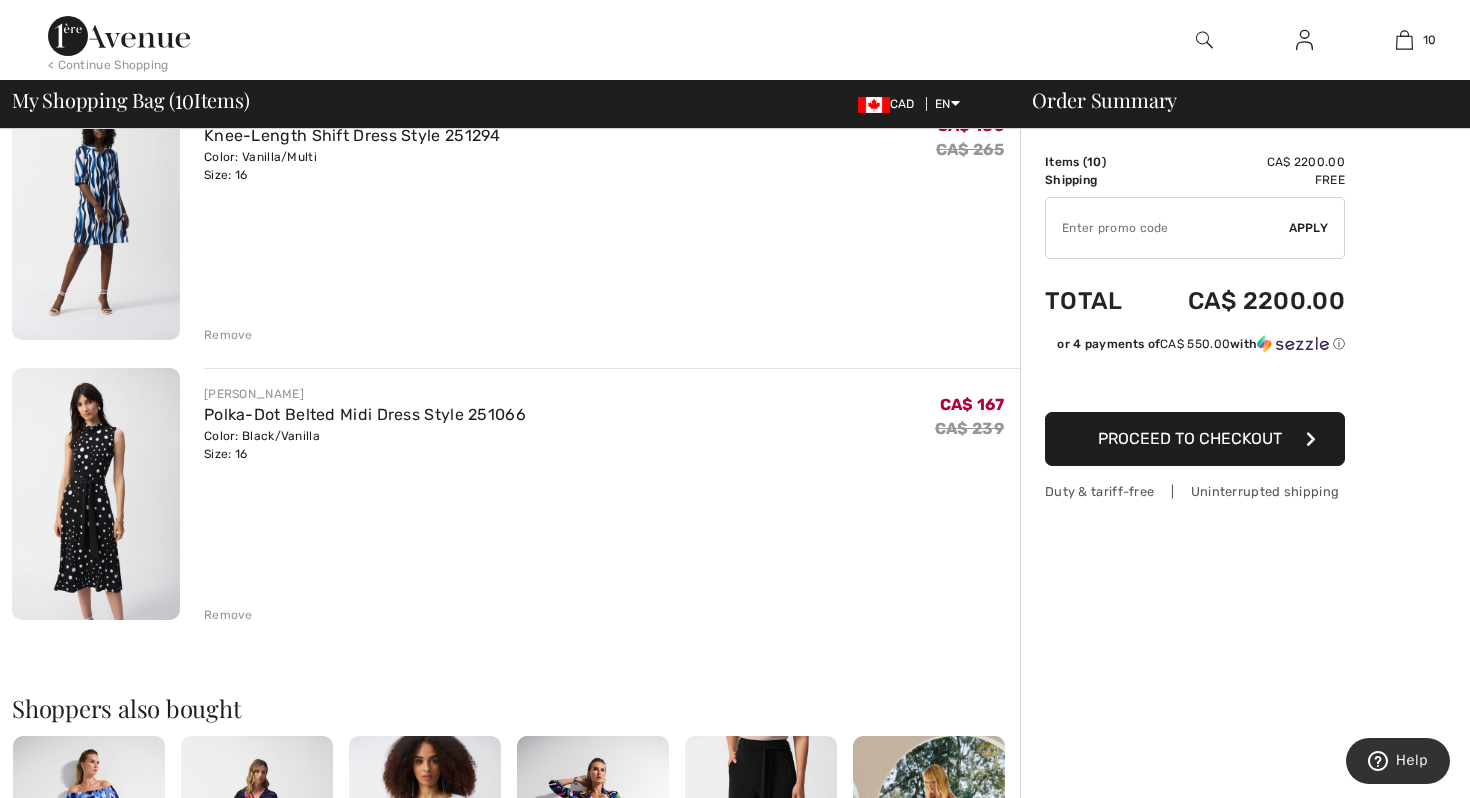 click on "Remove" at bounding box center [228, 615] 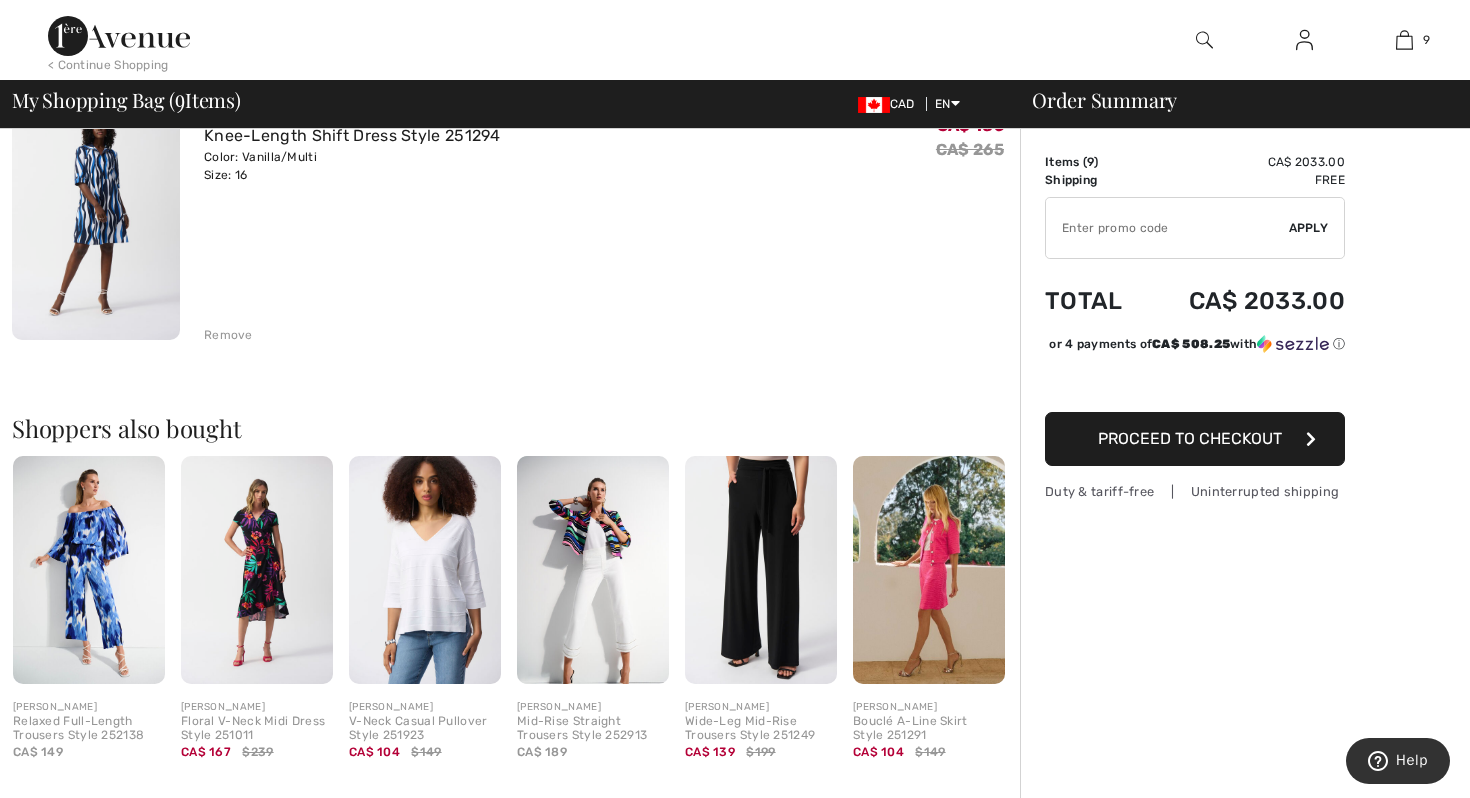 click at bounding box center (96, 215) 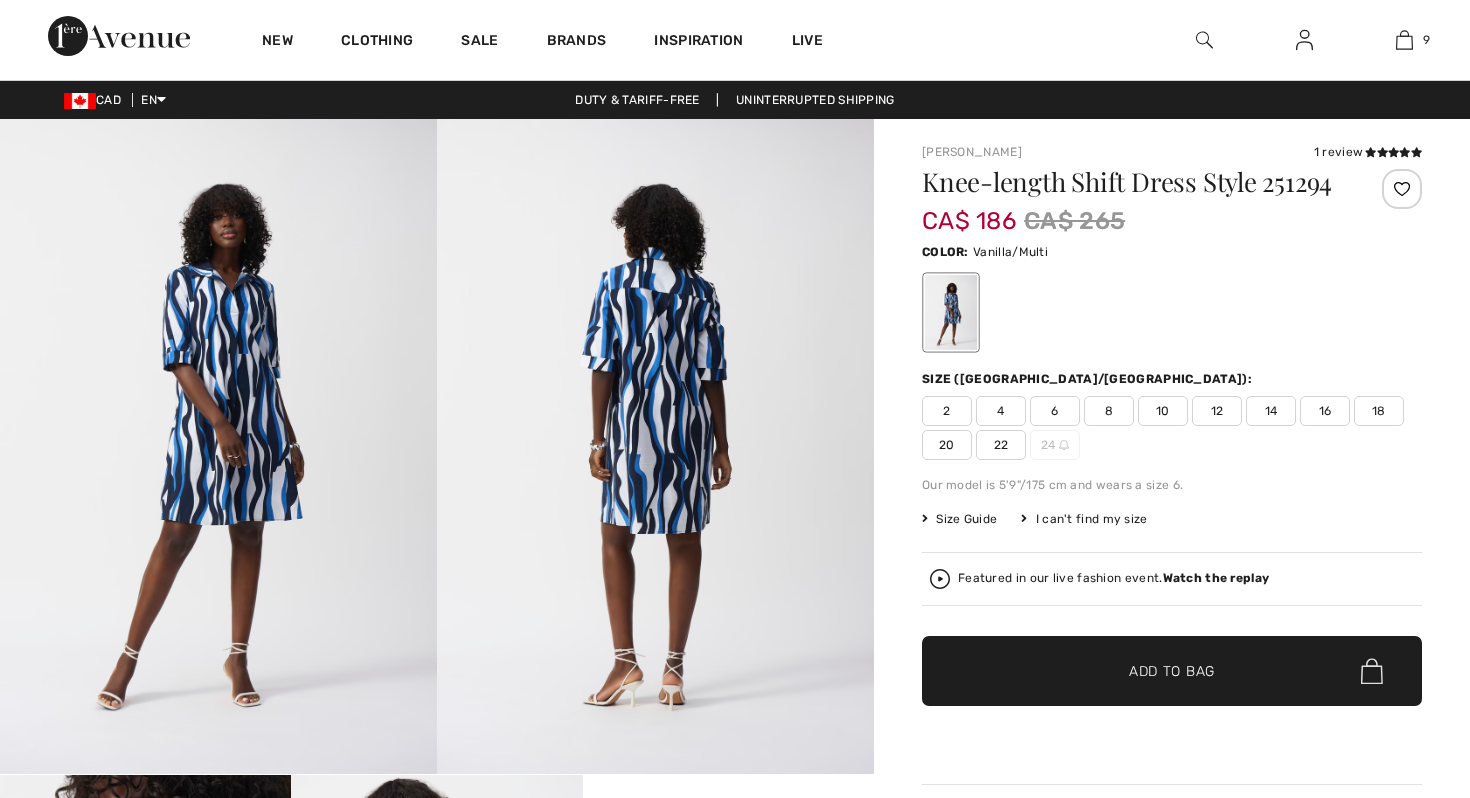scroll, scrollTop: 0, scrollLeft: 0, axis: both 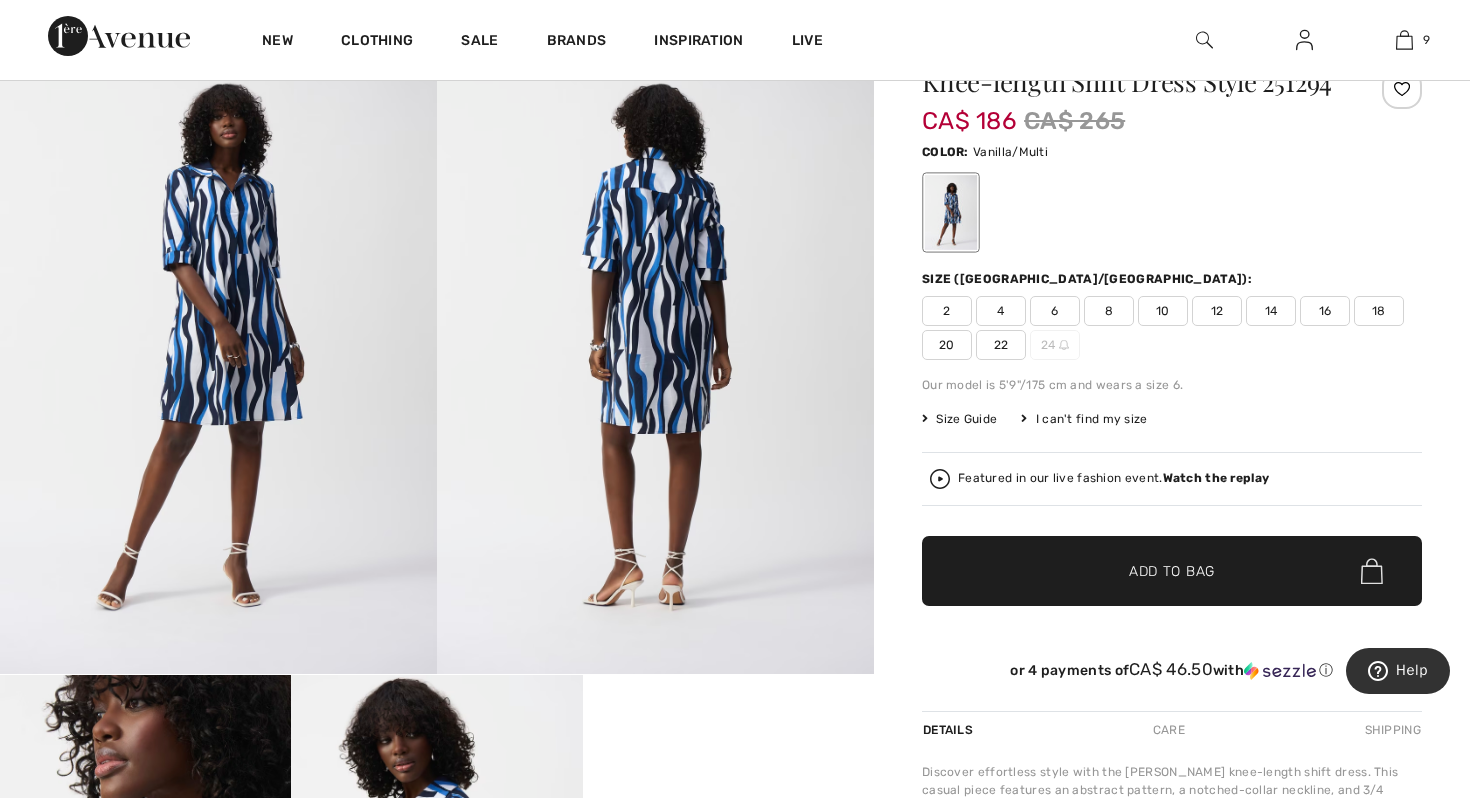 click at bounding box center (655, 346) 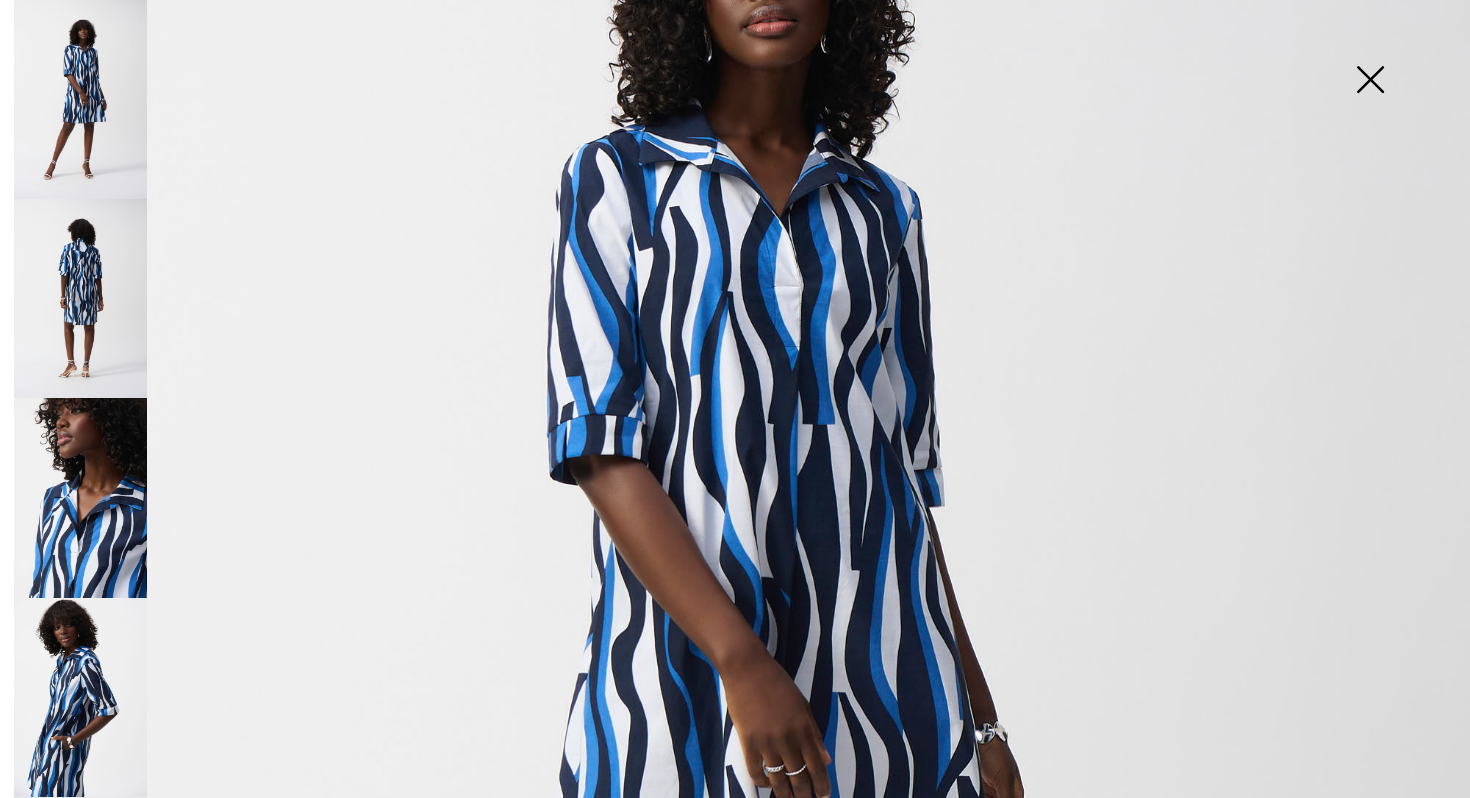 scroll, scrollTop: 0, scrollLeft: 0, axis: both 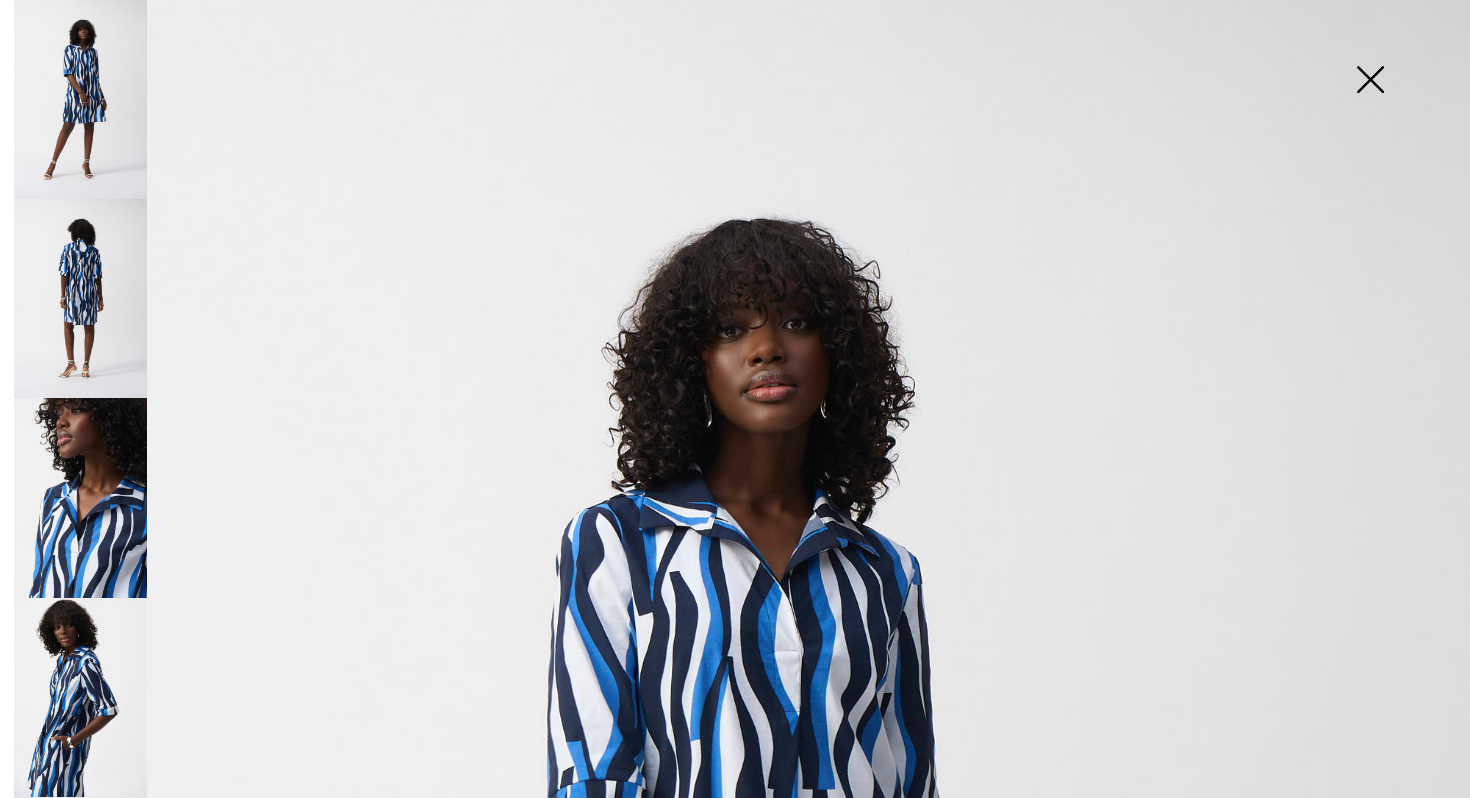 click at bounding box center (1370, 81) 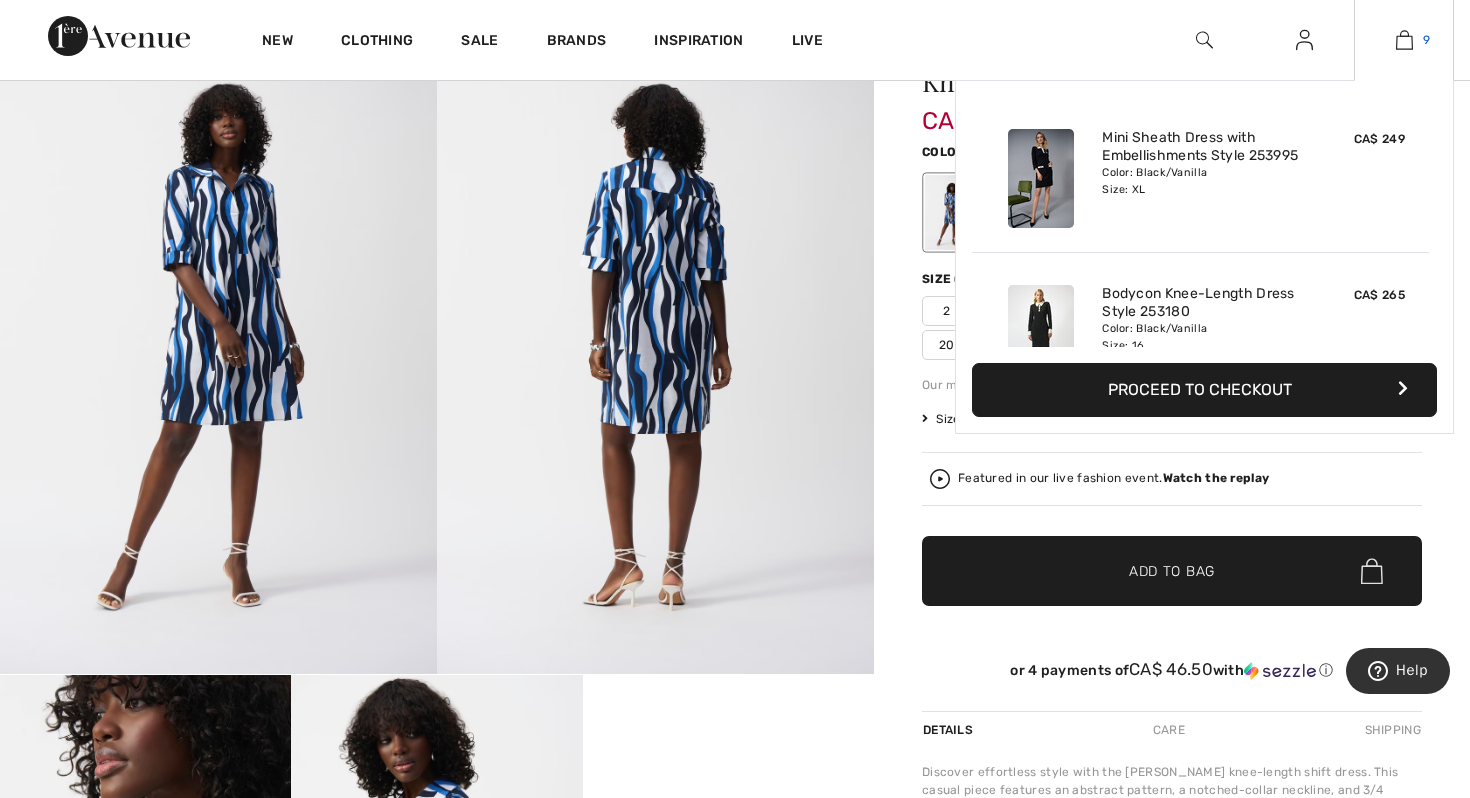 click at bounding box center (1404, 40) 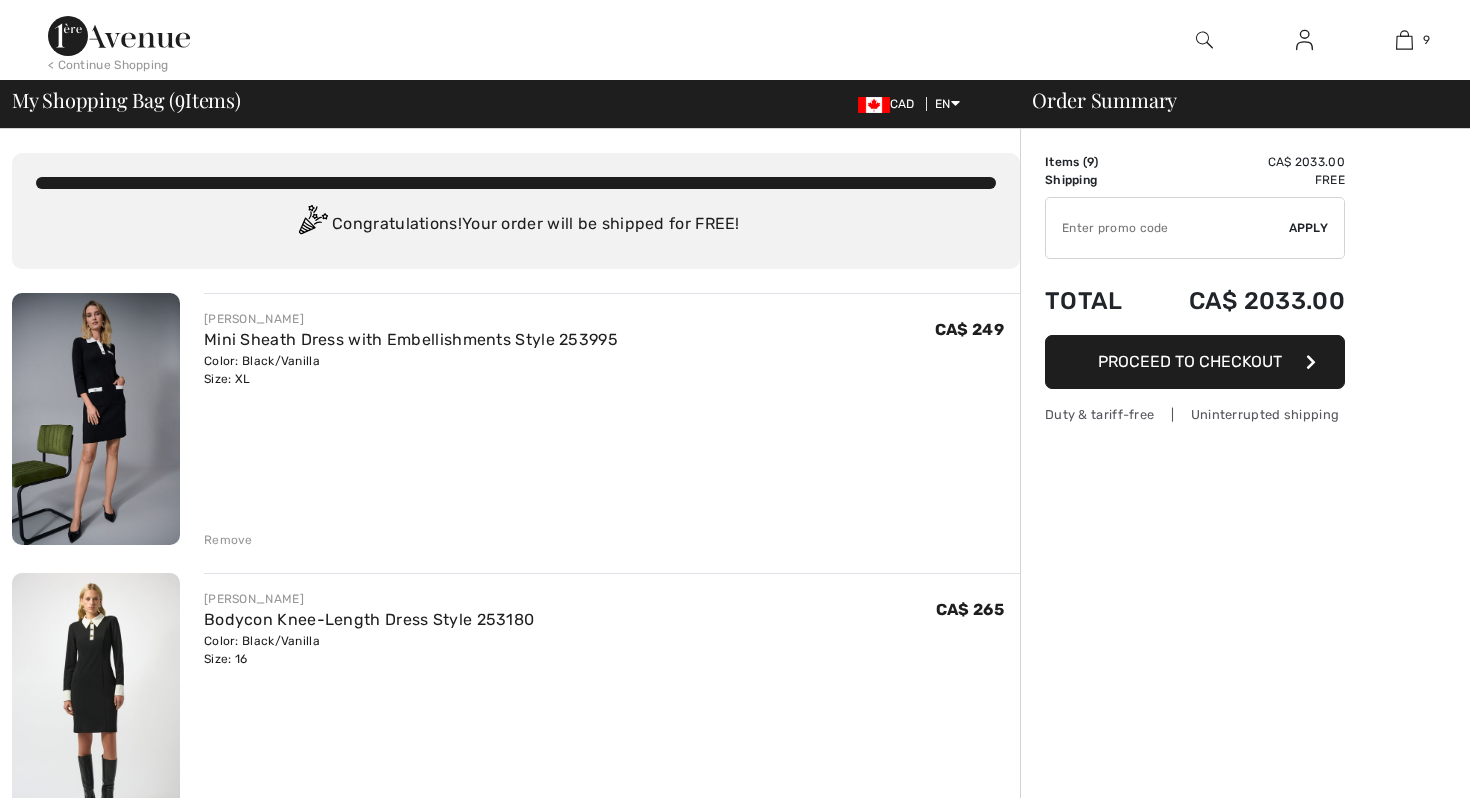 scroll, scrollTop: 0, scrollLeft: 0, axis: both 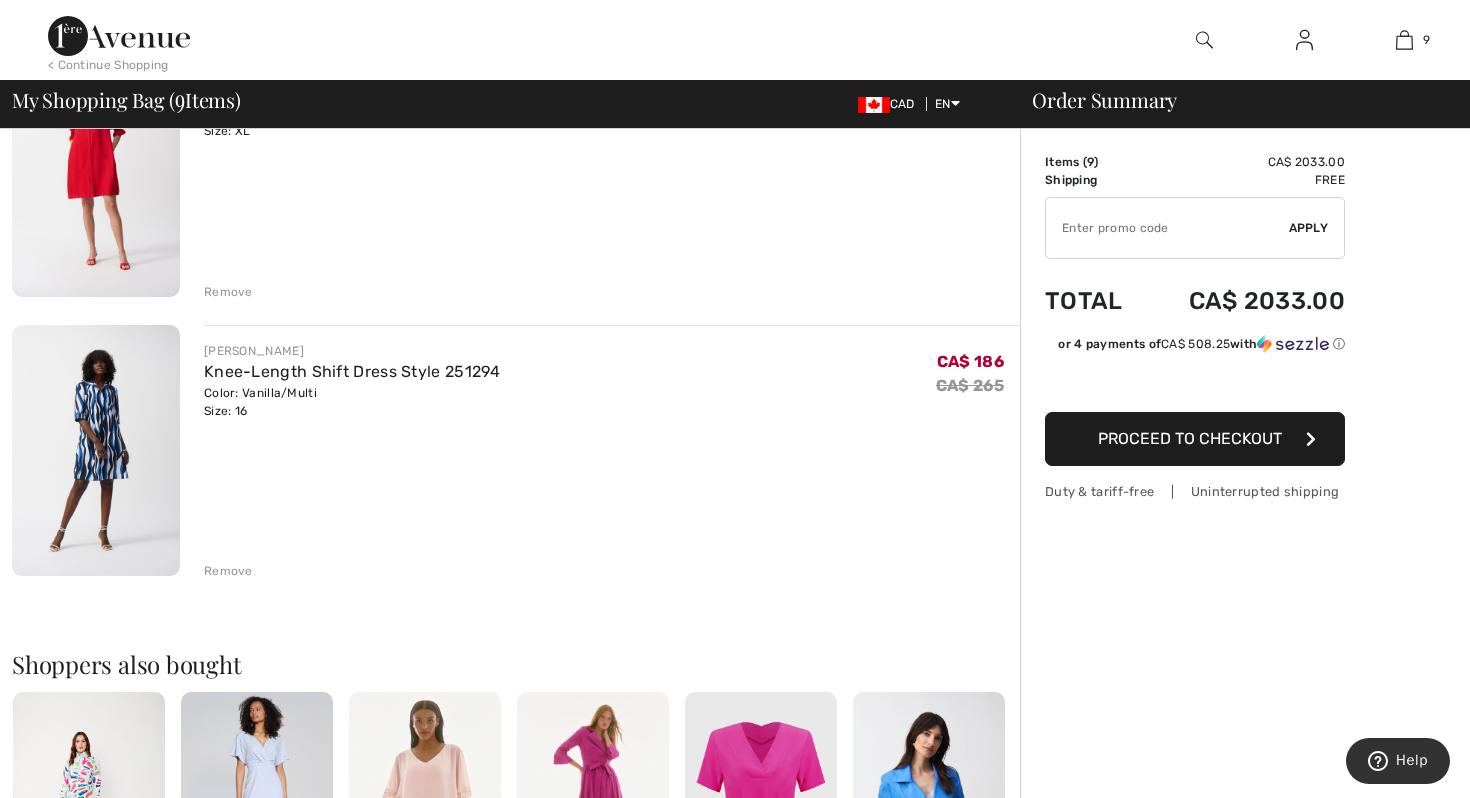 click on "Remove" at bounding box center (228, 571) 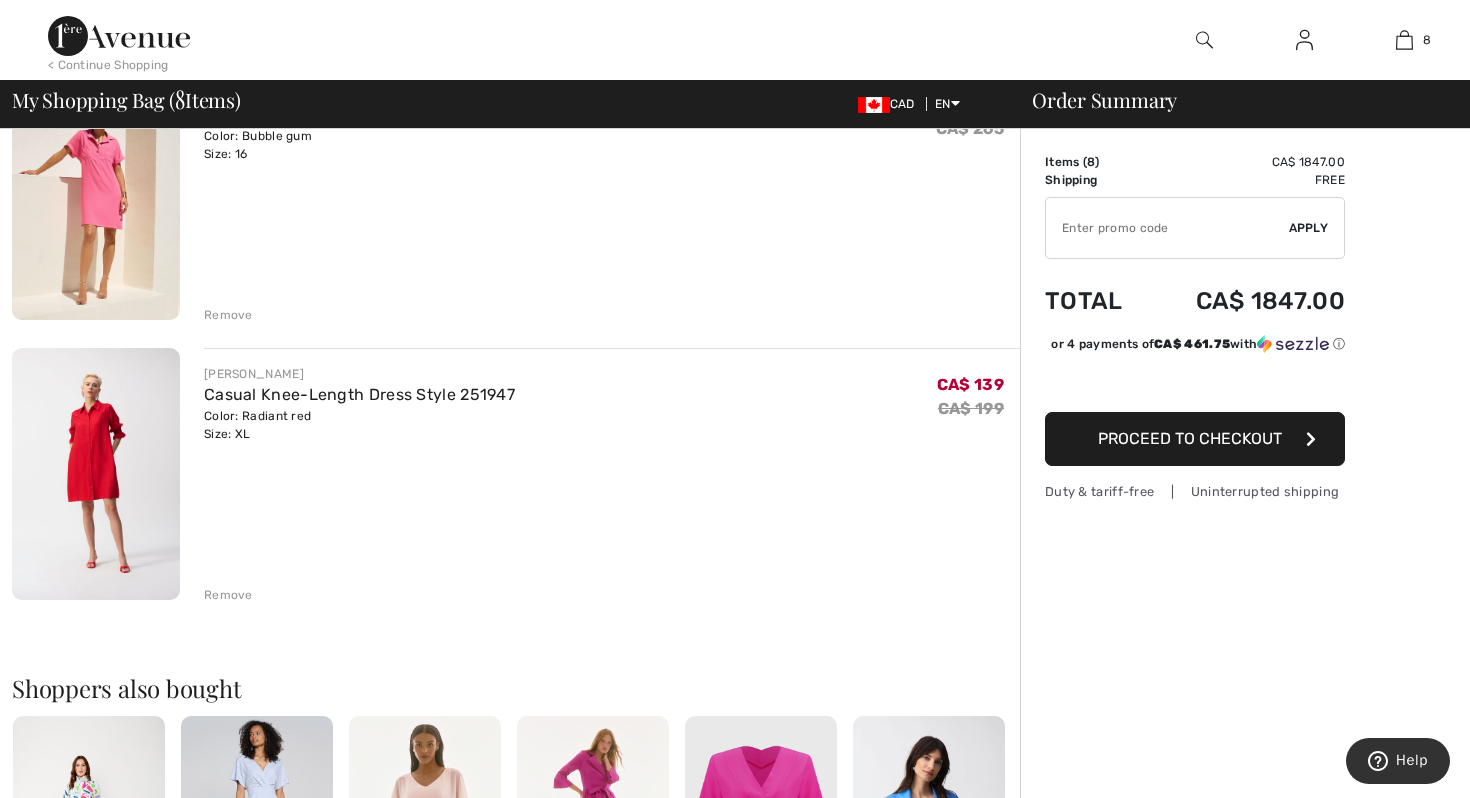 scroll, scrollTop: 1874, scrollLeft: 0, axis: vertical 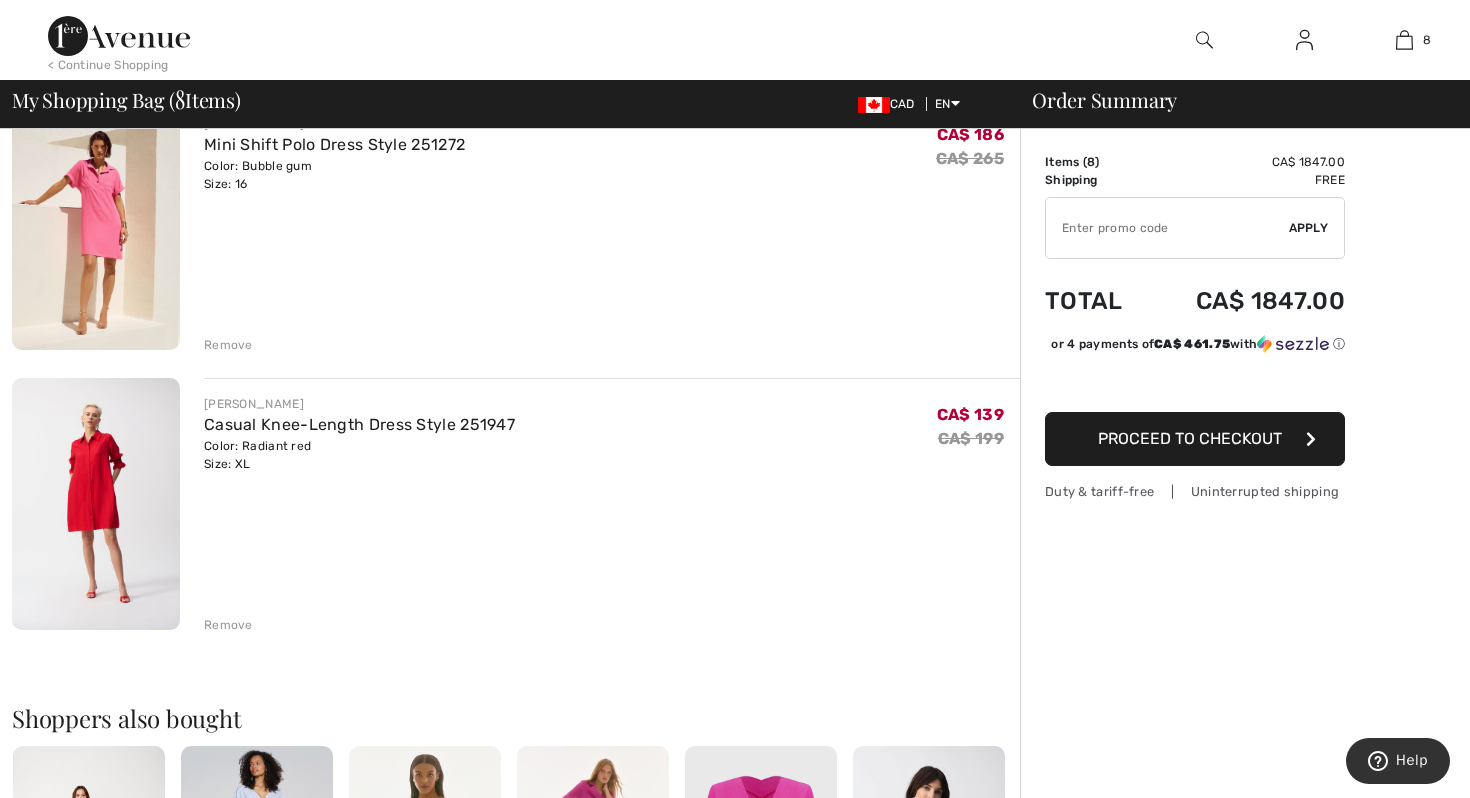 click at bounding box center [96, 504] 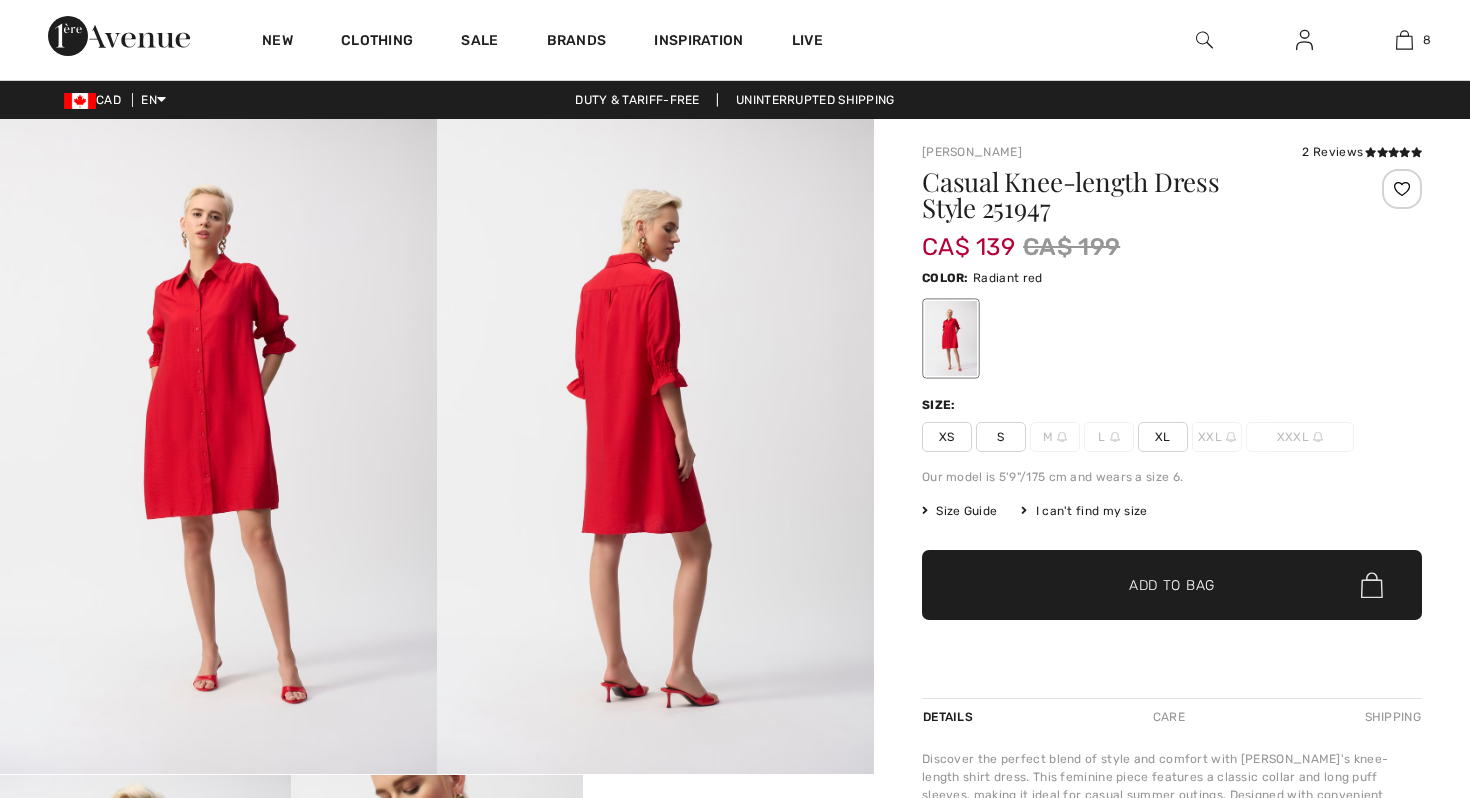 scroll, scrollTop: 0, scrollLeft: 0, axis: both 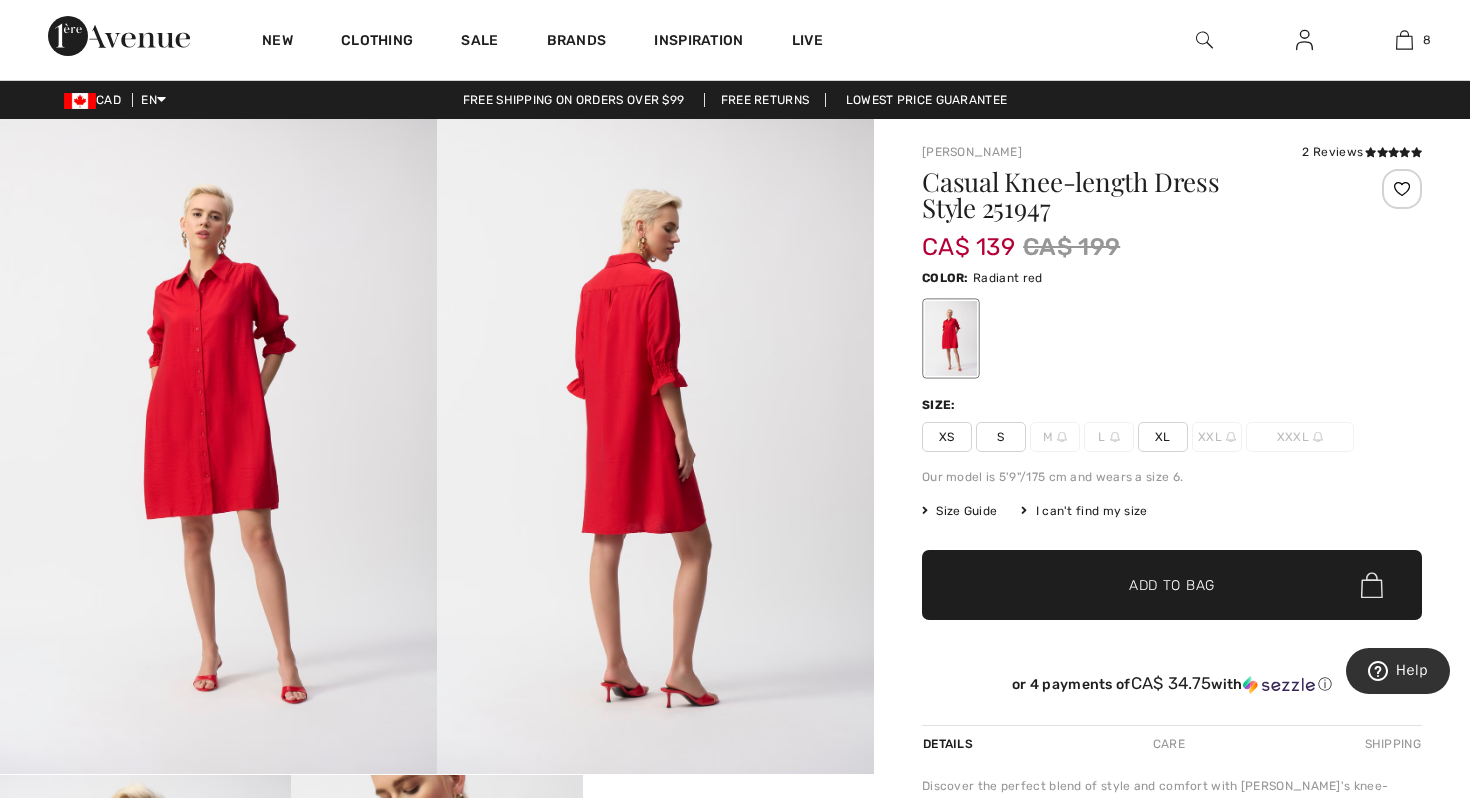 click at bounding box center [218, 446] 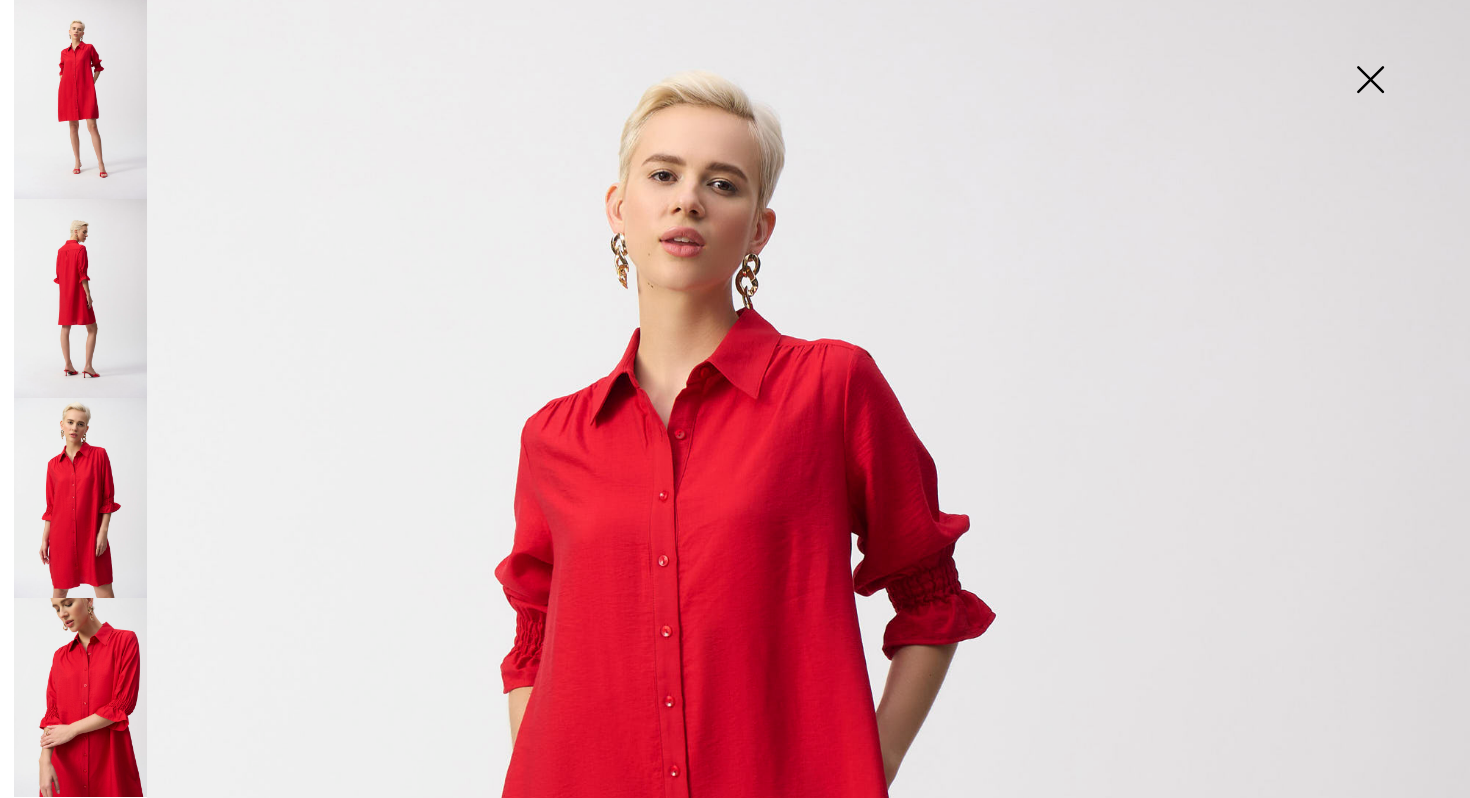 scroll, scrollTop: 0, scrollLeft: 0, axis: both 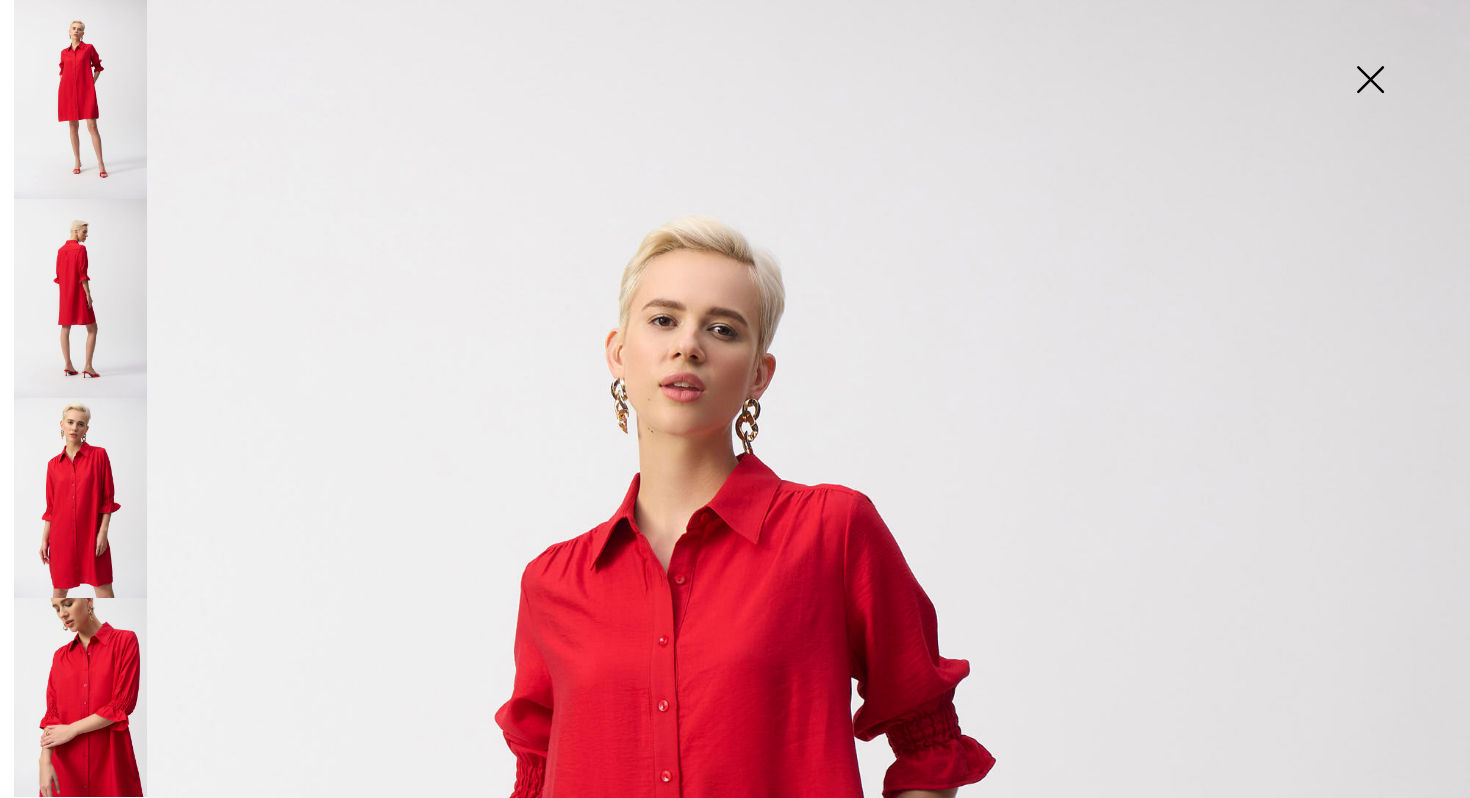 click at bounding box center (1370, 81) 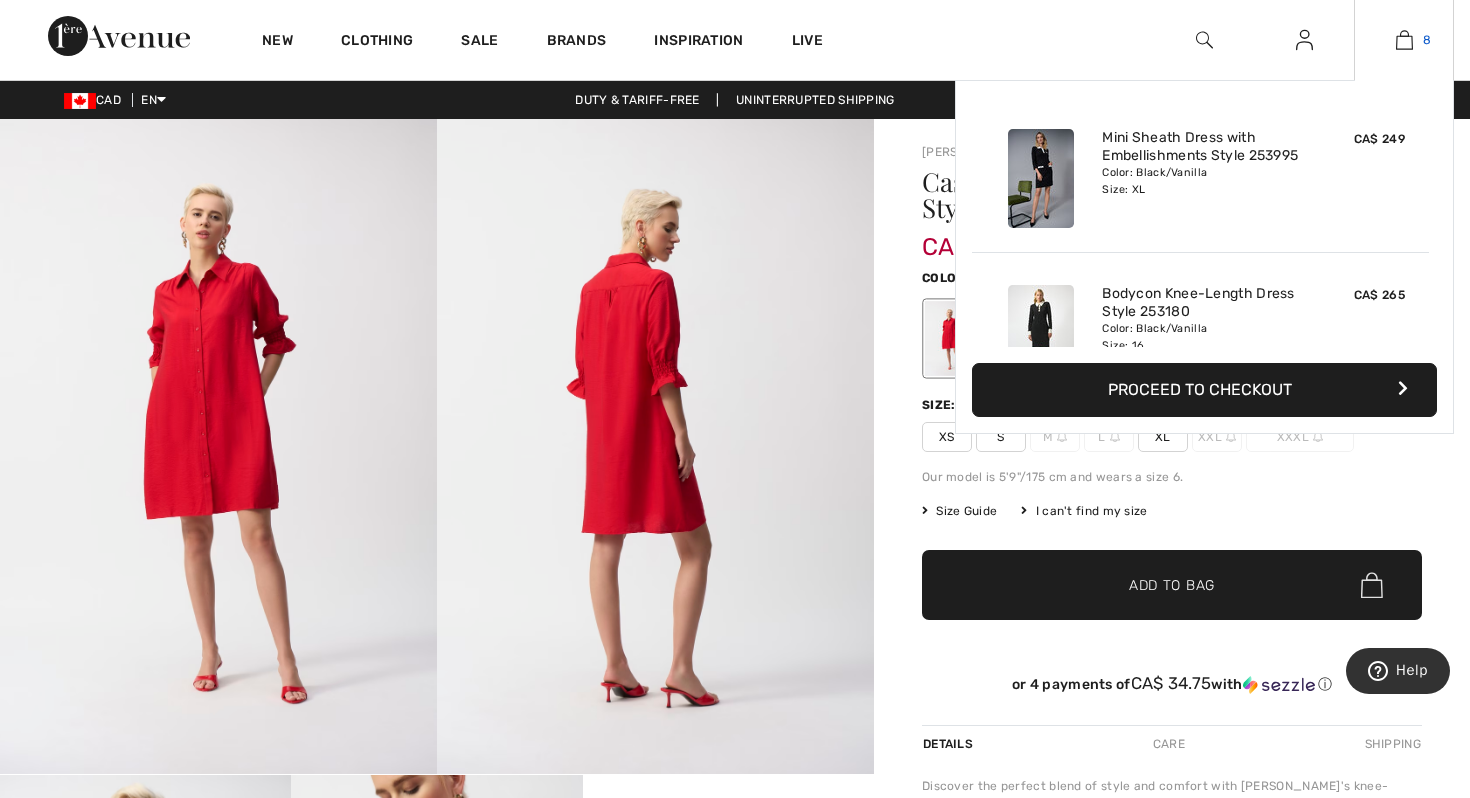click at bounding box center [1404, 40] 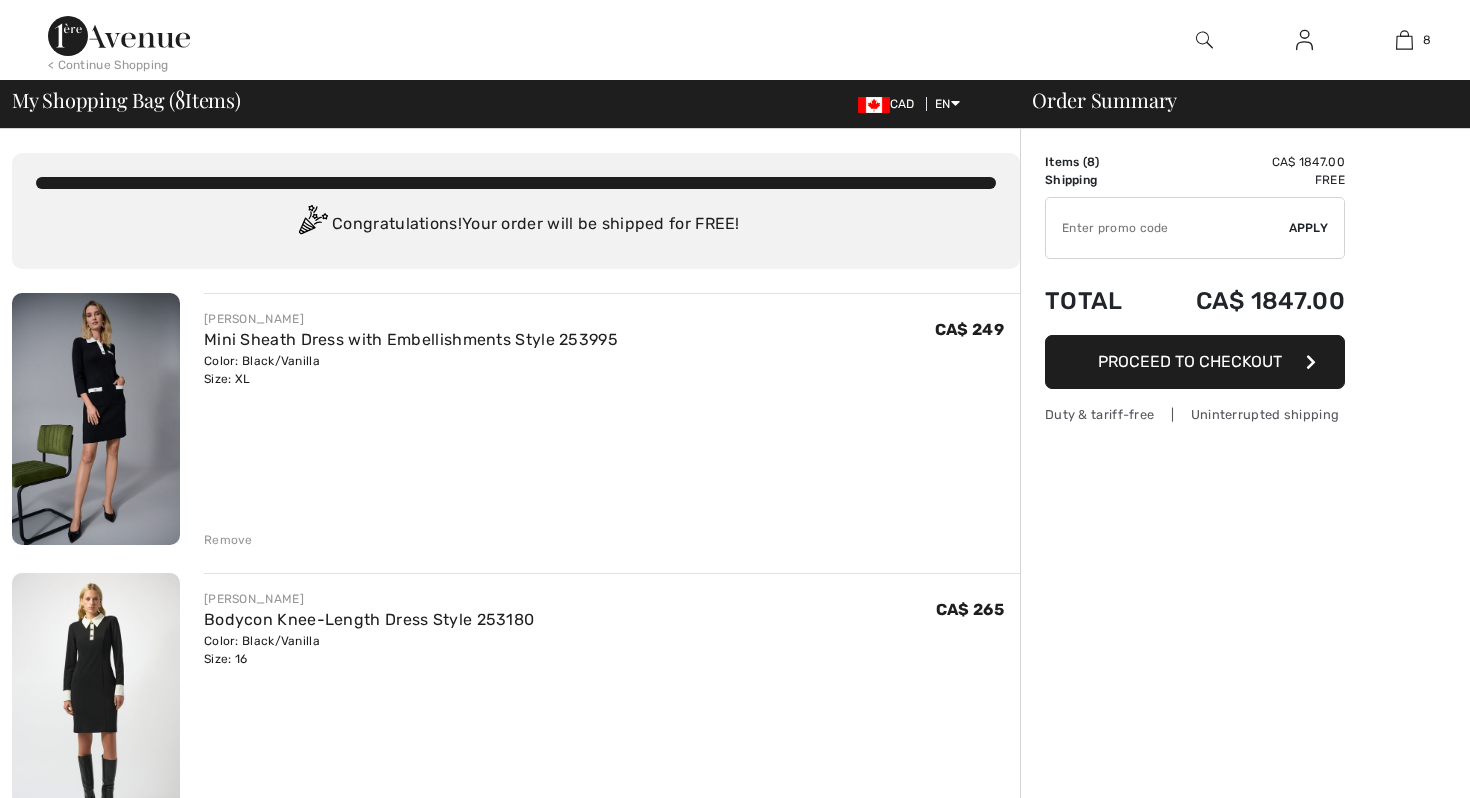 scroll, scrollTop: 0, scrollLeft: 0, axis: both 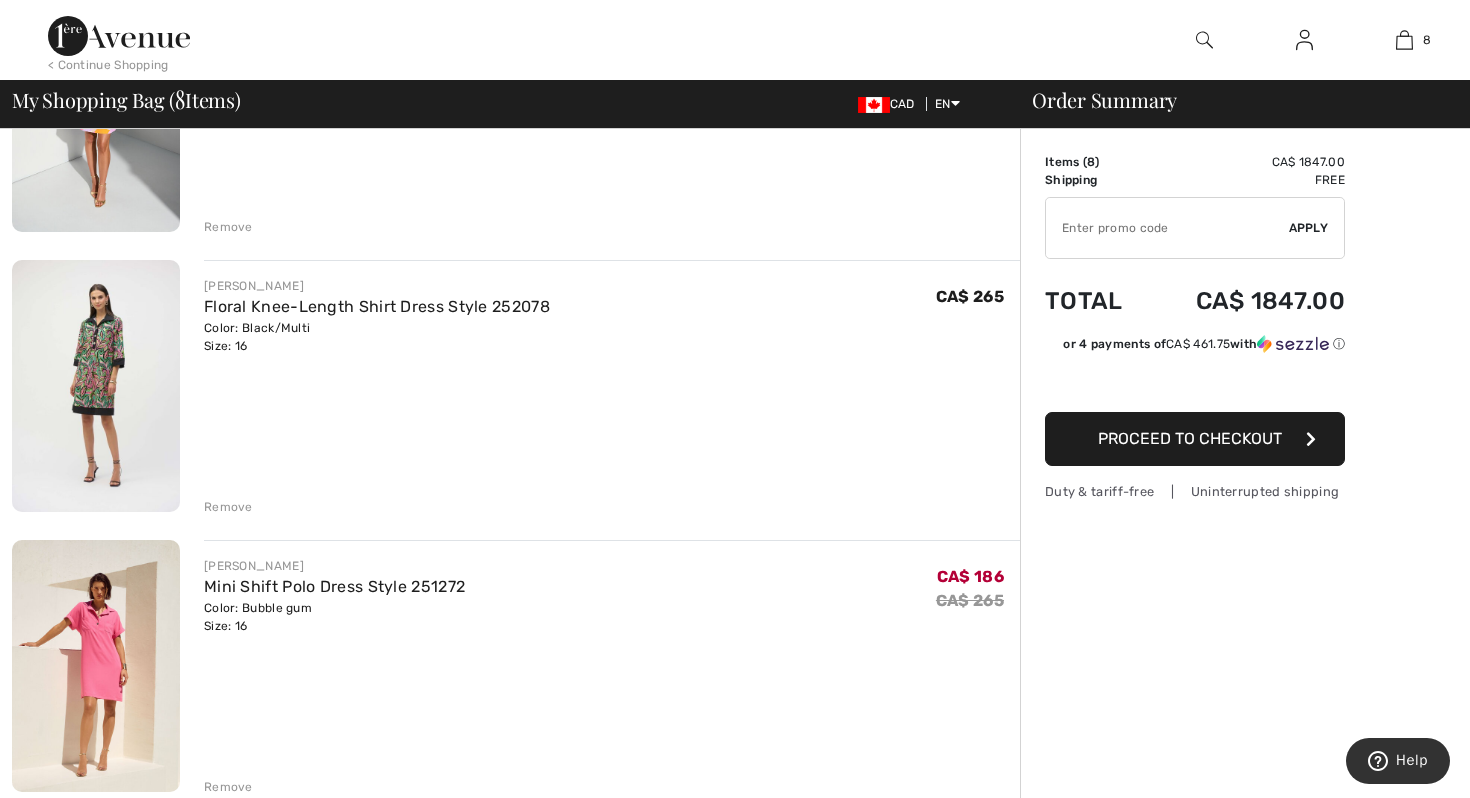 click at bounding box center [96, 666] 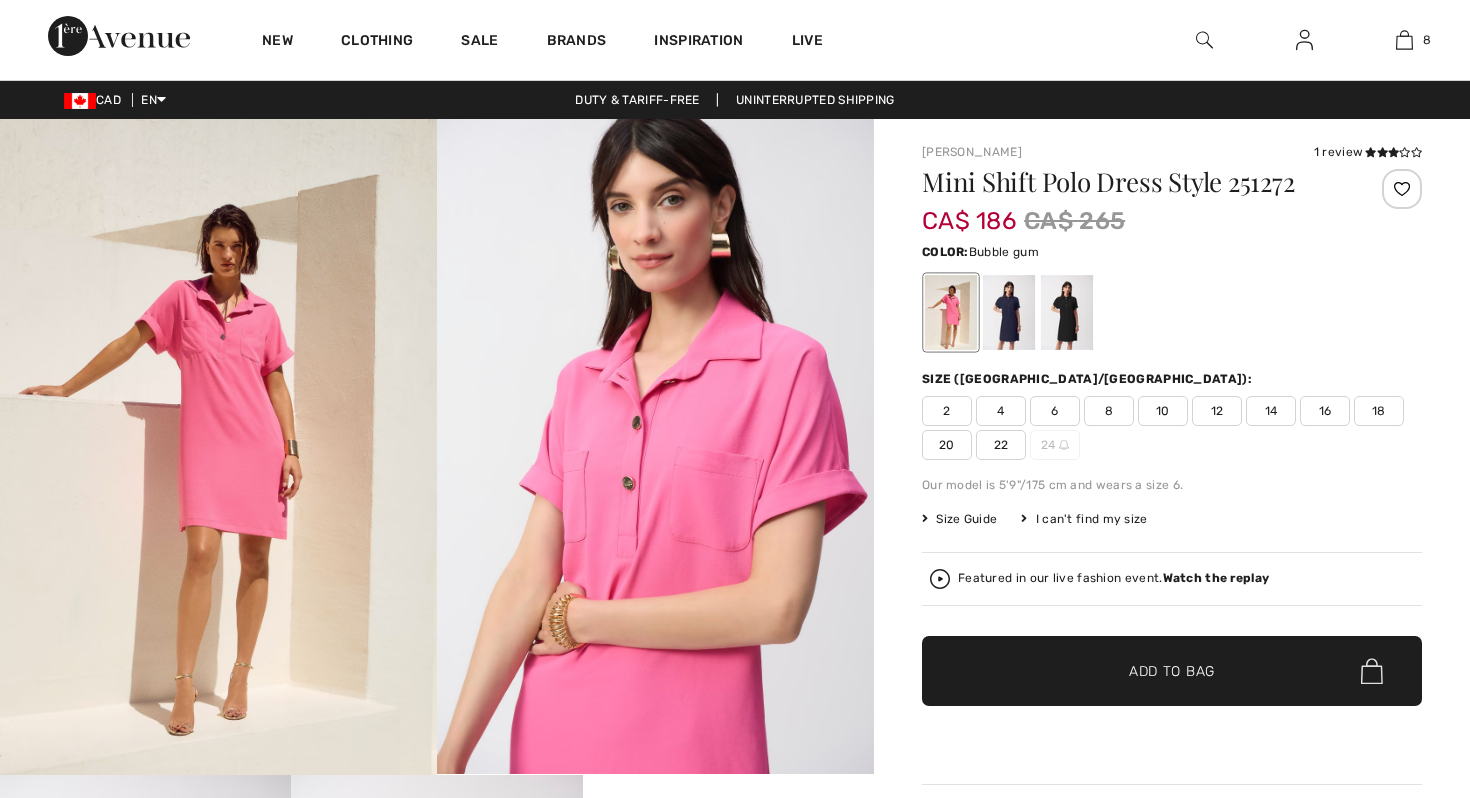 scroll, scrollTop: 0, scrollLeft: 0, axis: both 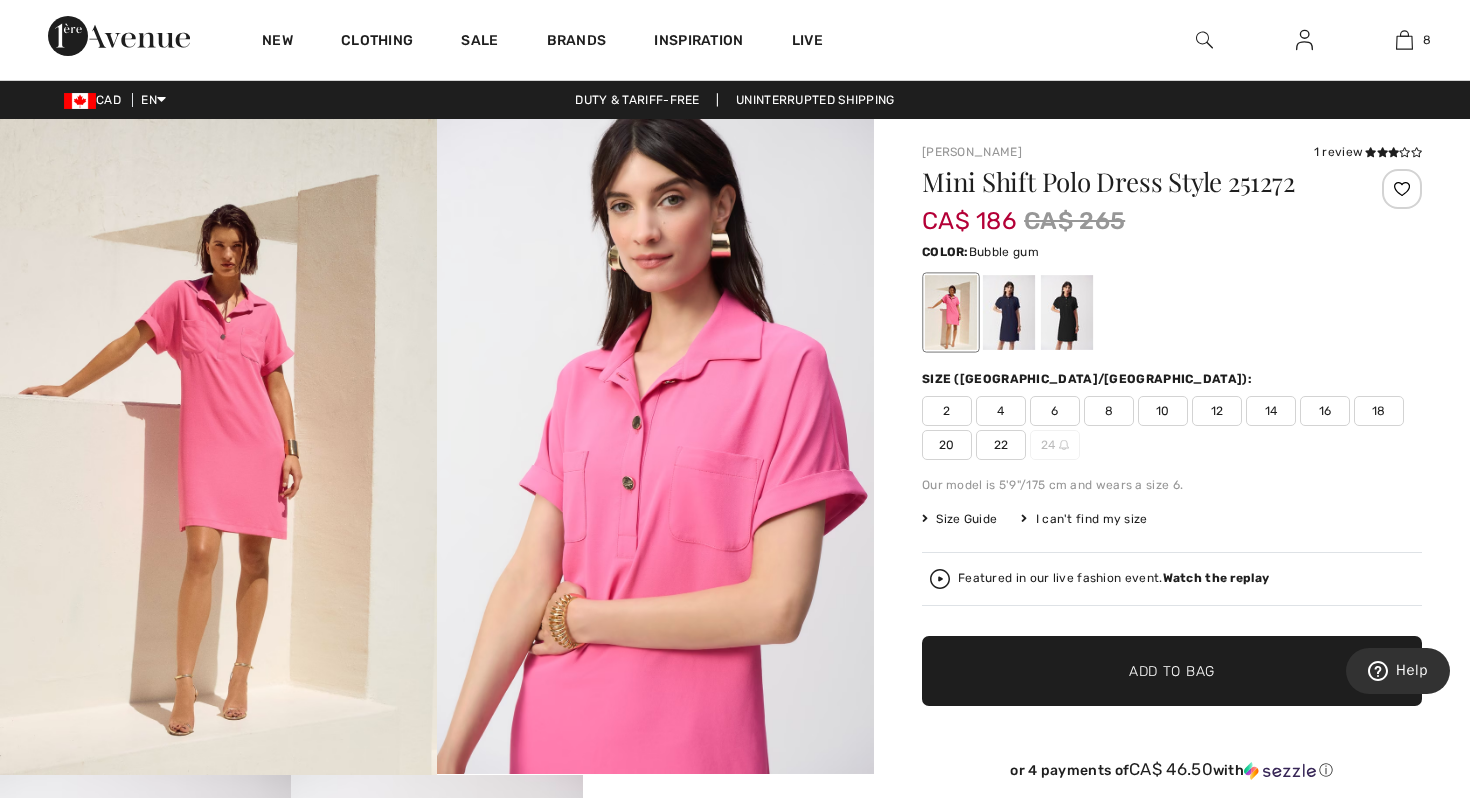 click at bounding box center (218, 447) 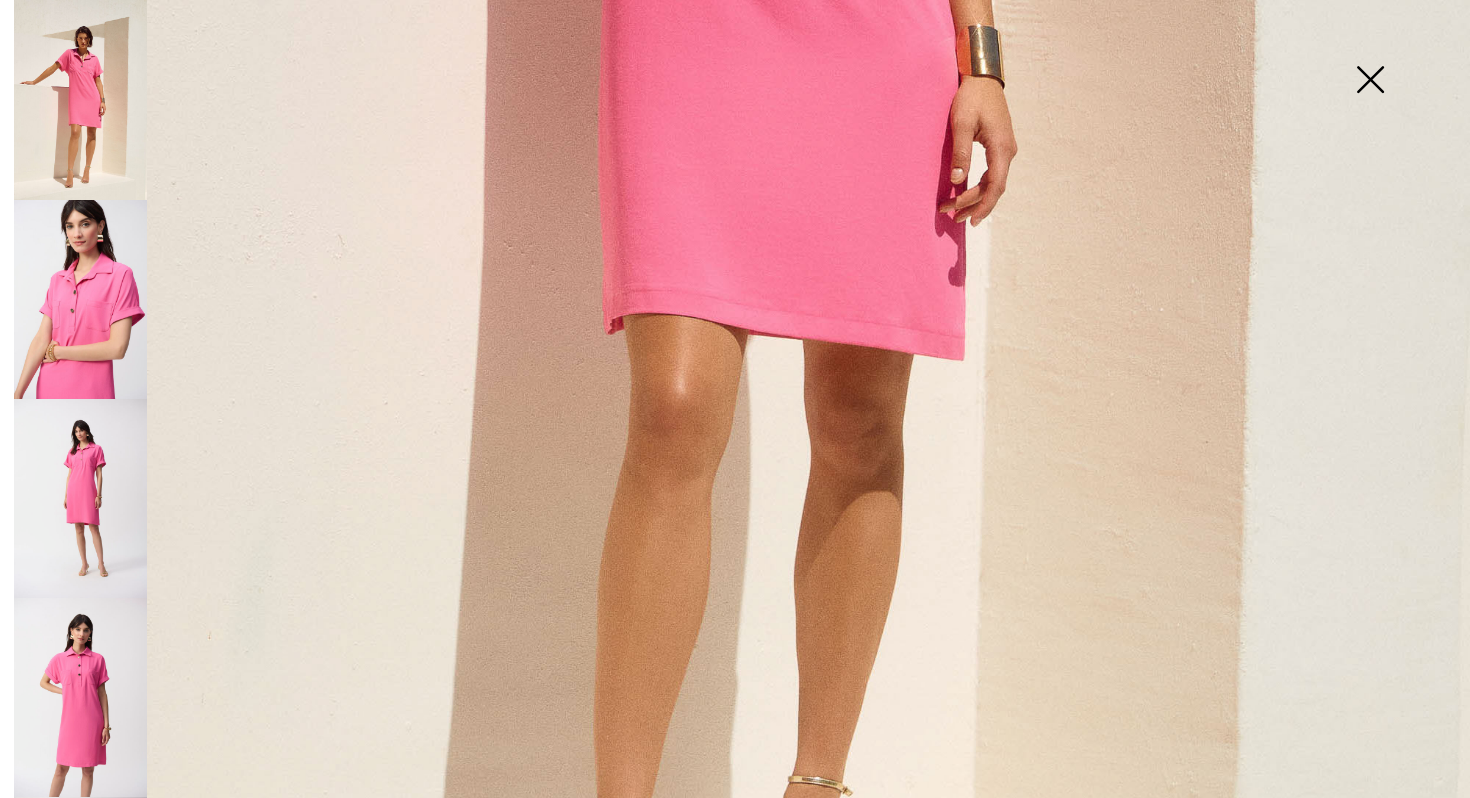 scroll, scrollTop: 1119, scrollLeft: 0, axis: vertical 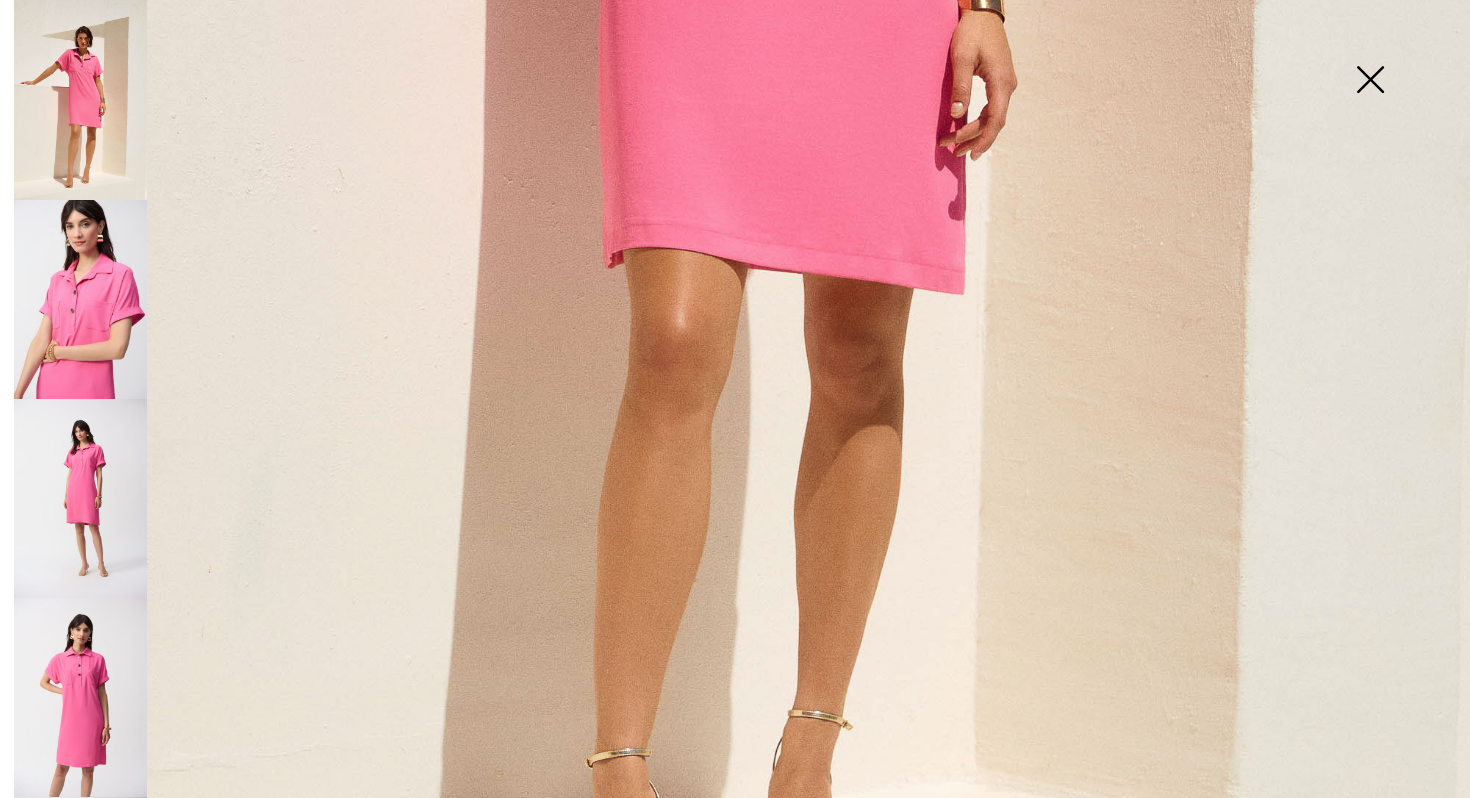 click at bounding box center [80, 498] 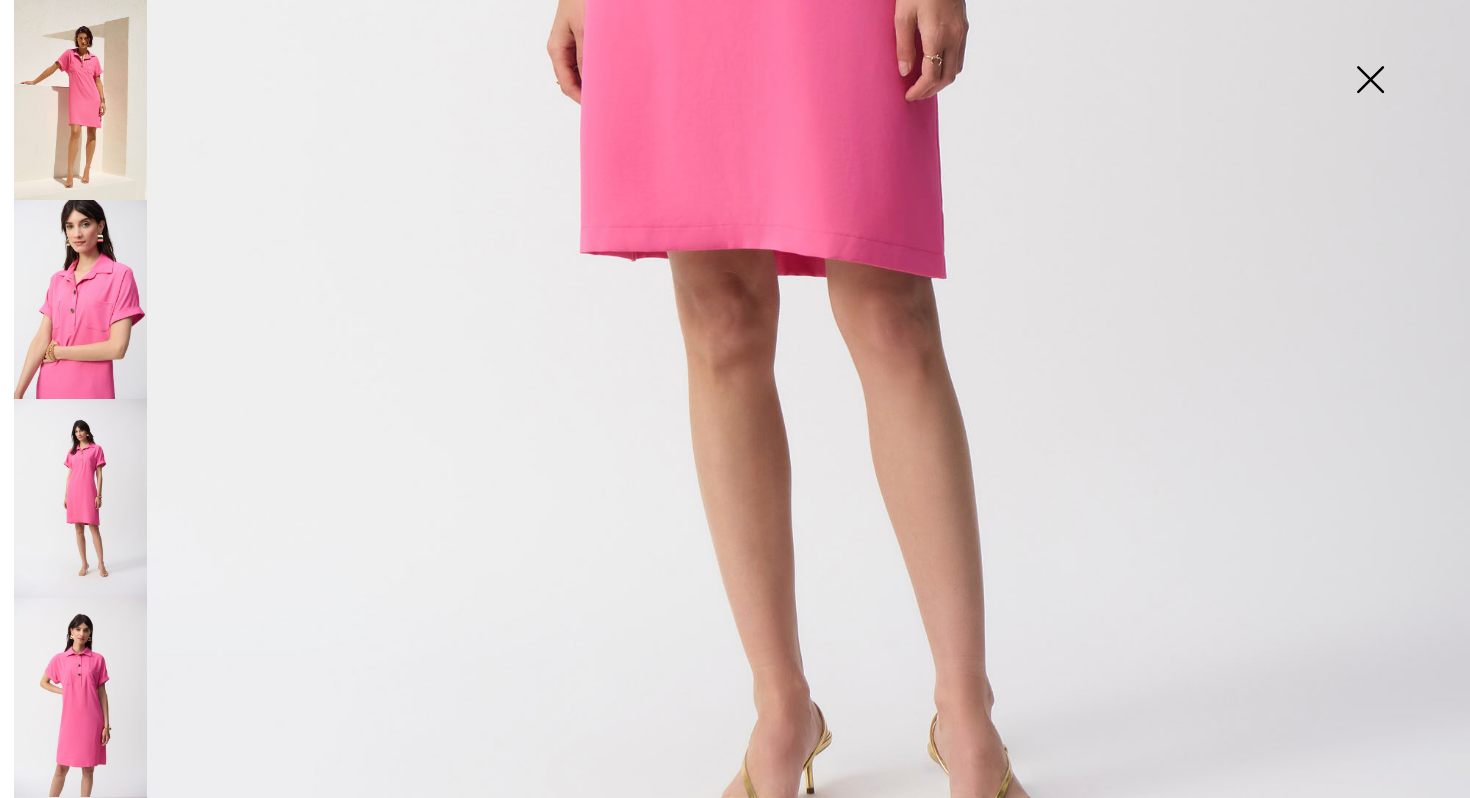 click at bounding box center (80, 498) 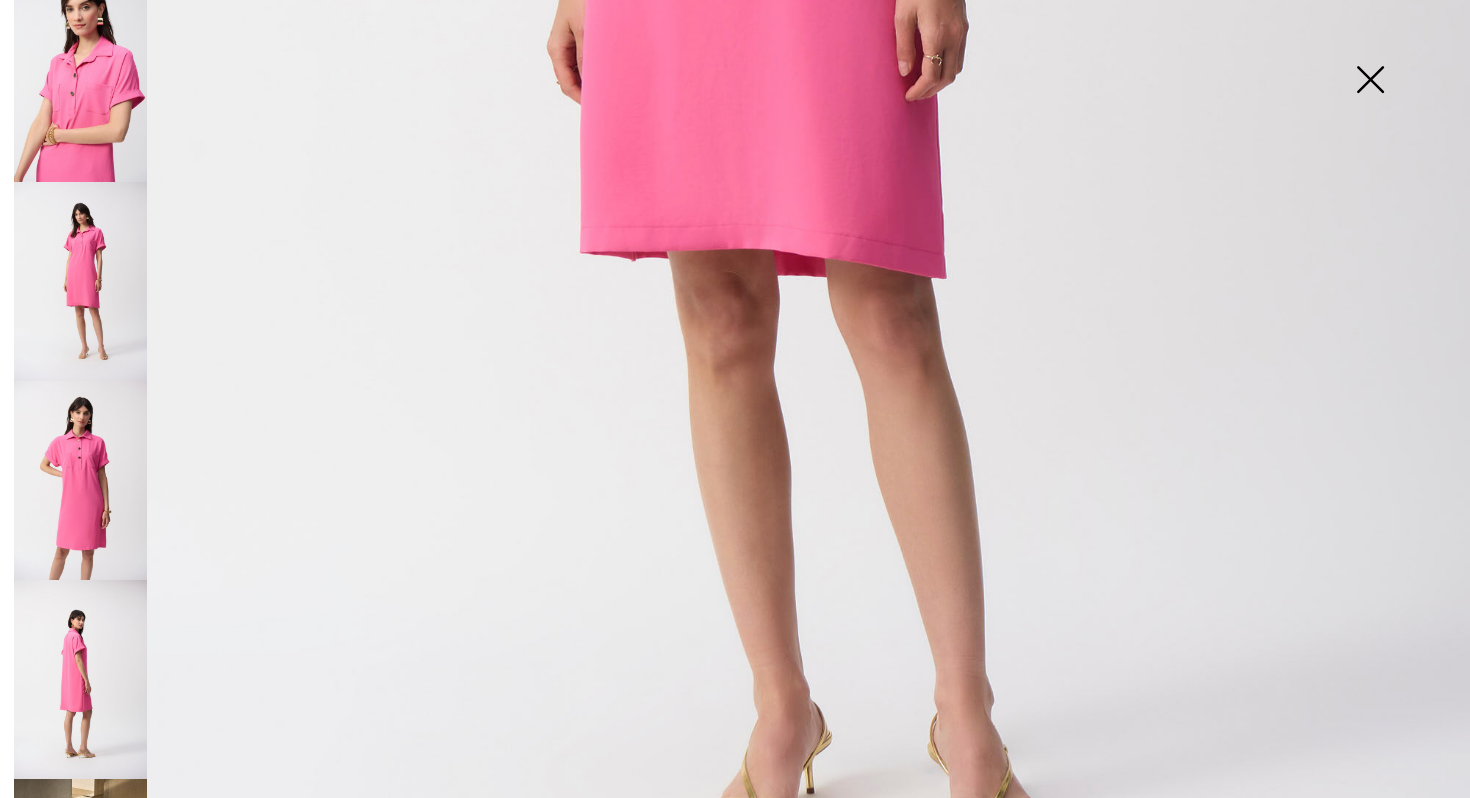 scroll, scrollTop: 284, scrollLeft: 0, axis: vertical 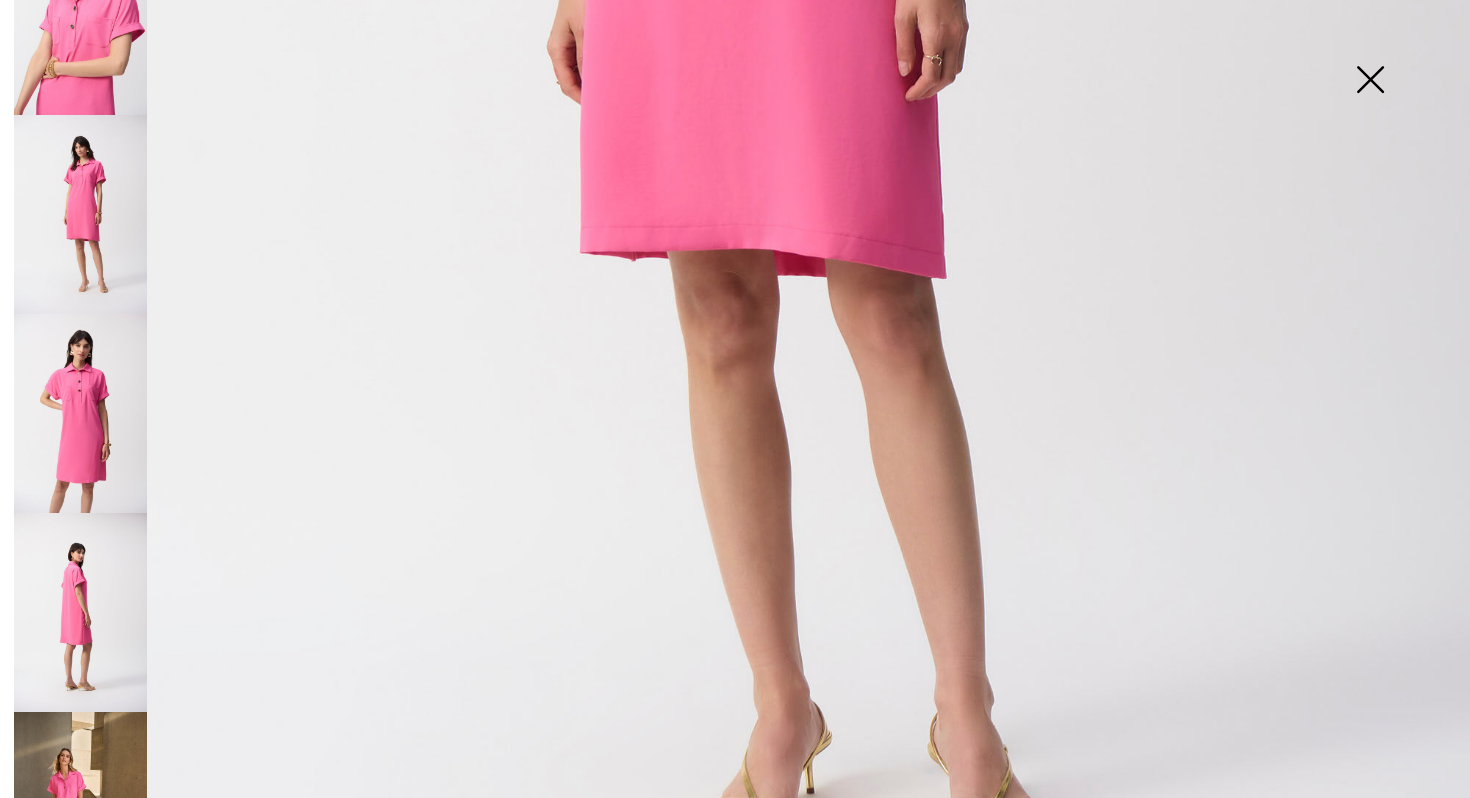 click at bounding box center (80, 612) 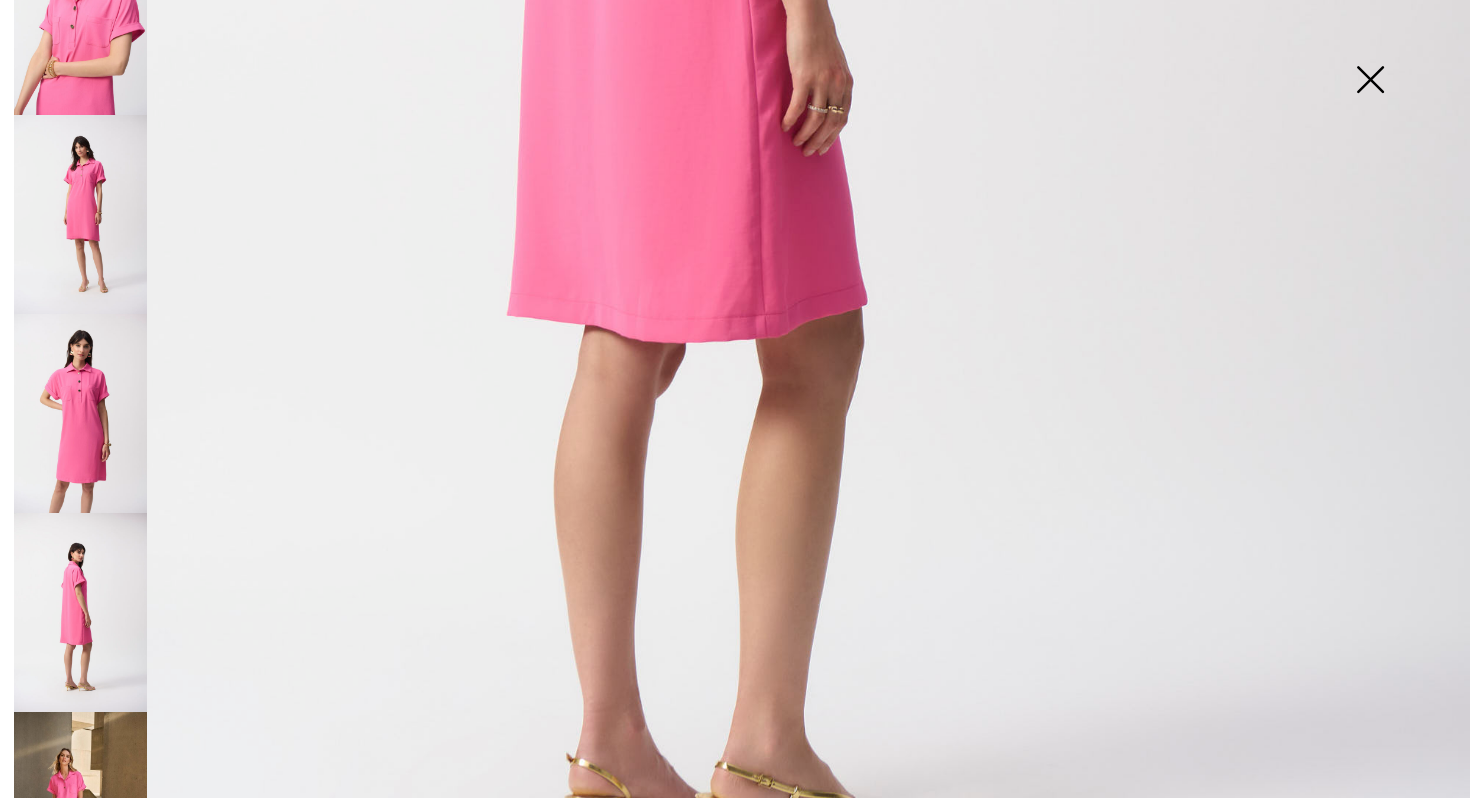 scroll, scrollTop: 0, scrollLeft: 0, axis: both 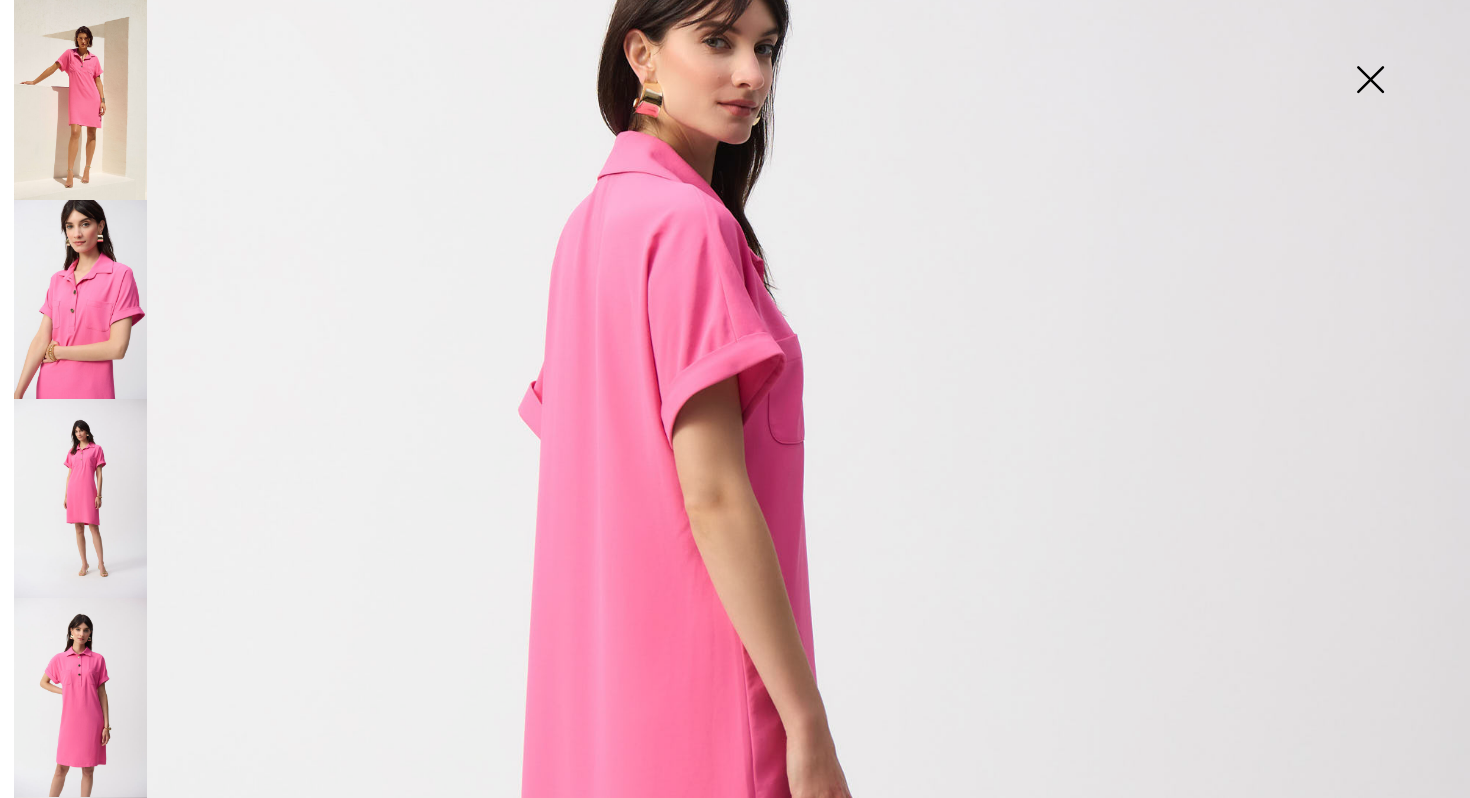 click at bounding box center (1370, 81) 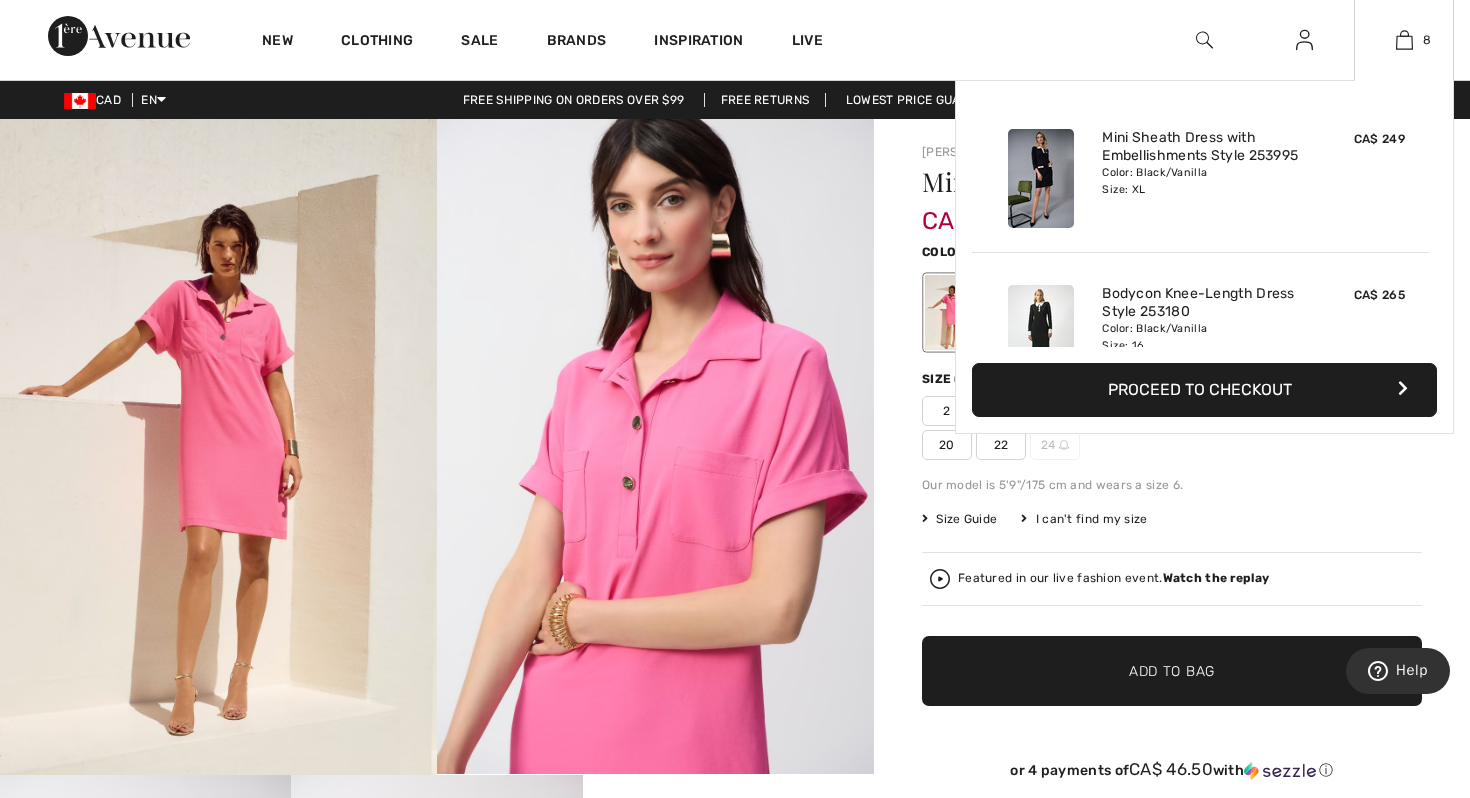 click on "8
Added to Bag
Joseph Ribkoff Mini Sheath Dress With Embellishments Style 253995
CA$ 249
Color: Black/Vanilla Size: XL
Mini Sheath Dress with Embellishments Style 253995 Color: Black/Vanilla Size: XL
CA$ 249
Added to Bag
Joseph Ribkoff Bodycon Knee-length Dress Style 253180
CA$ 265
Color: Black/Vanilla Size: 16
Bodycon Knee-Length Dress Style 253180 Color: Black/Vanilla Size: 16
CA$ 265
Added to Bag
Joseph Ribkoff Knee-length A-line Dress Style 253186
CA$ 239
Color: Black/Multi Size: 16
Knee-Length A-Line Dress Style 253186 Color: Black/Multi Size: 16
CA$ 239" at bounding box center (1404, 40) 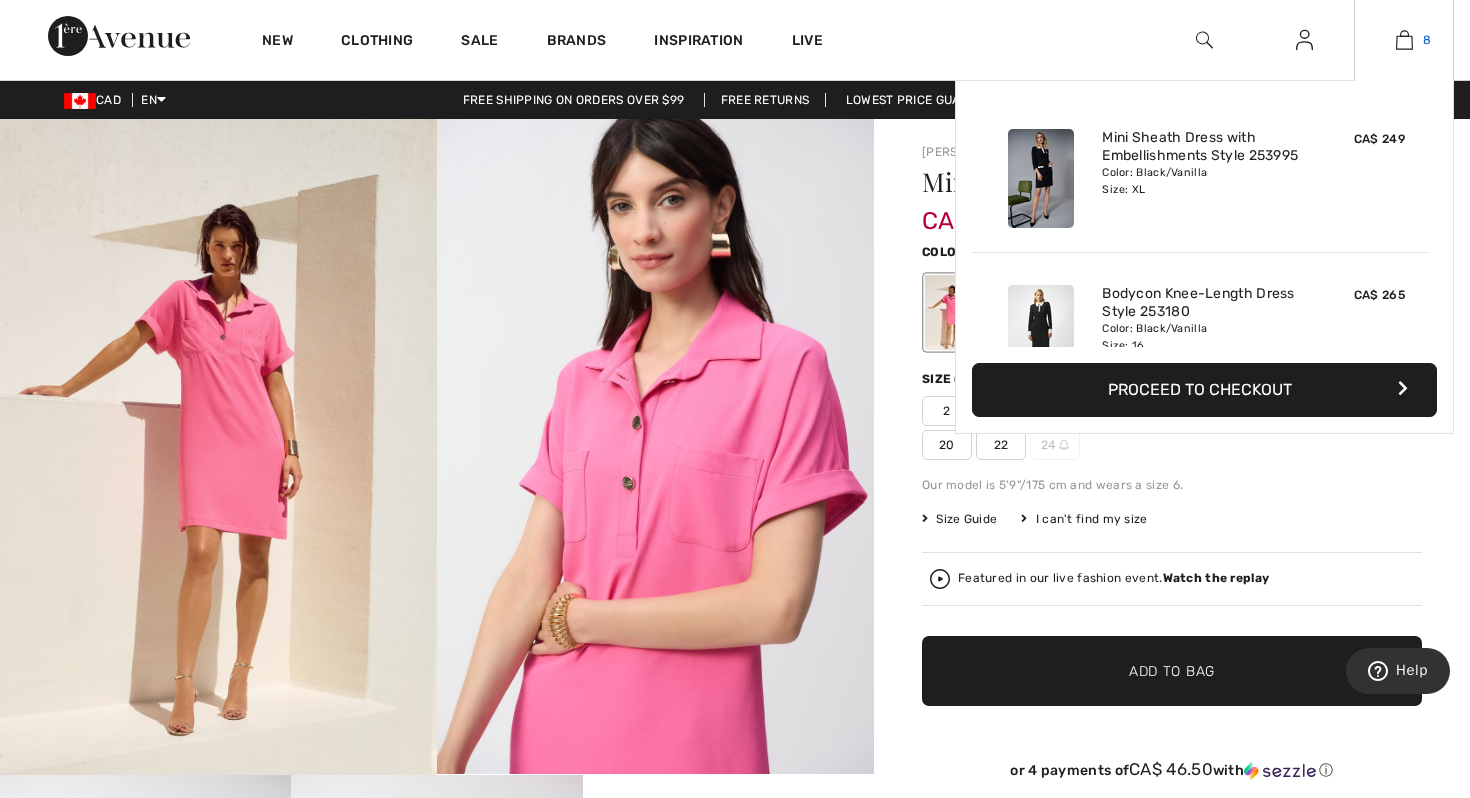 click at bounding box center [1404, 40] 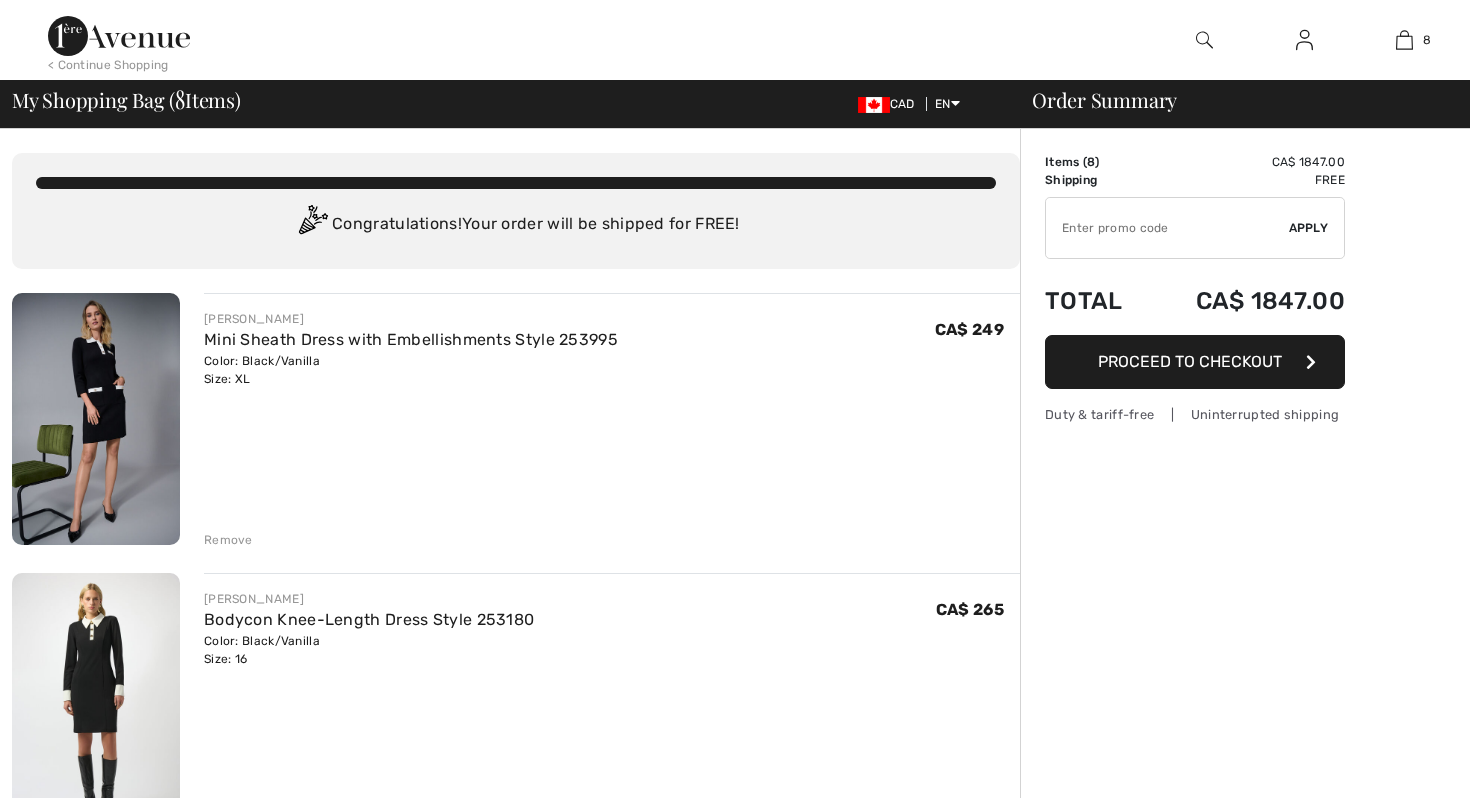 scroll, scrollTop: 0, scrollLeft: 0, axis: both 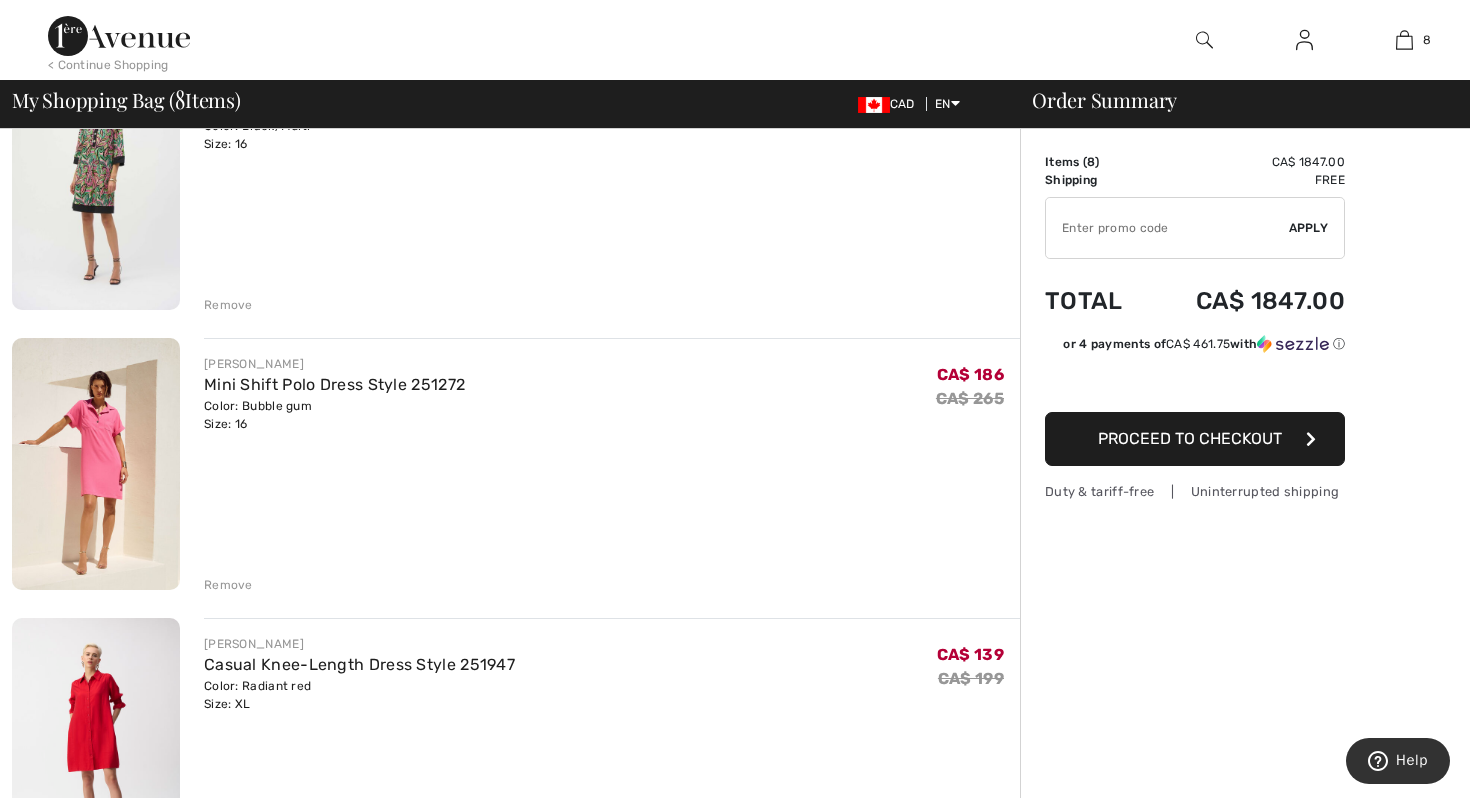 click on "Remove" at bounding box center (228, 585) 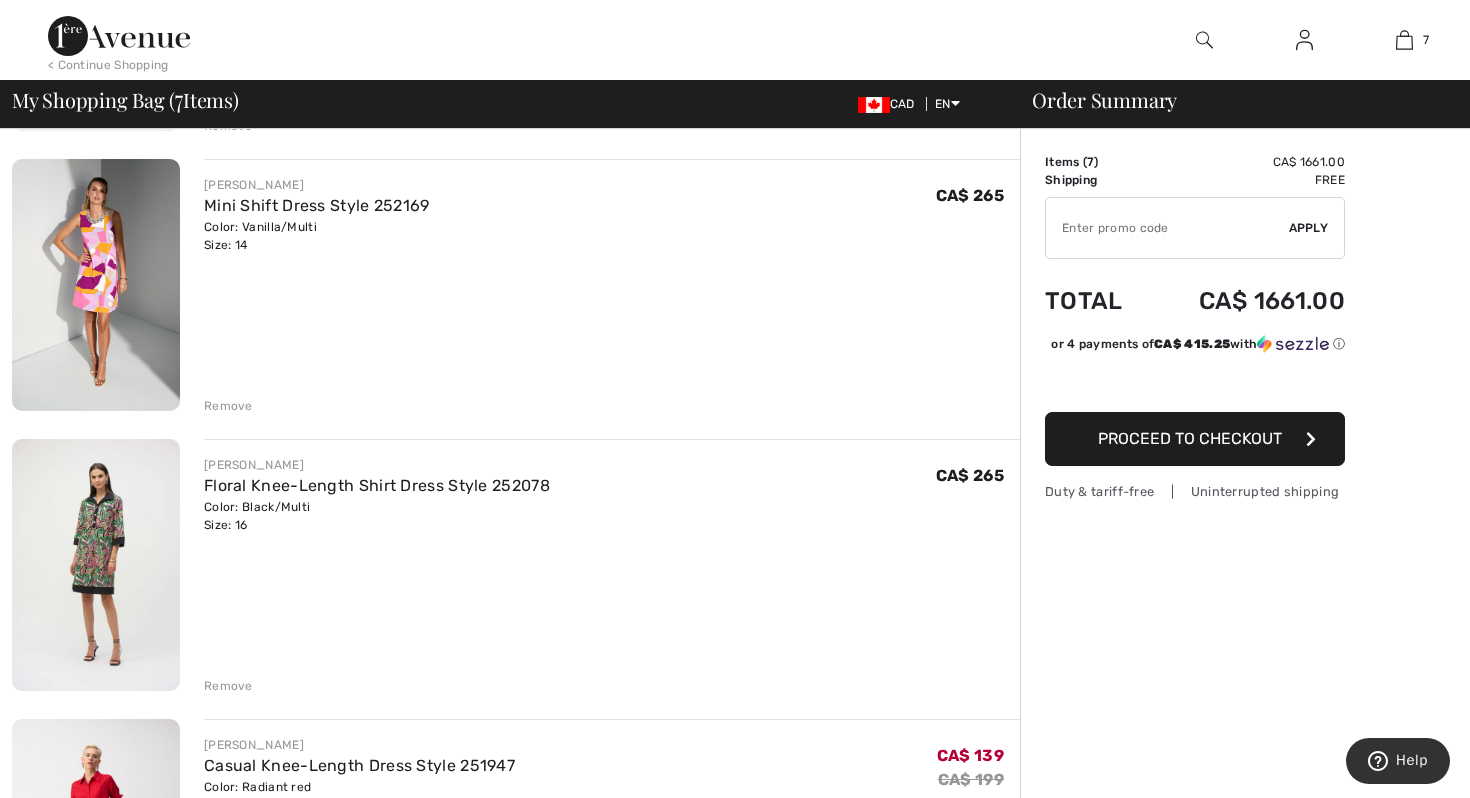 scroll, scrollTop: 1274, scrollLeft: 0, axis: vertical 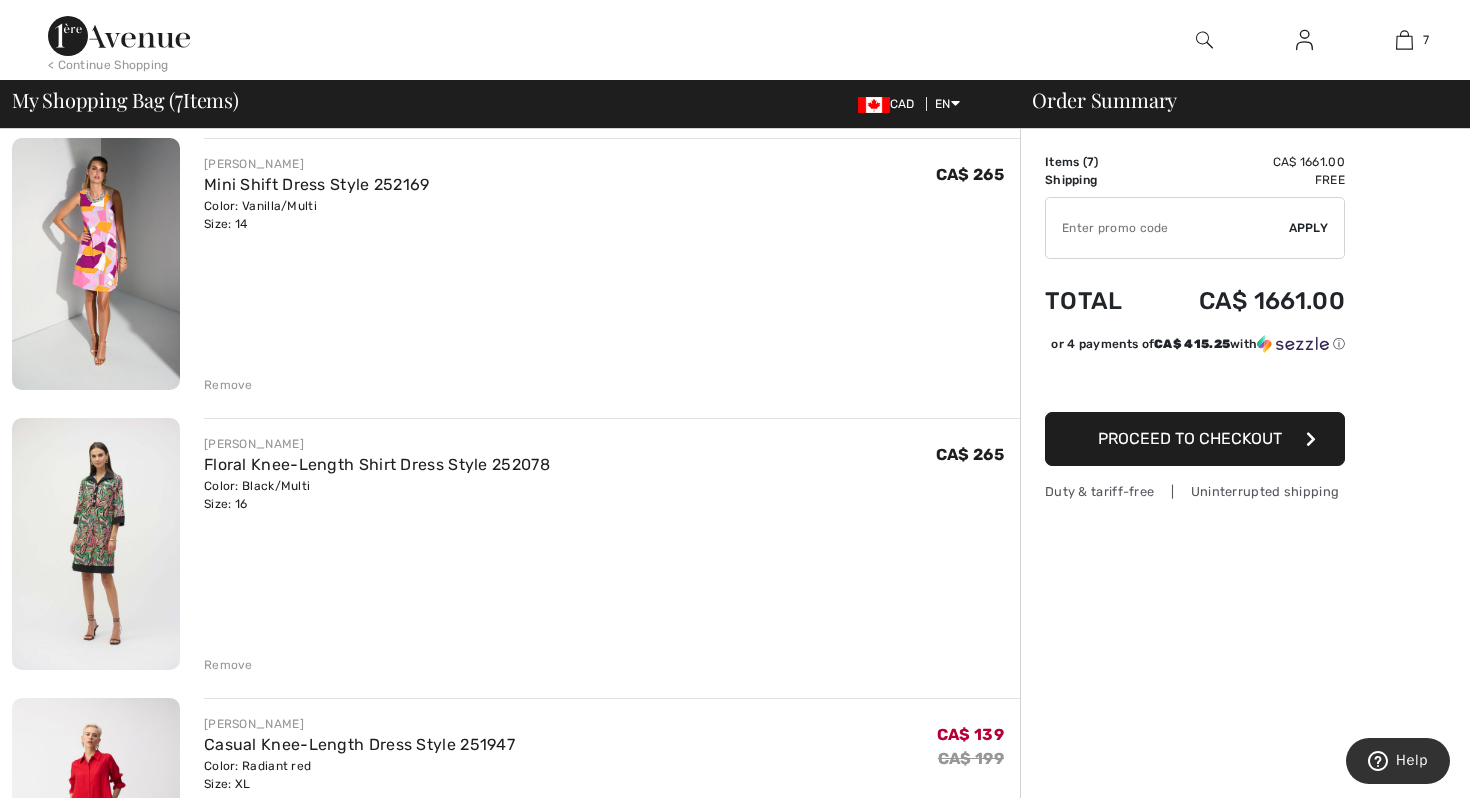 click at bounding box center (96, 544) 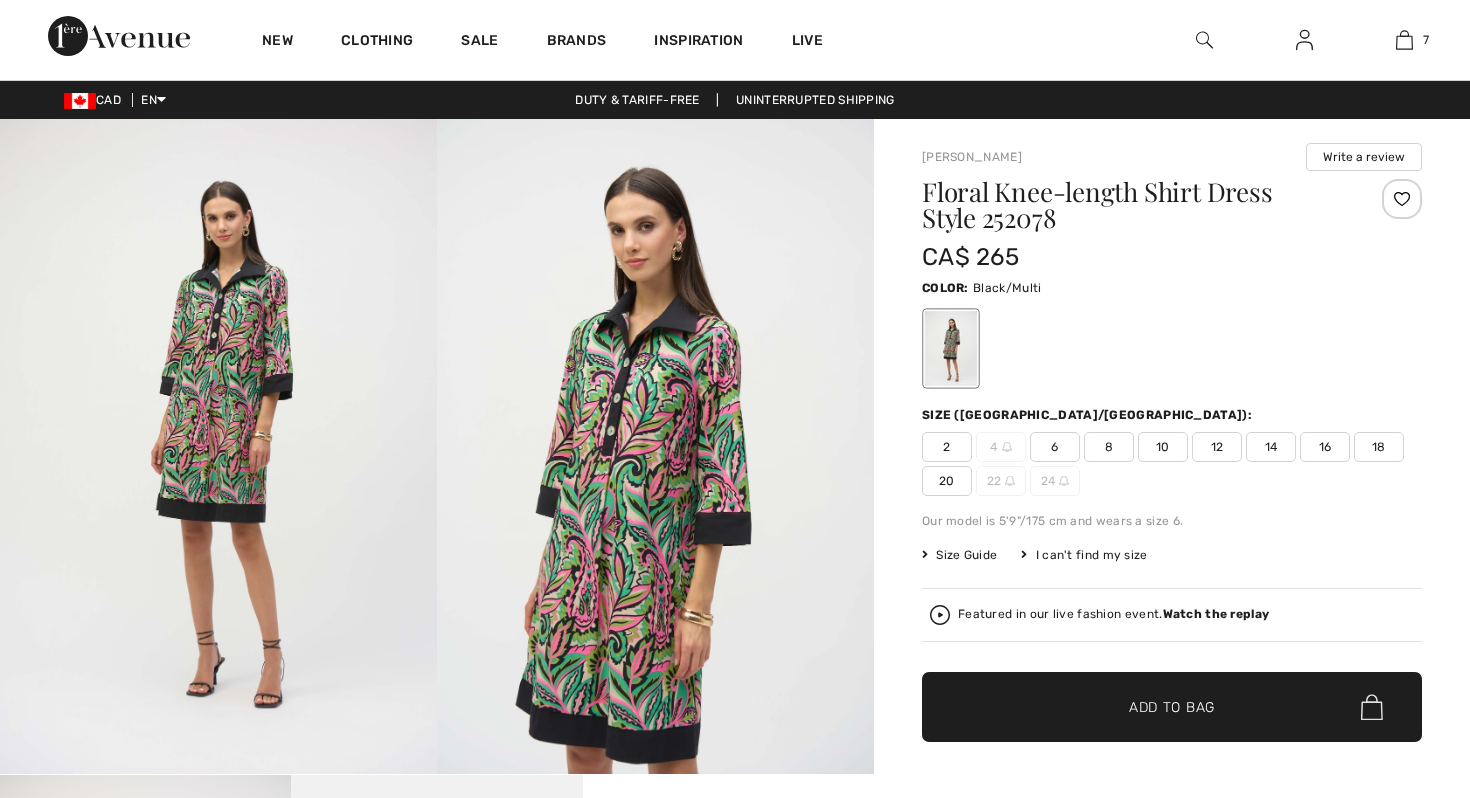 scroll, scrollTop: 0, scrollLeft: 0, axis: both 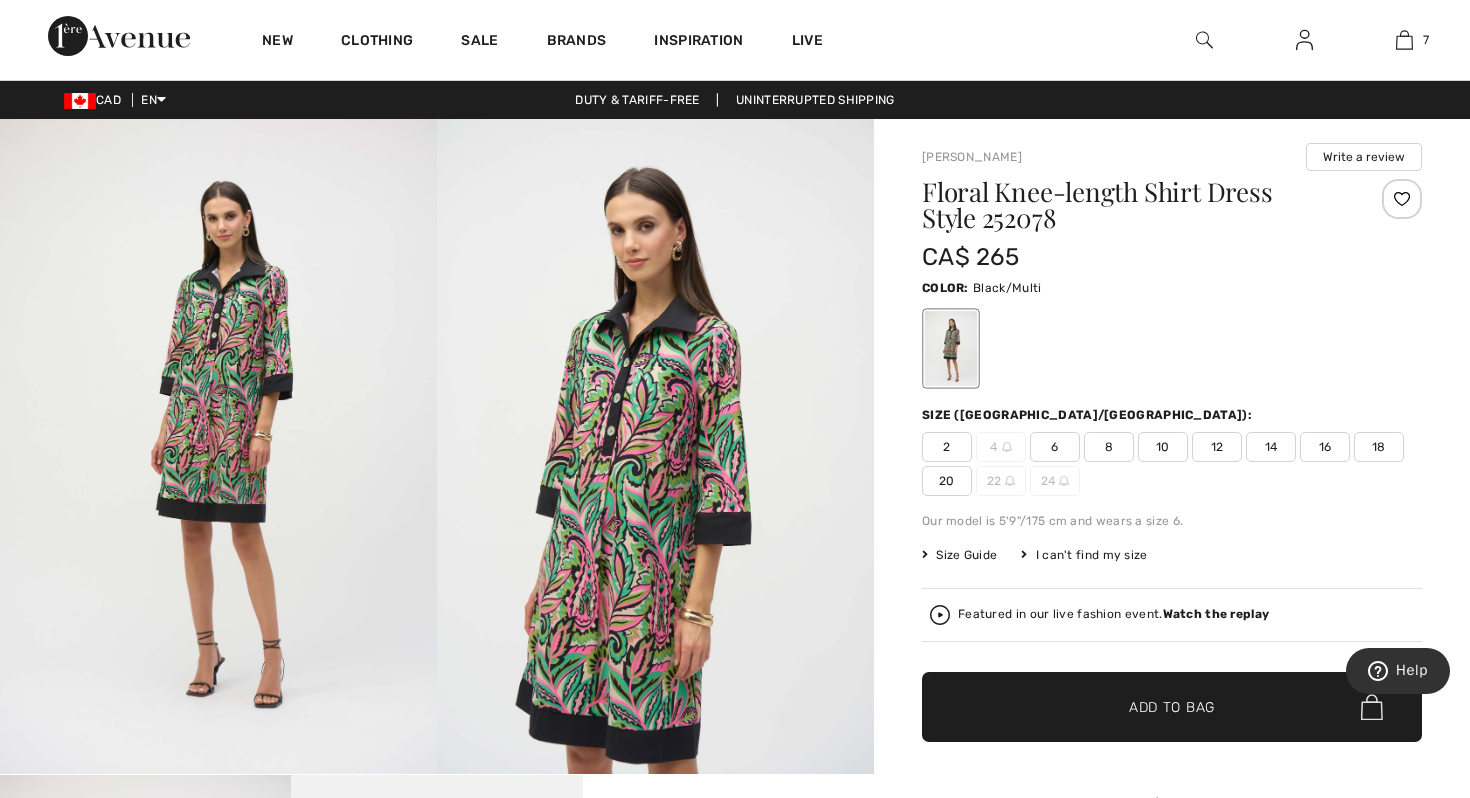 click at bounding box center (655, 446) 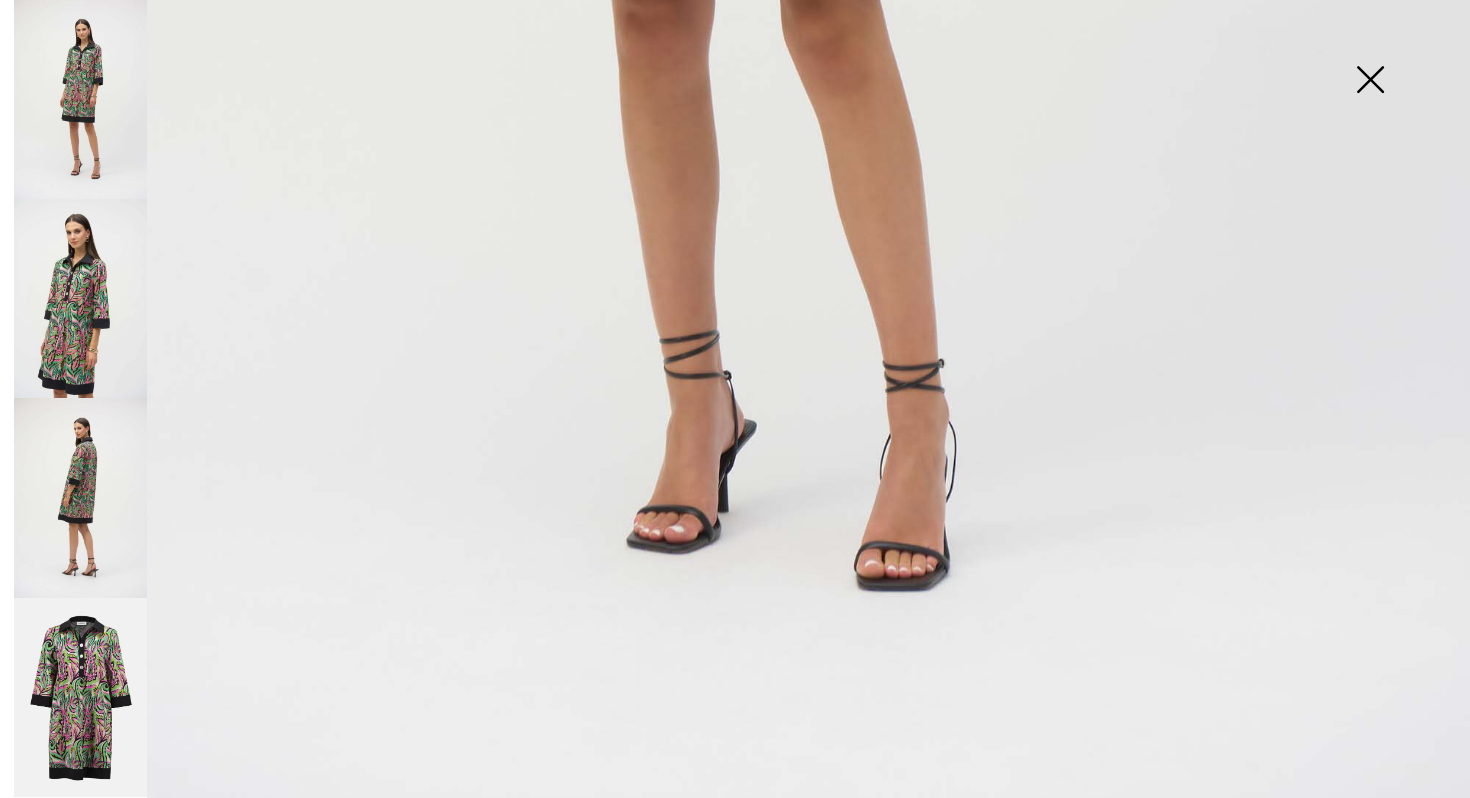scroll, scrollTop: 1405, scrollLeft: 0, axis: vertical 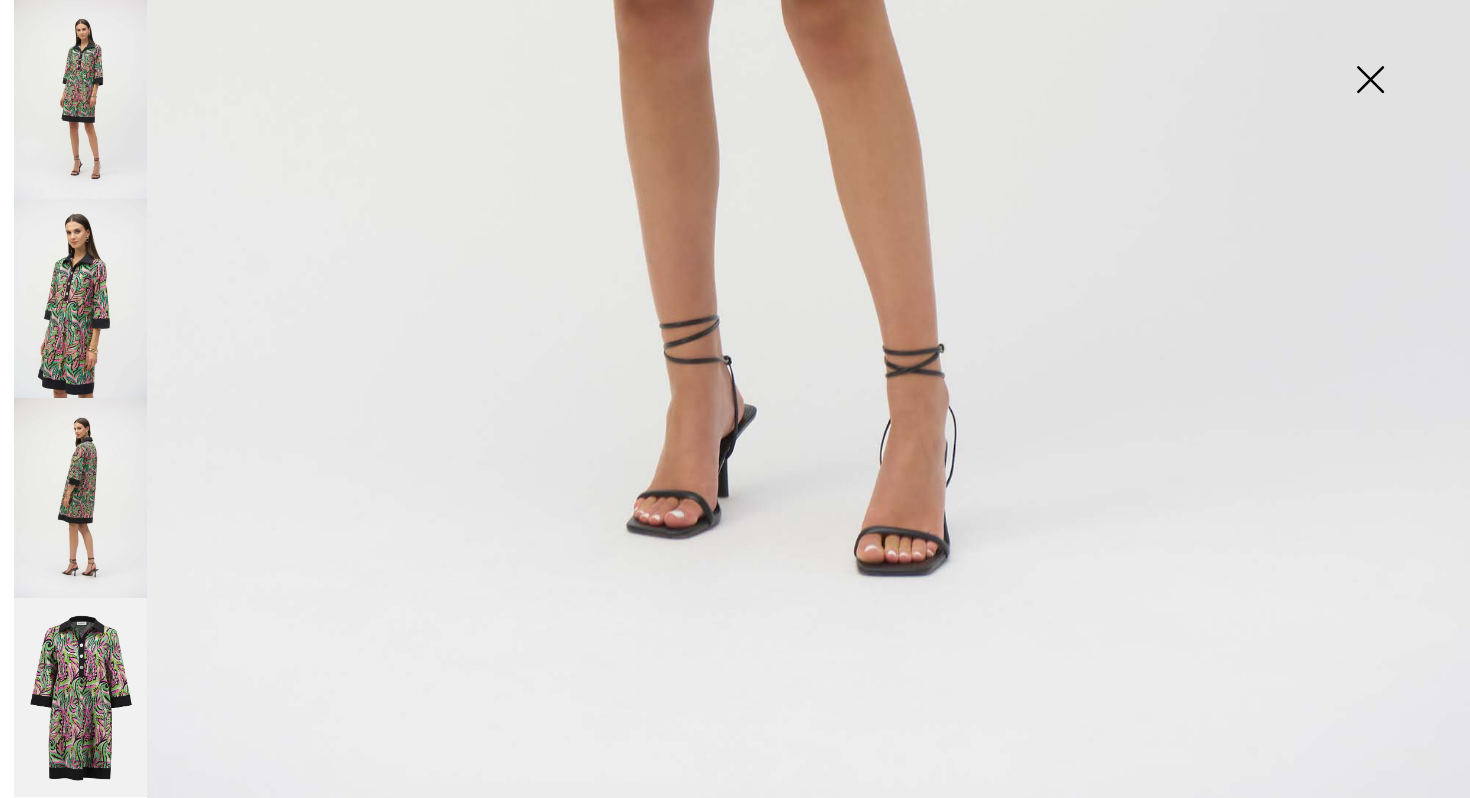 click at bounding box center (80, 698) 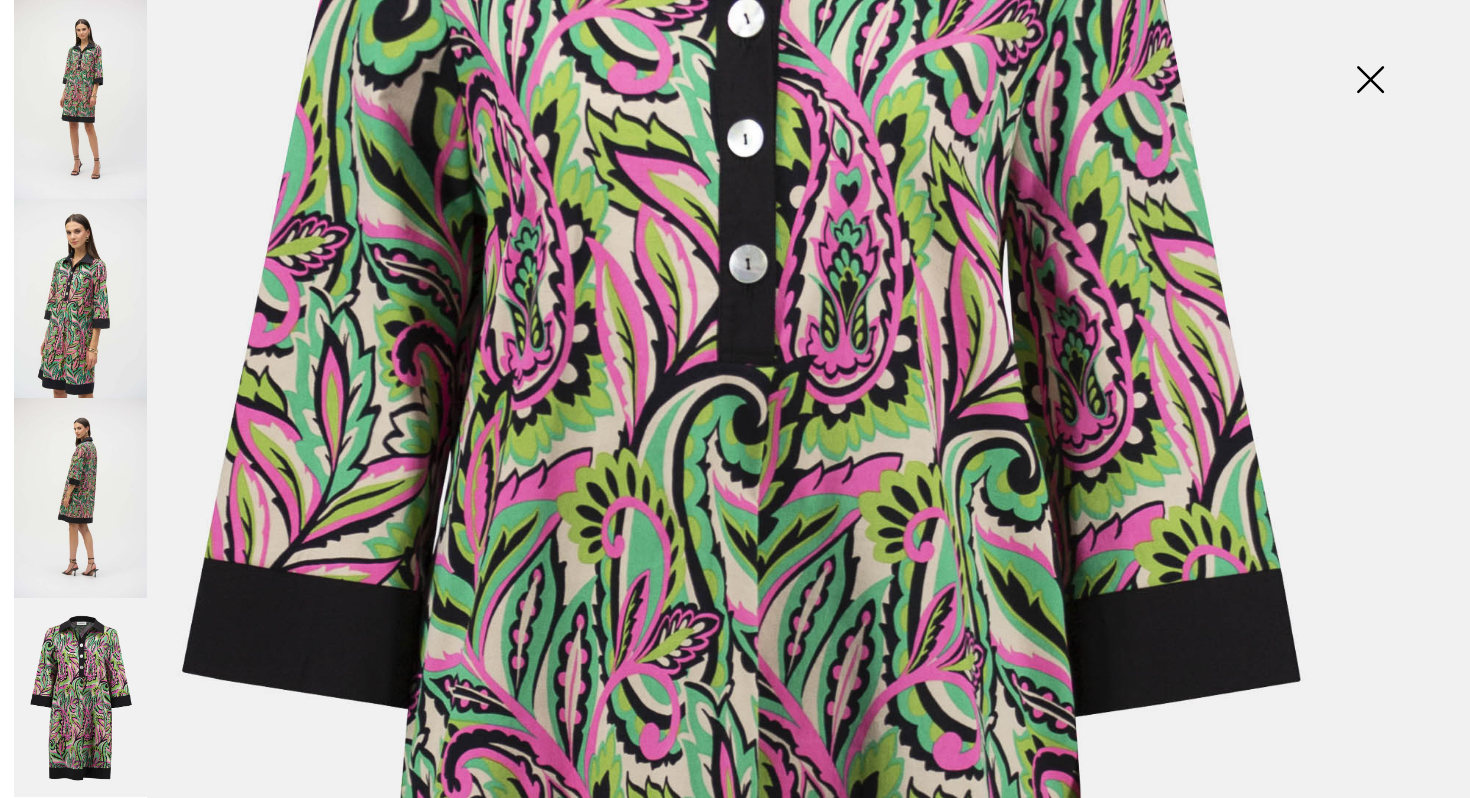 scroll, scrollTop: 237, scrollLeft: 0, axis: vertical 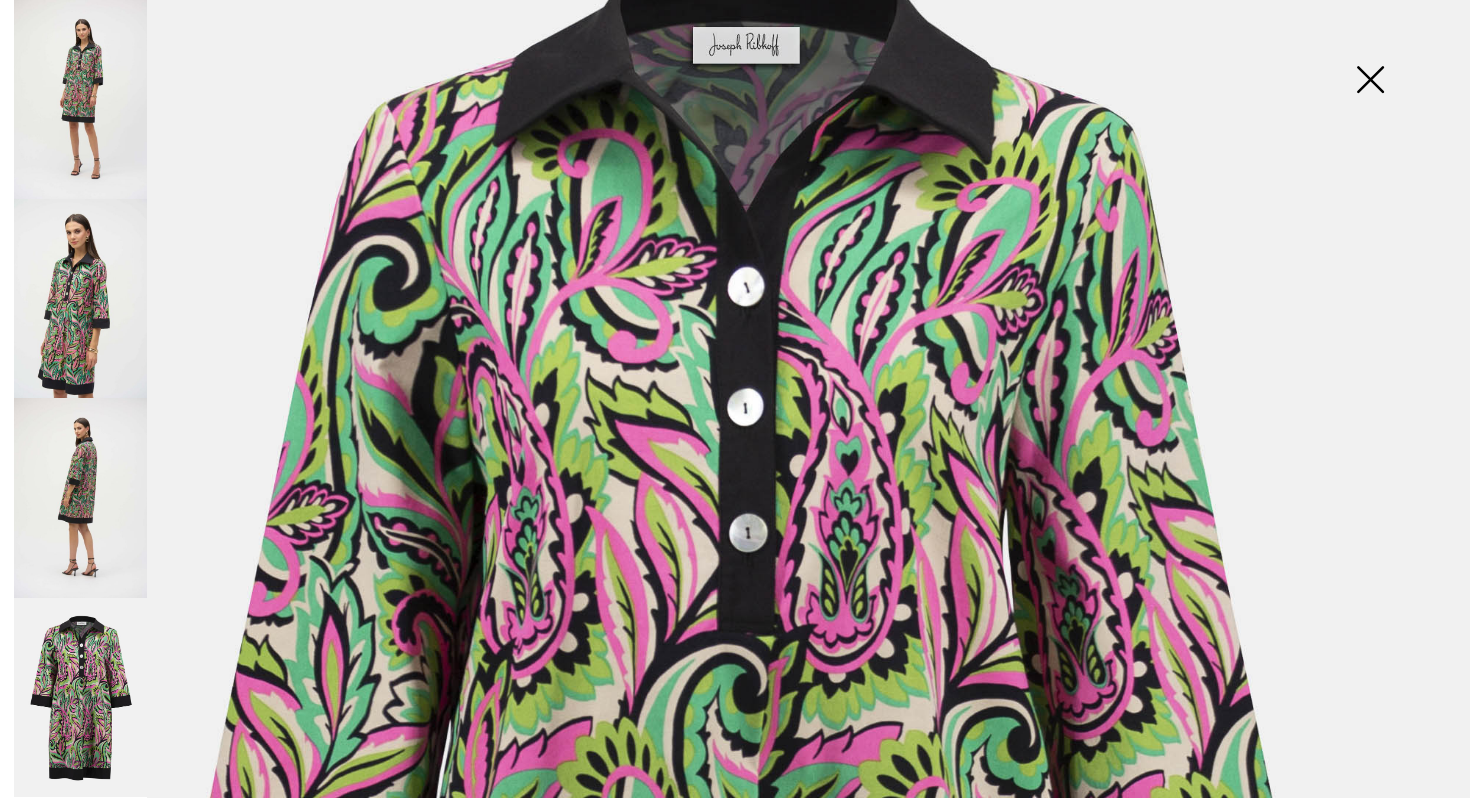 click at bounding box center (1370, 81) 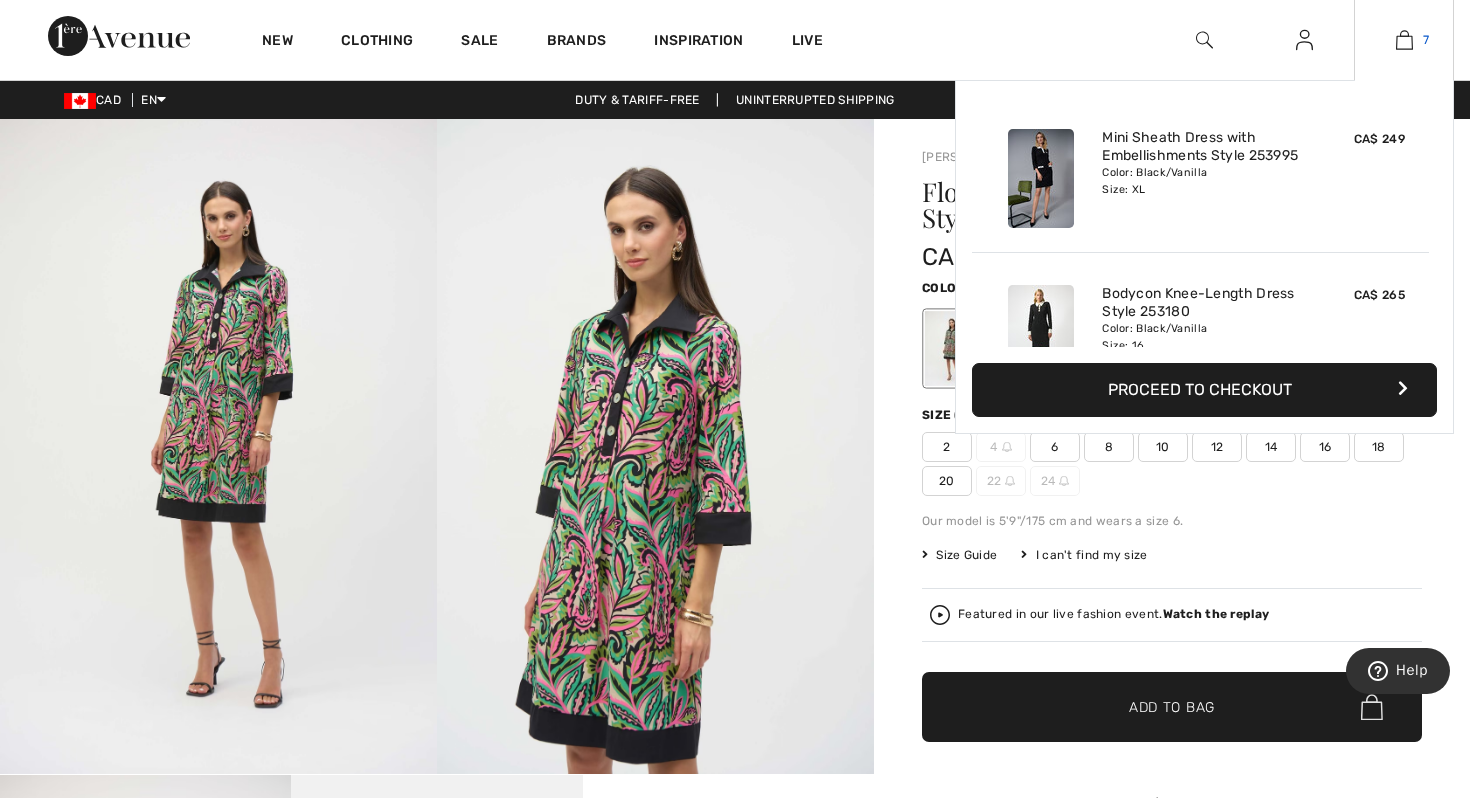 click at bounding box center (1404, 40) 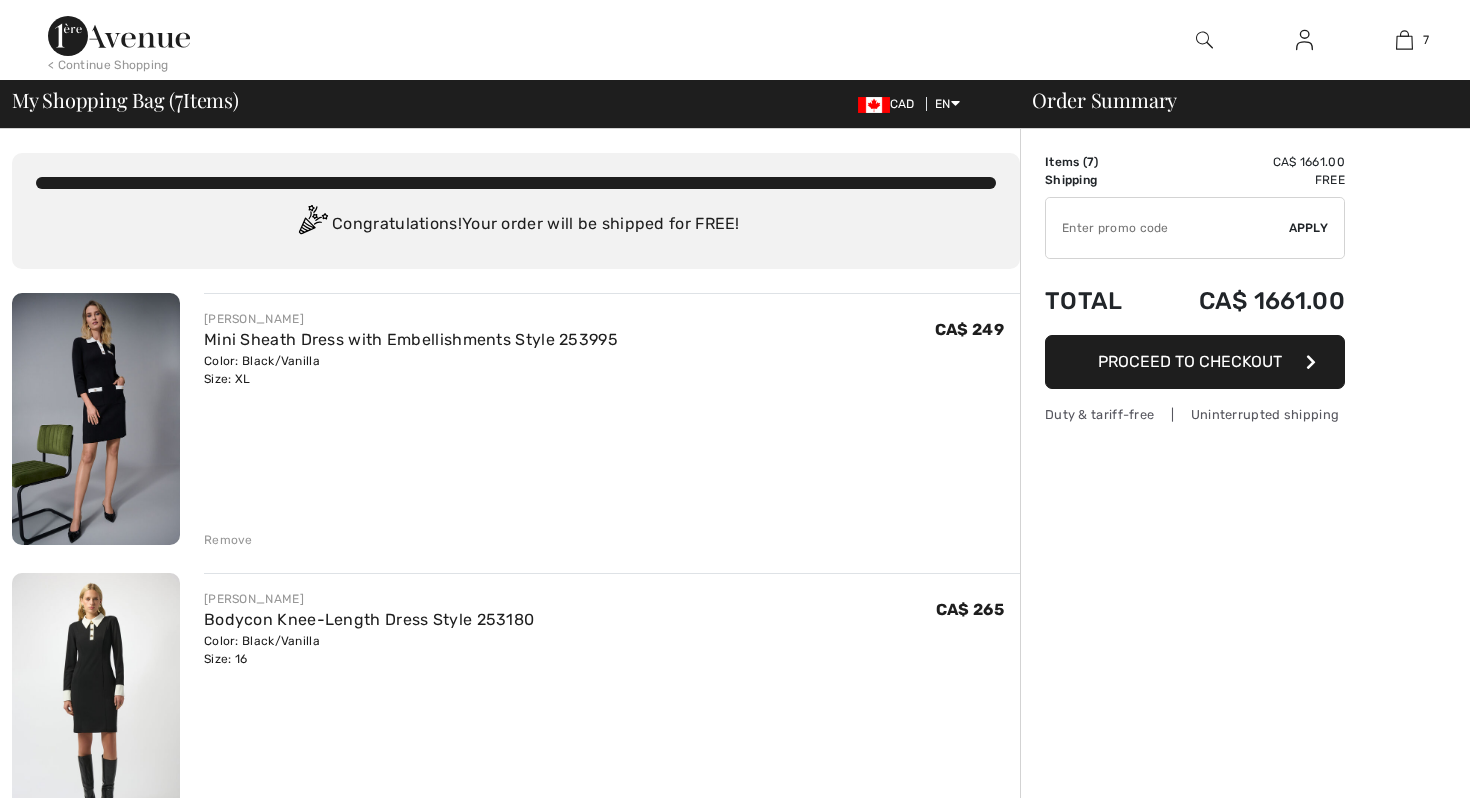scroll, scrollTop: 0, scrollLeft: 0, axis: both 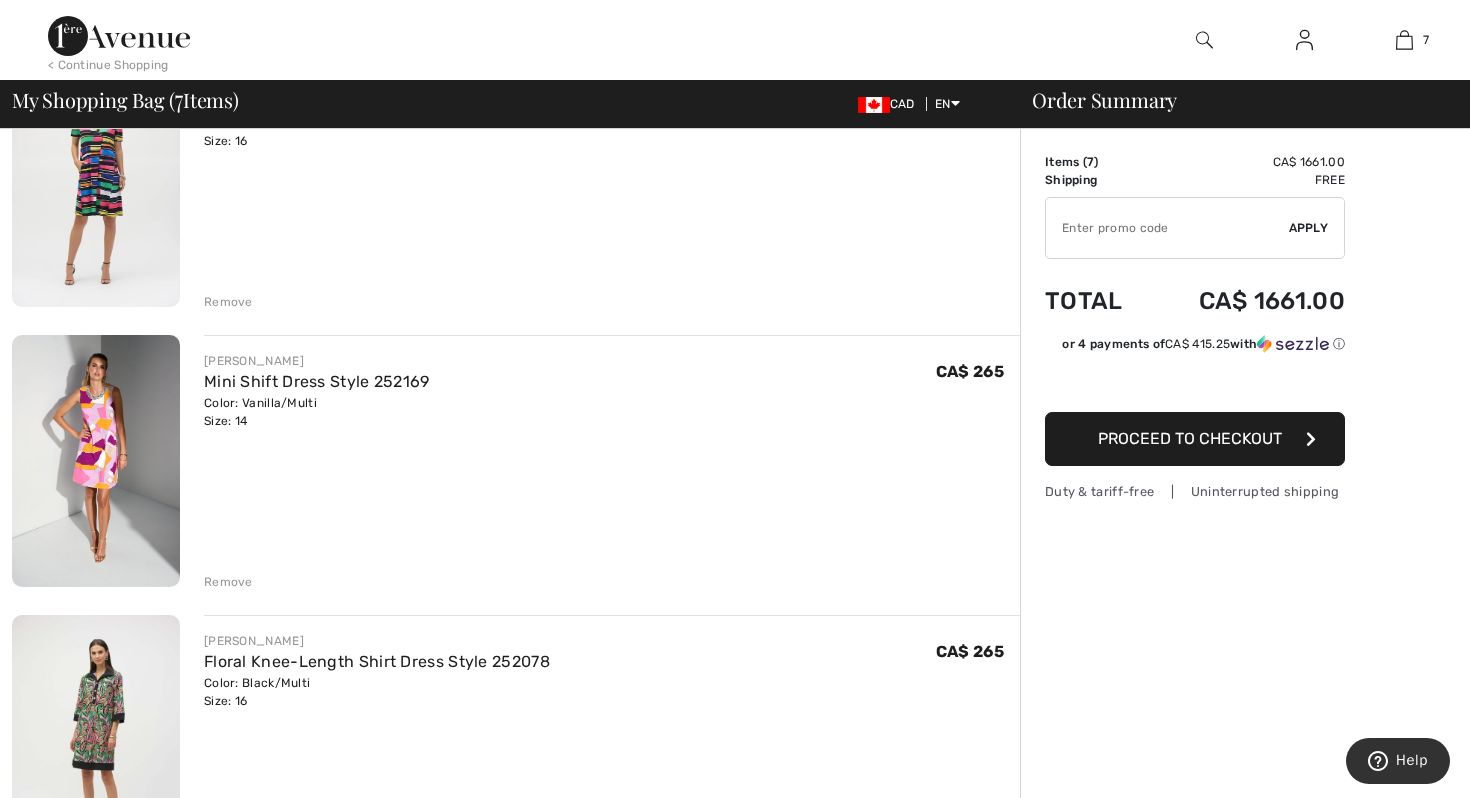 click at bounding box center (96, 461) 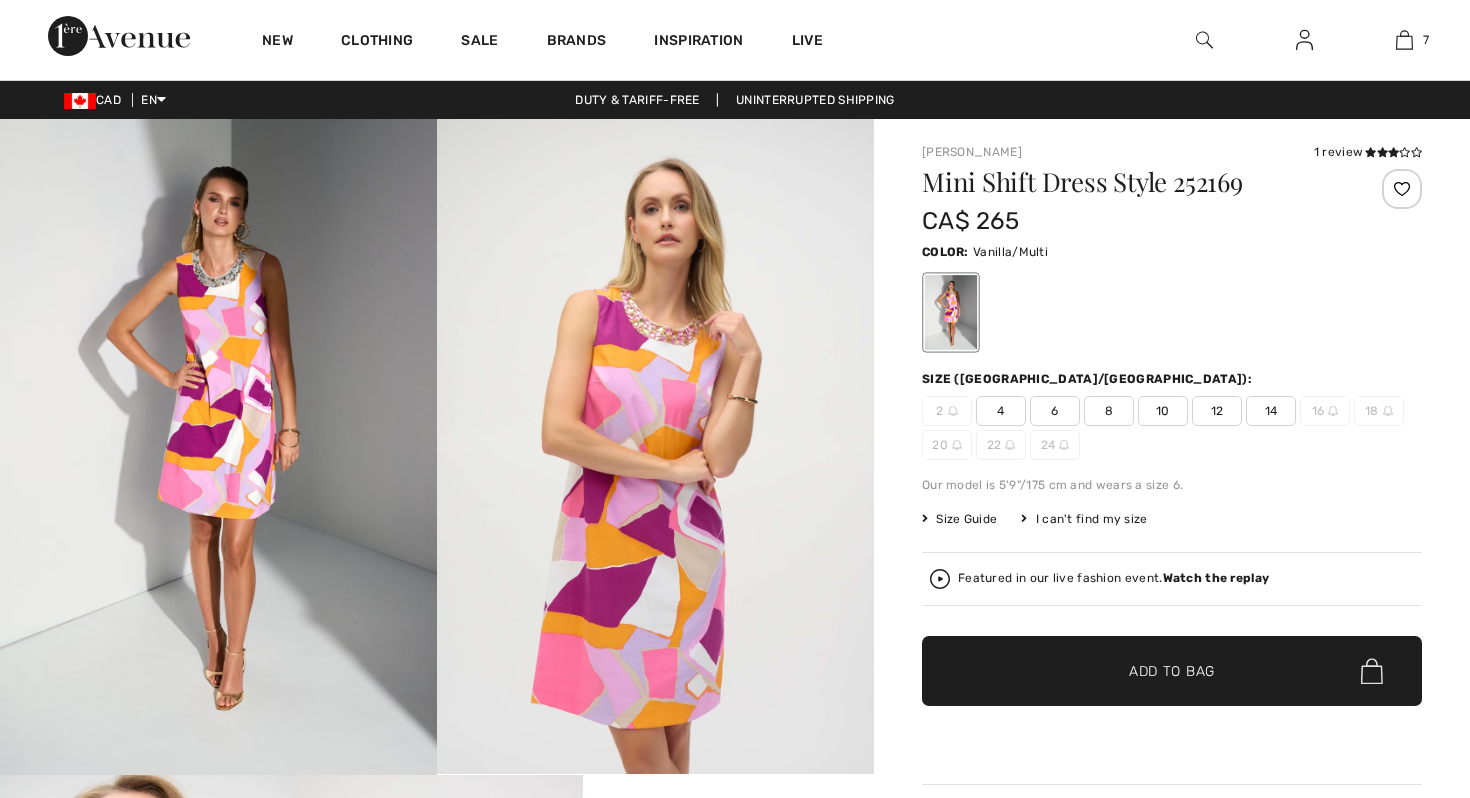 scroll, scrollTop: 0, scrollLeft: 0, axis: both 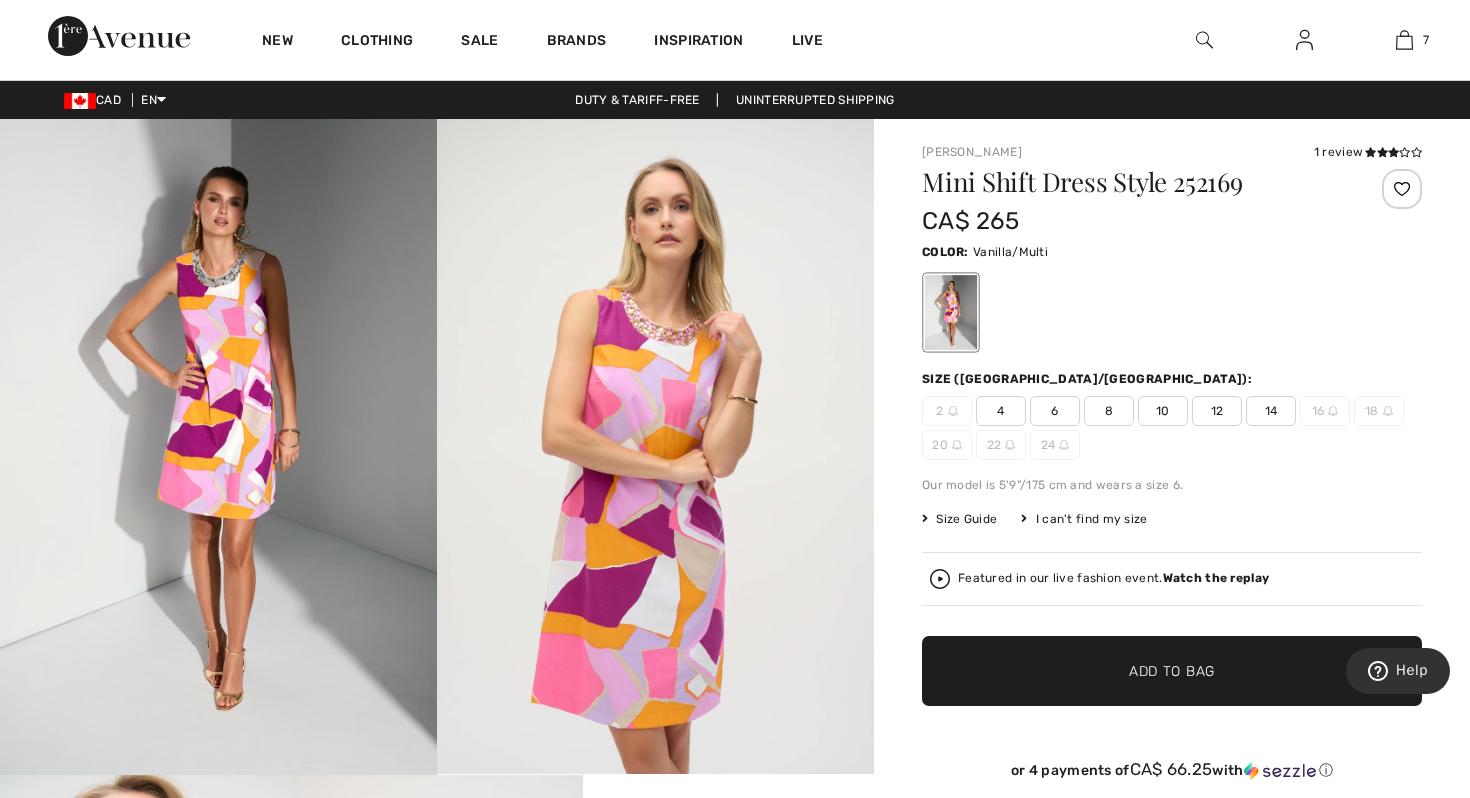 click at bounding box center (655, 446) 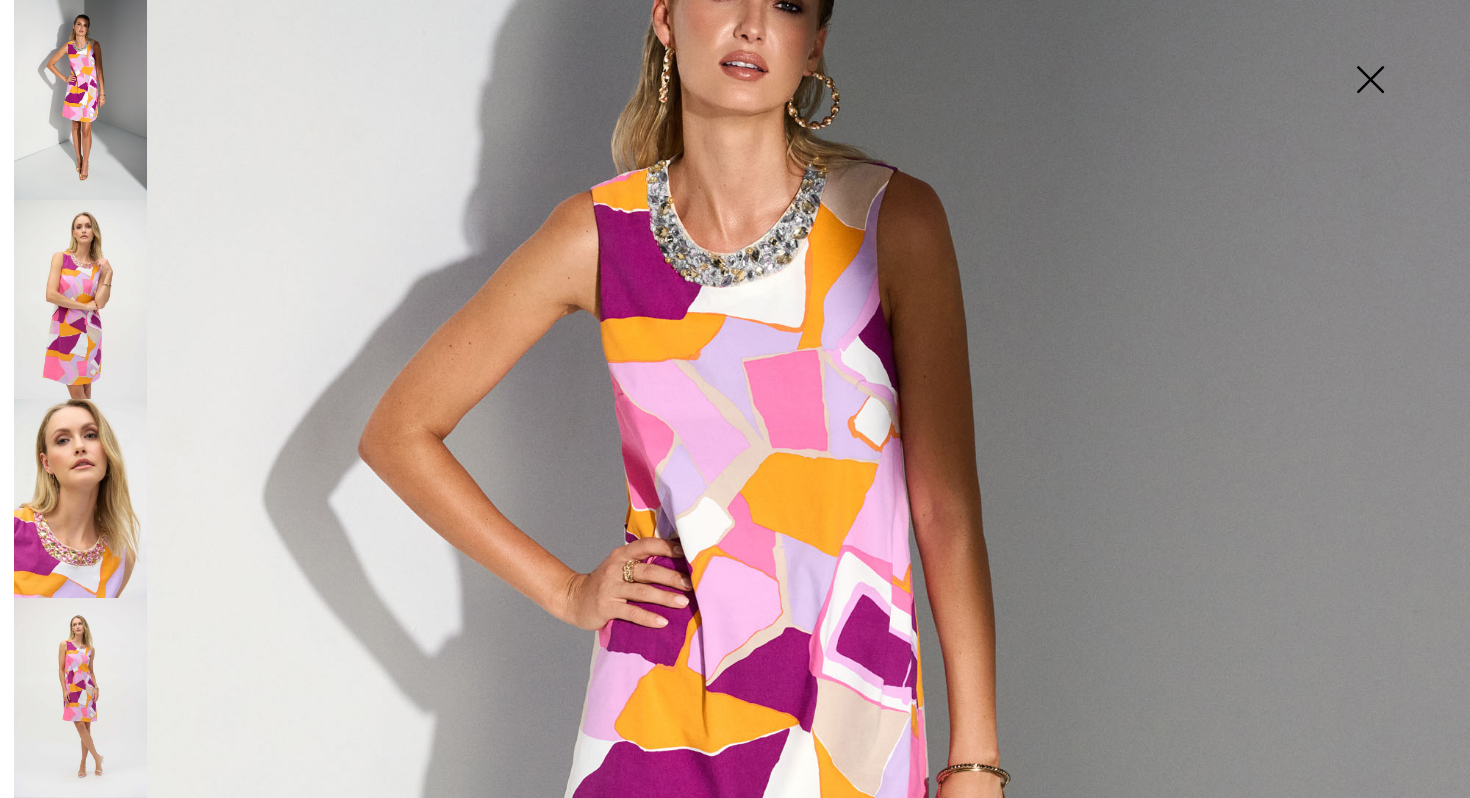 scroll, scrollTop: 0, scrollLeft: 0, axis: both 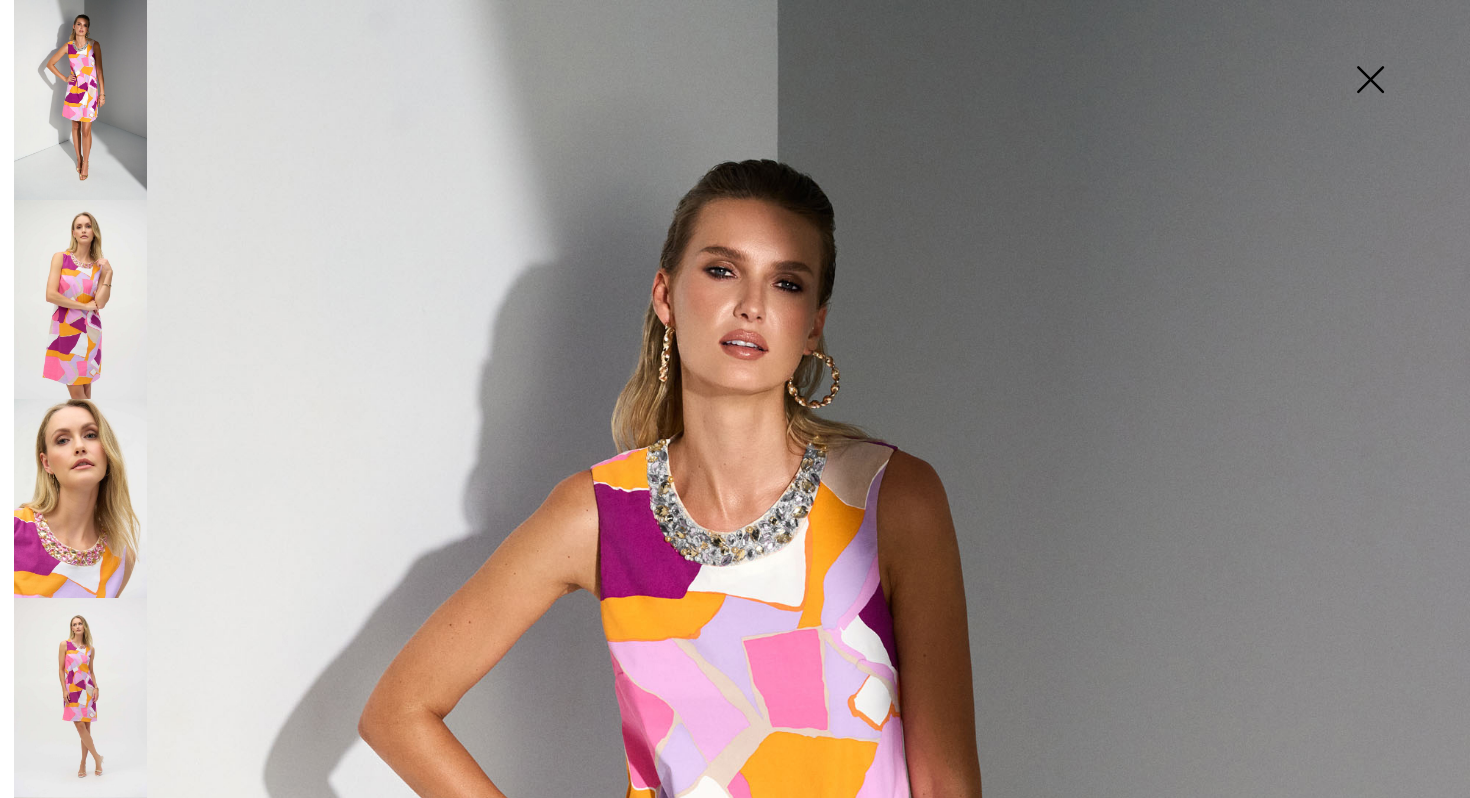 click at bounding box center (1370, 81) 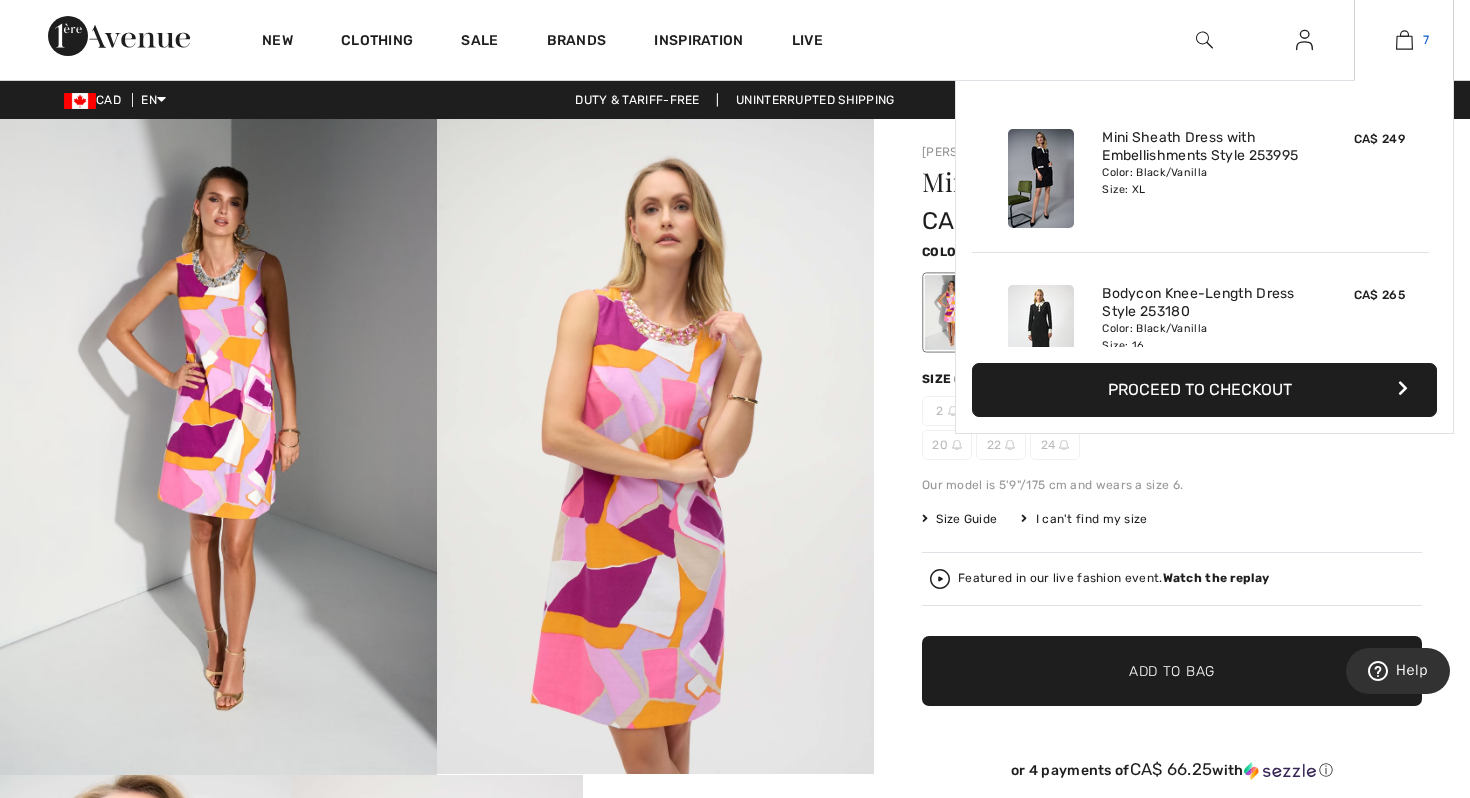 click at bounding box center [1404, 40] 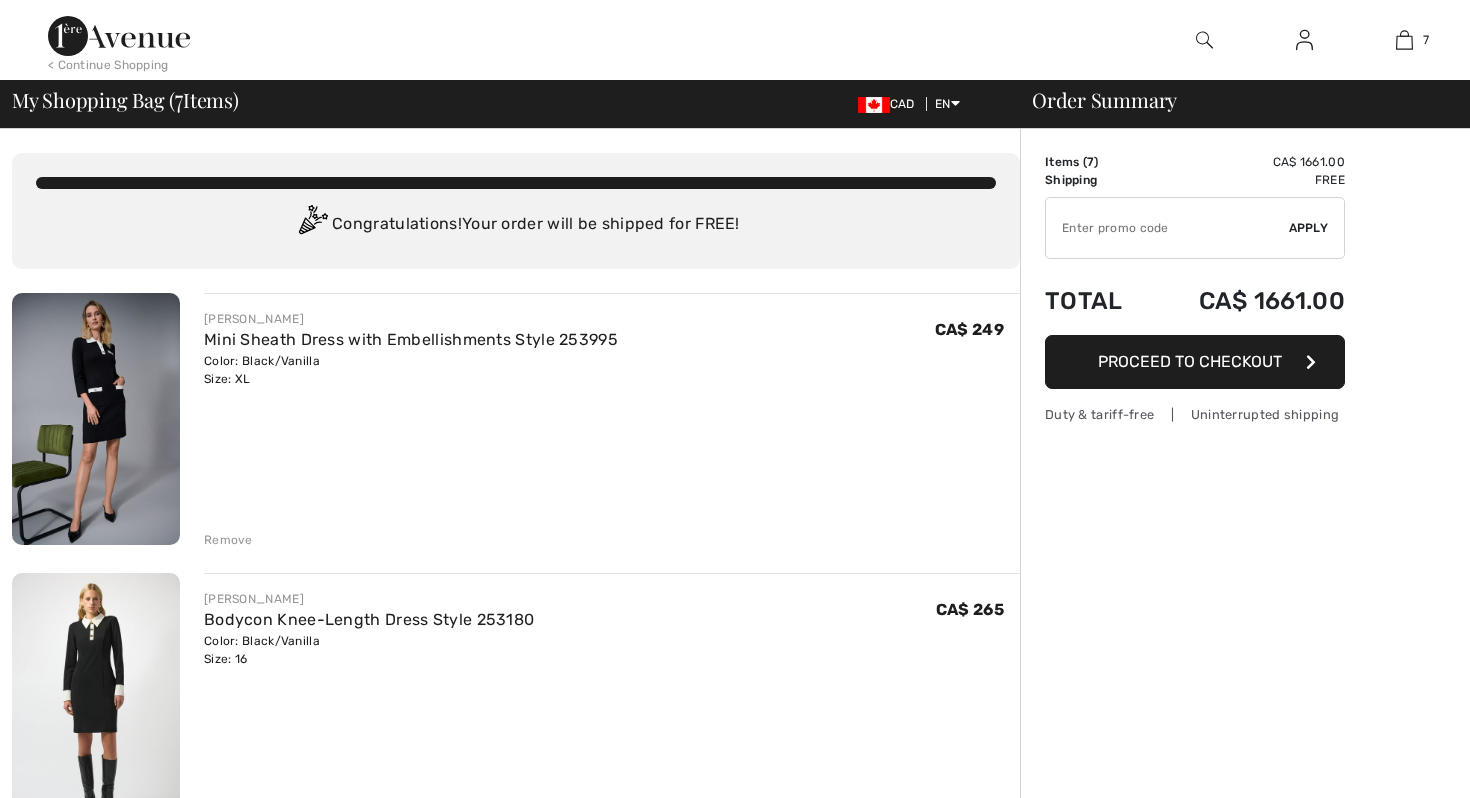 scroll, scrollTop: 0, scrollLeft: 0, axis: both 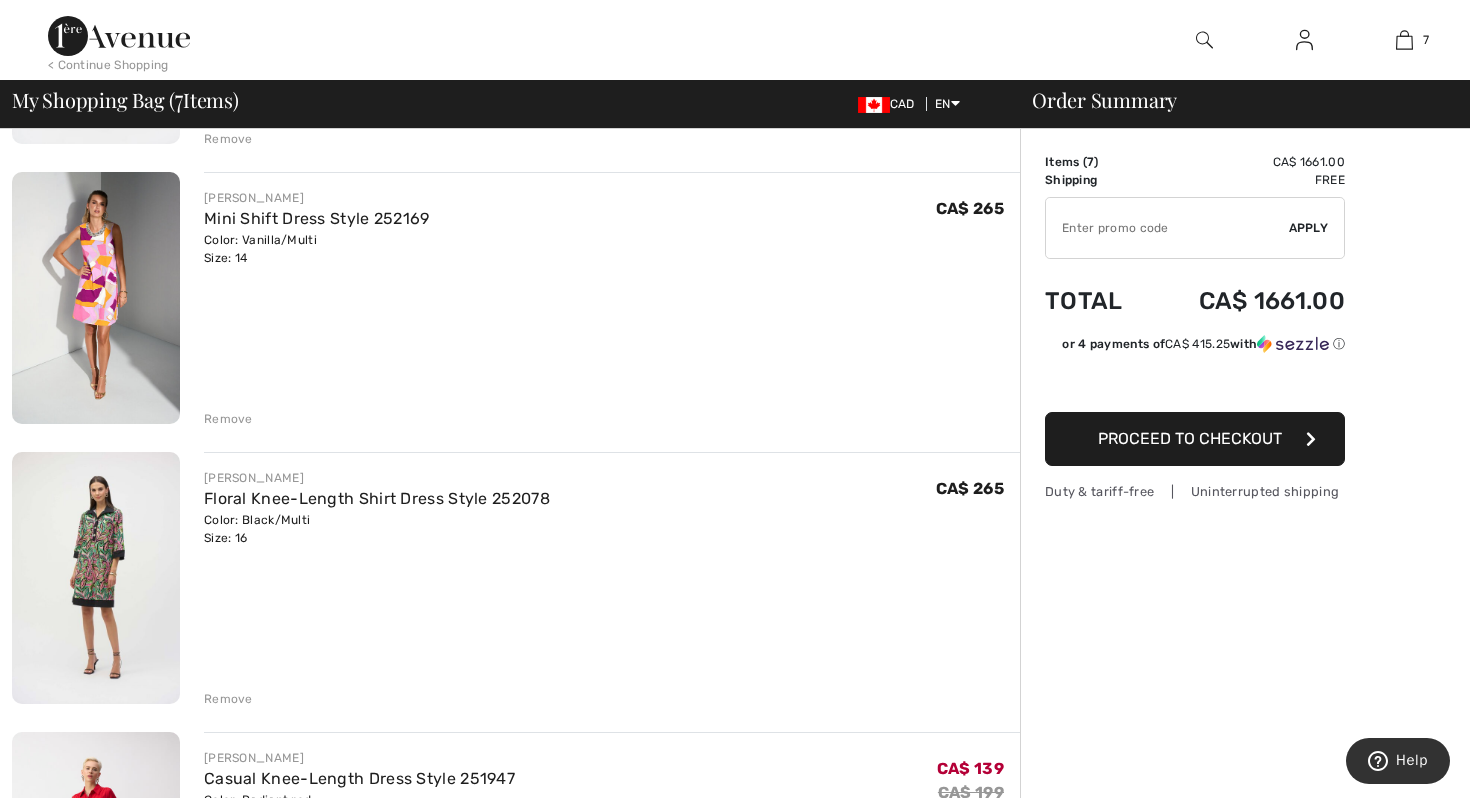 click on "Remove" at bounding box center (228, 419) 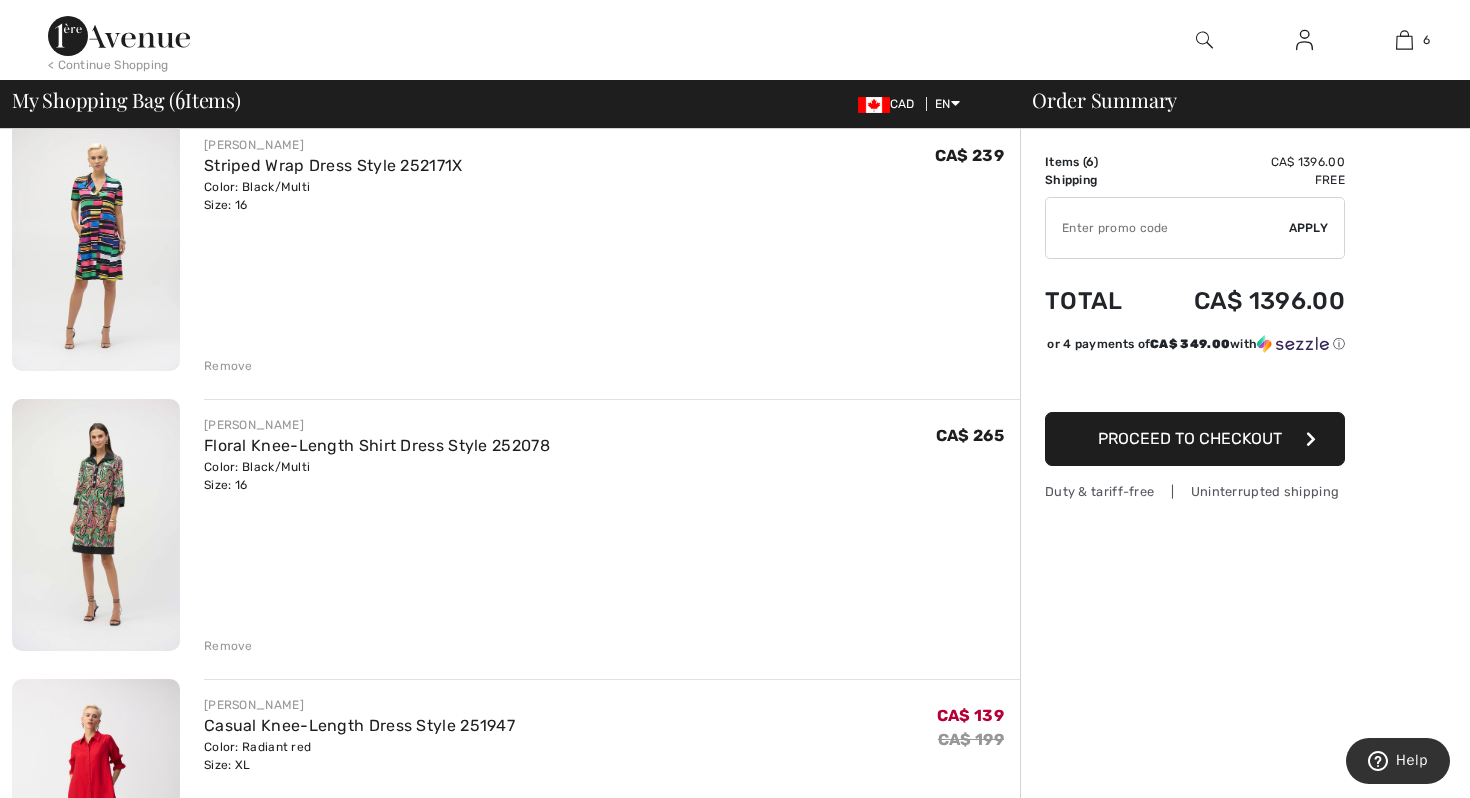 scroll, scrollTop: 951, scrollLeft: 0, axis: vertical 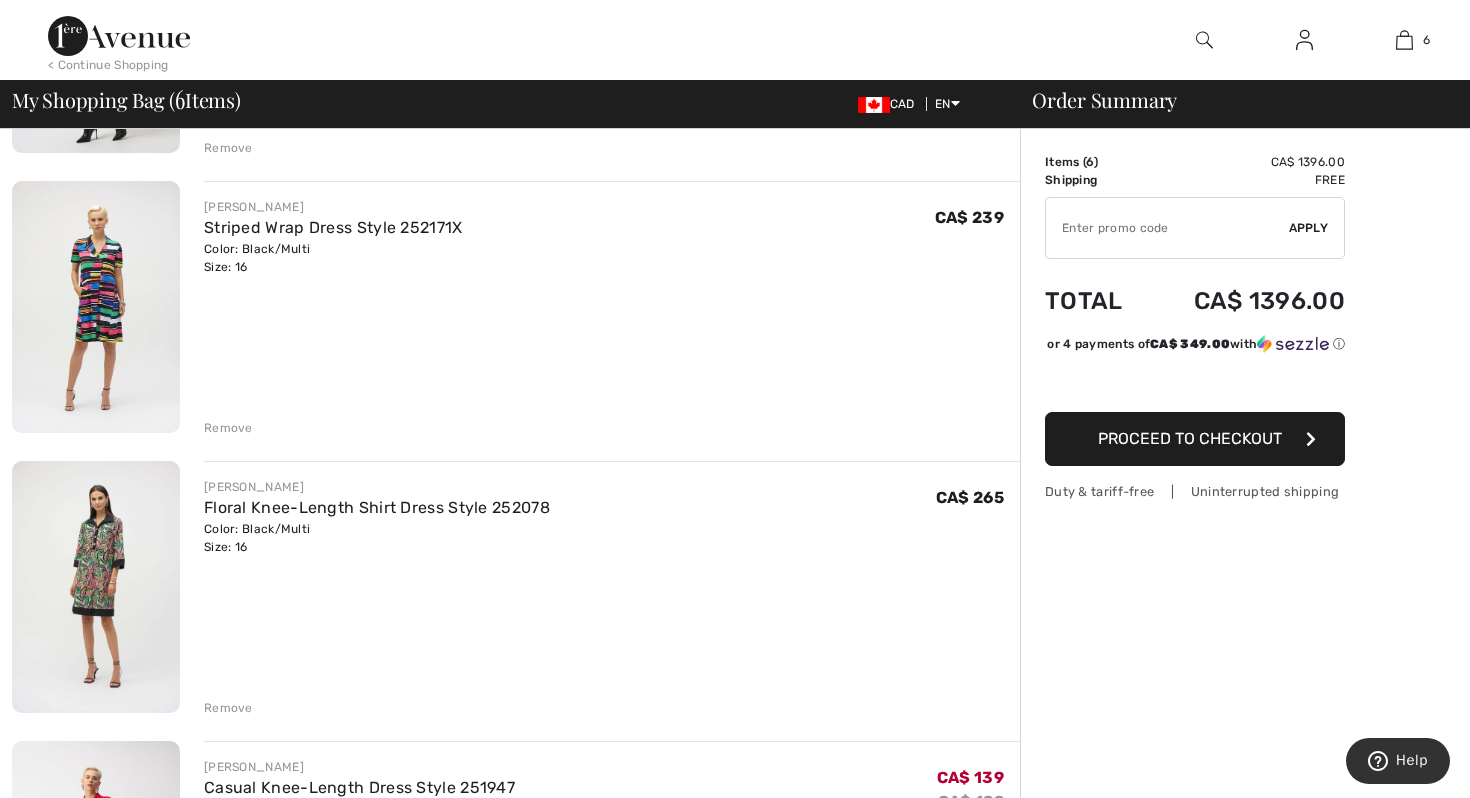 click at bounding box center (96, 307) 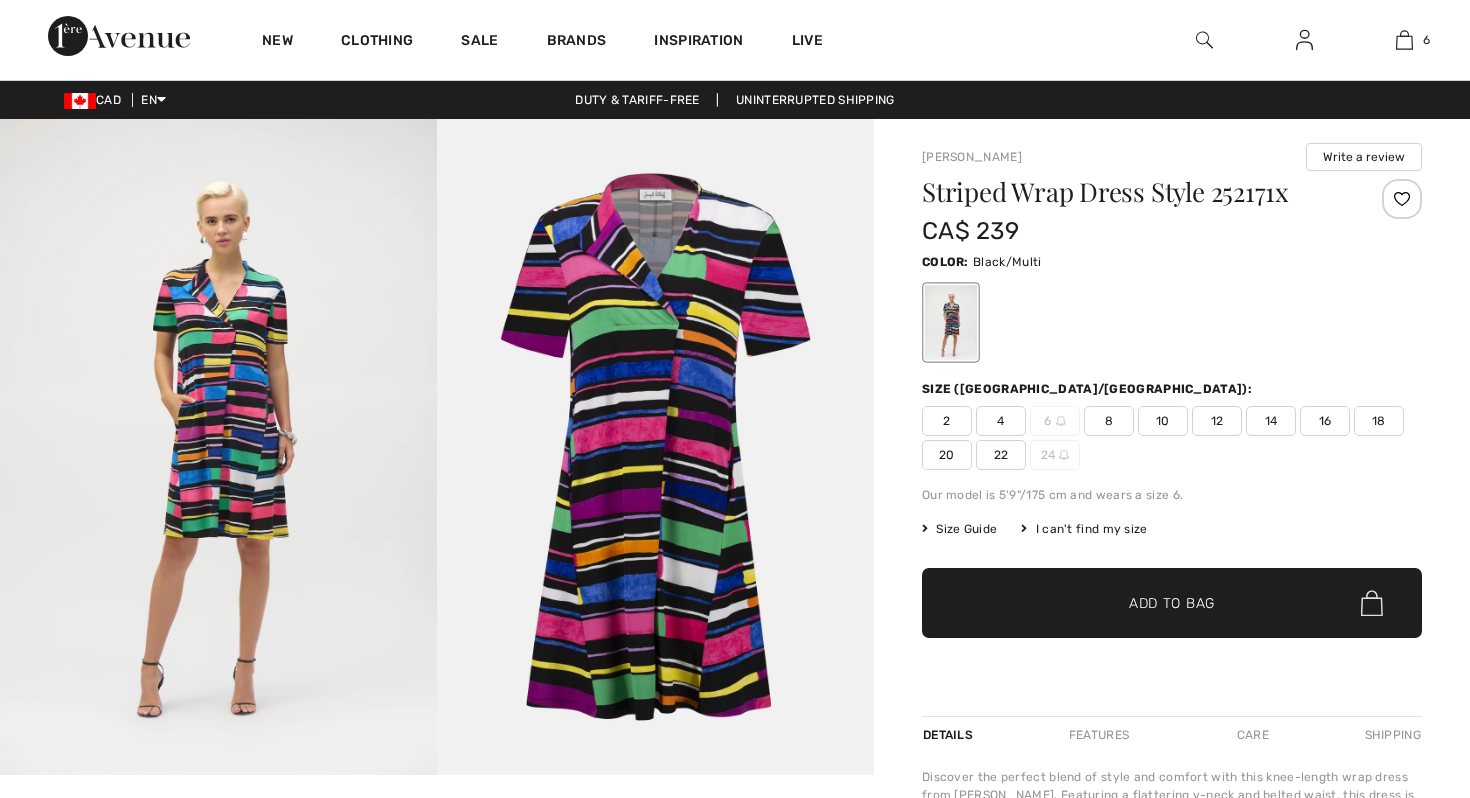 scroll, scrollTop: 0, scrollLeft: 0, axis: both 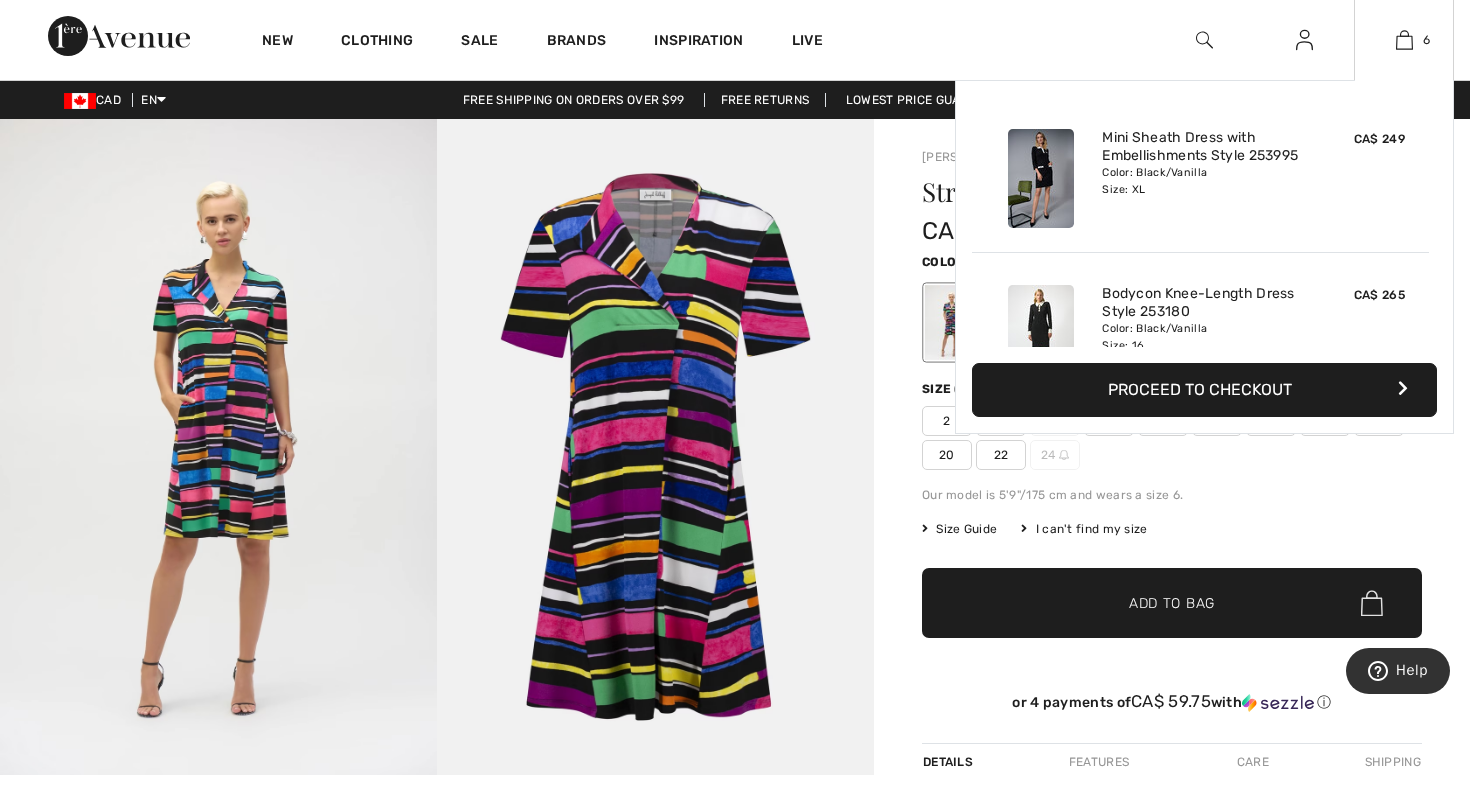 click on "6
Added to Bag
Joseph Ribkoff Mini Sheath Dress With Embellishments Style 253995
CA$ 249
Color: Black/Vanilla Size: XL
Mini Sheath Dress with Embellishments Style 253995 Color: Black/Vanilla Size: XL
CA$ 249
Added to Bag
Joseph Ribkoff Bodycon Knee-length Dress Style 253180
CA$ 265
Color: Black/Vanilla Size: 16
Bodycon Knee-Length Dress Style 253180 Color: Black/Vanilla Size: 16
CA$ 265
Added to Bag
Joseph Ribkoff Knee-length A-line Dress Style 253186
CA$ 239
Color: Black/Multi Size: 16
Knee-Length A-Line Dress Style 253186 Color: Black/Multi Size: 16
CA$ 239" at bounding box center [1404, 40] 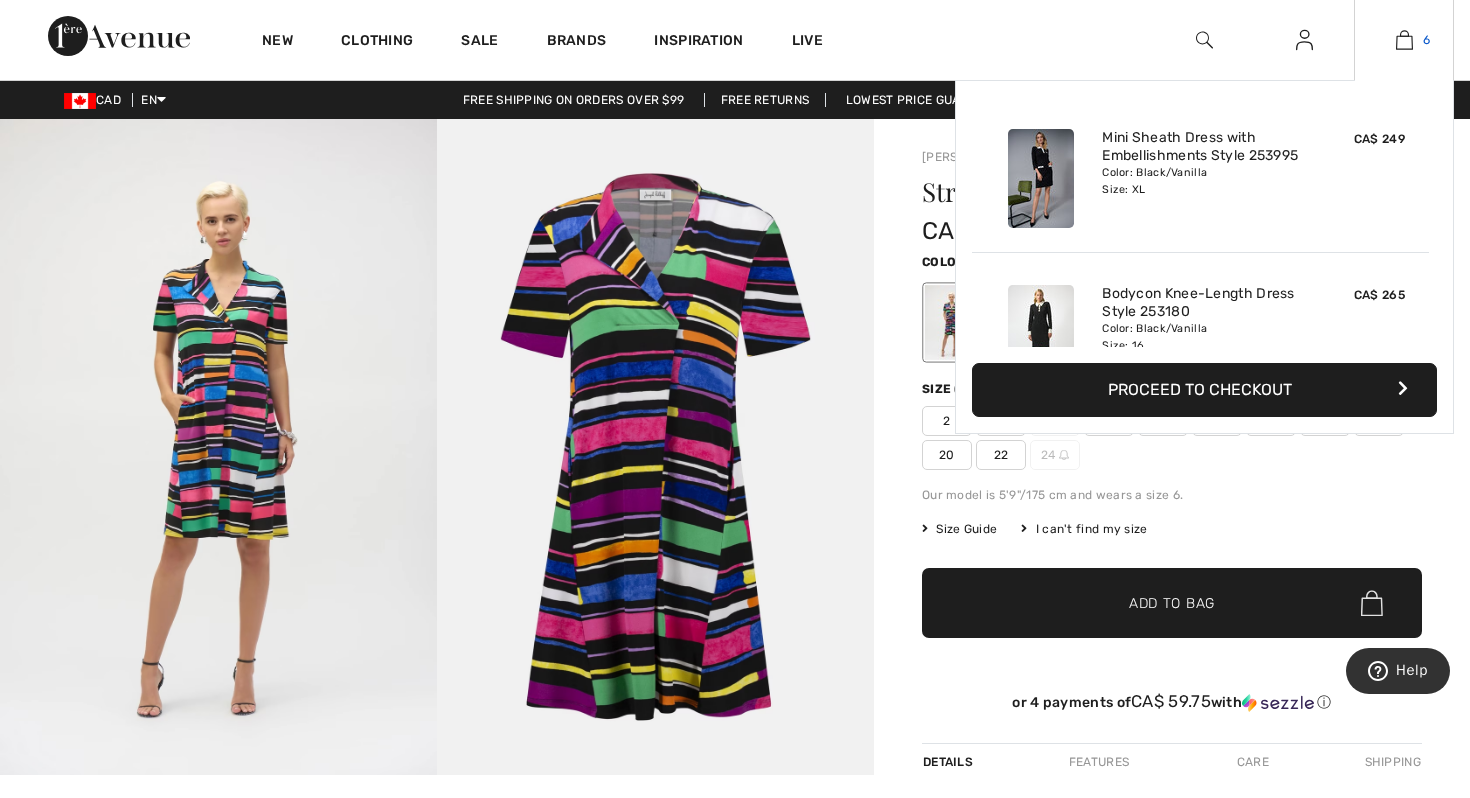 click at bounding box center [1404, 40] 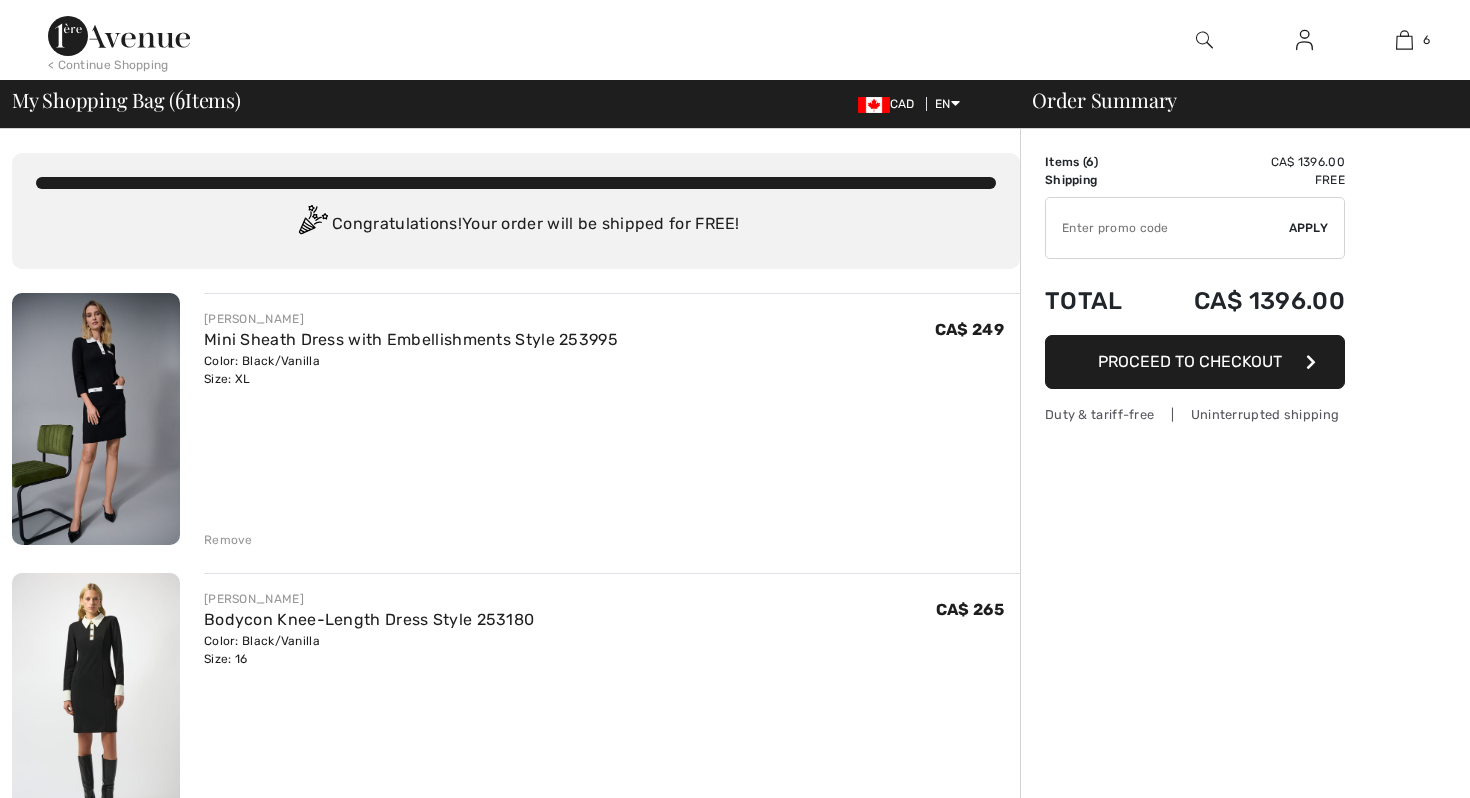scroll, scrollTop: 0, scrollLeft: 0, axis: both 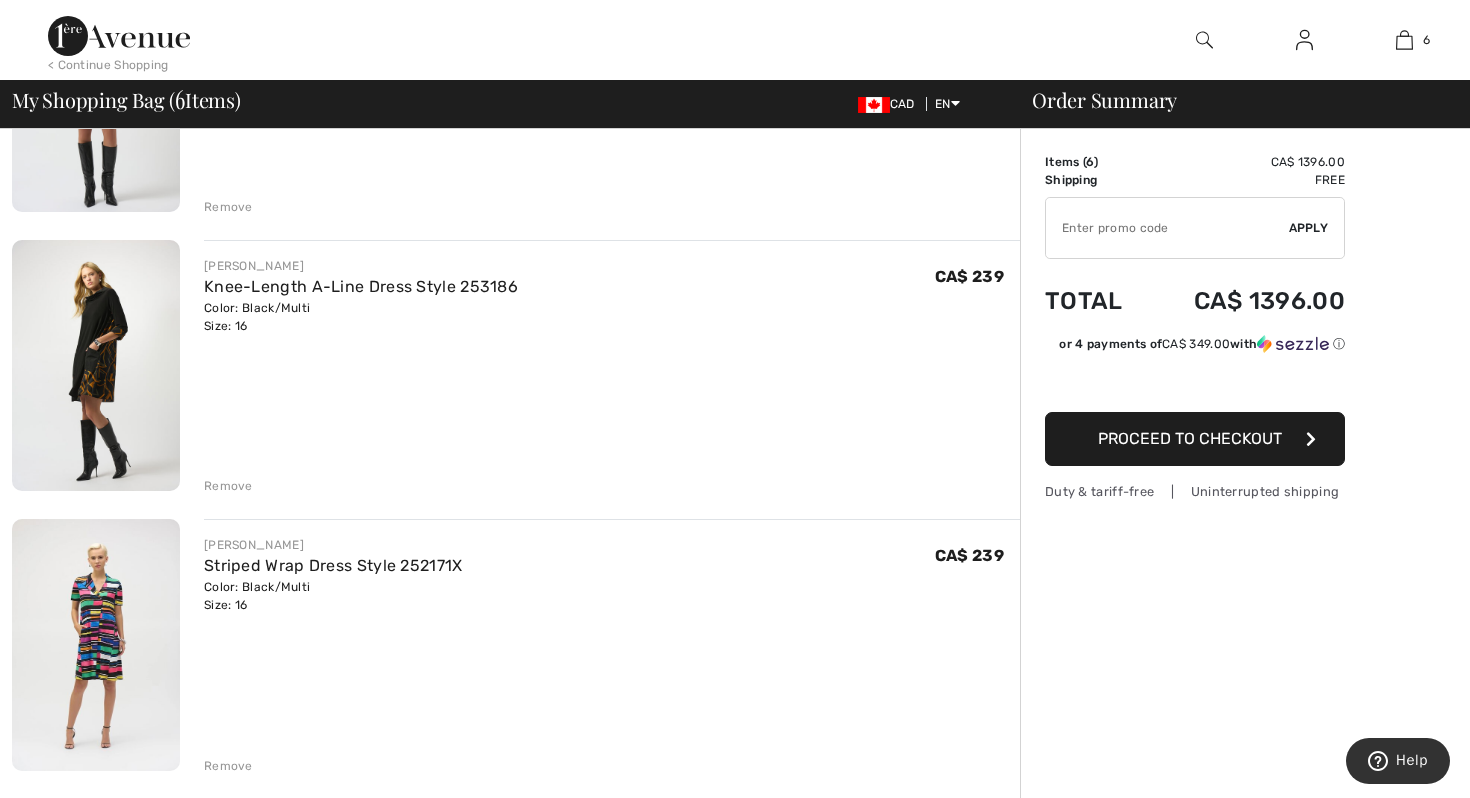 click at bounding box center [96, 366] 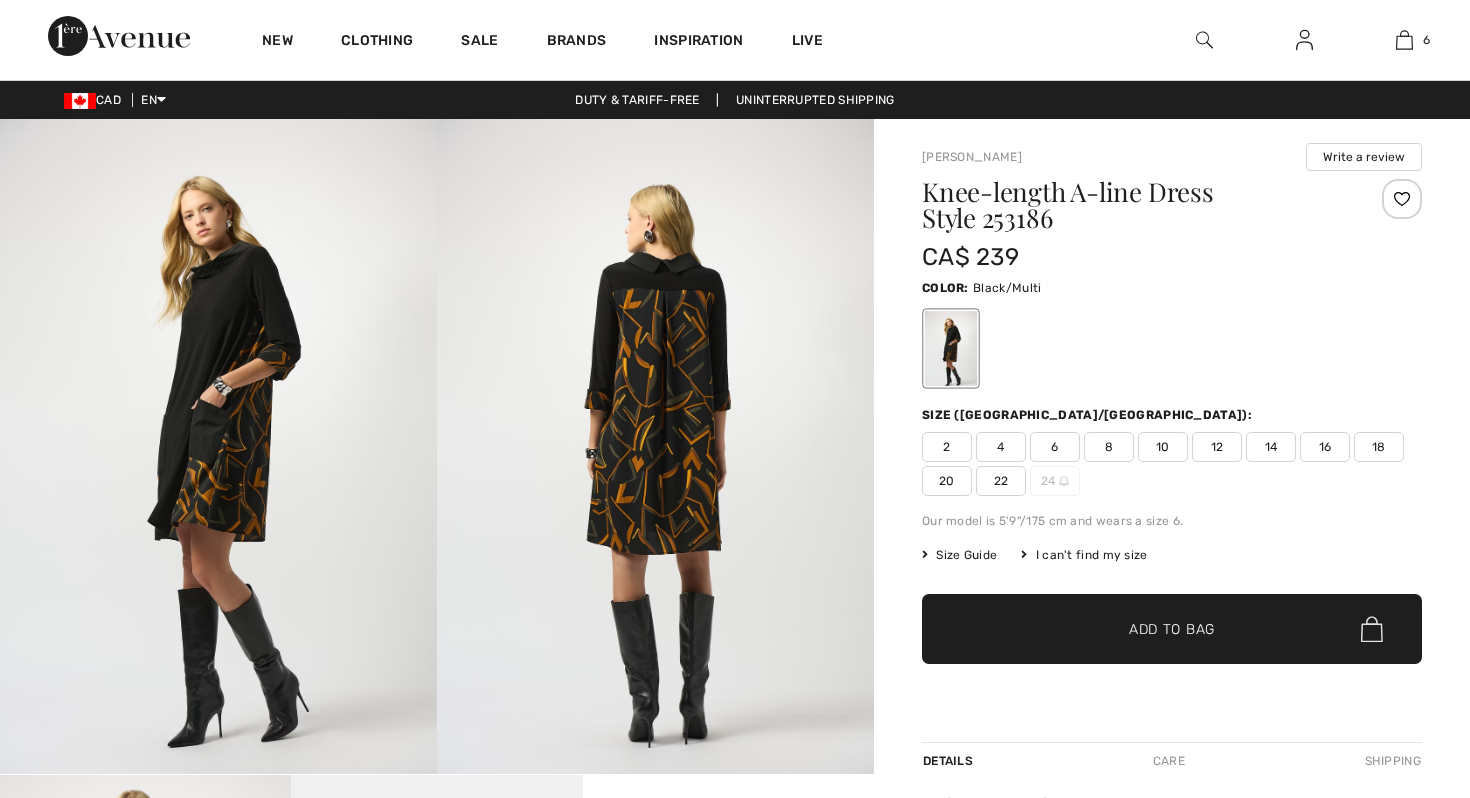 scroll, scrollTop: 0, scrollLeft: 0, axis: both 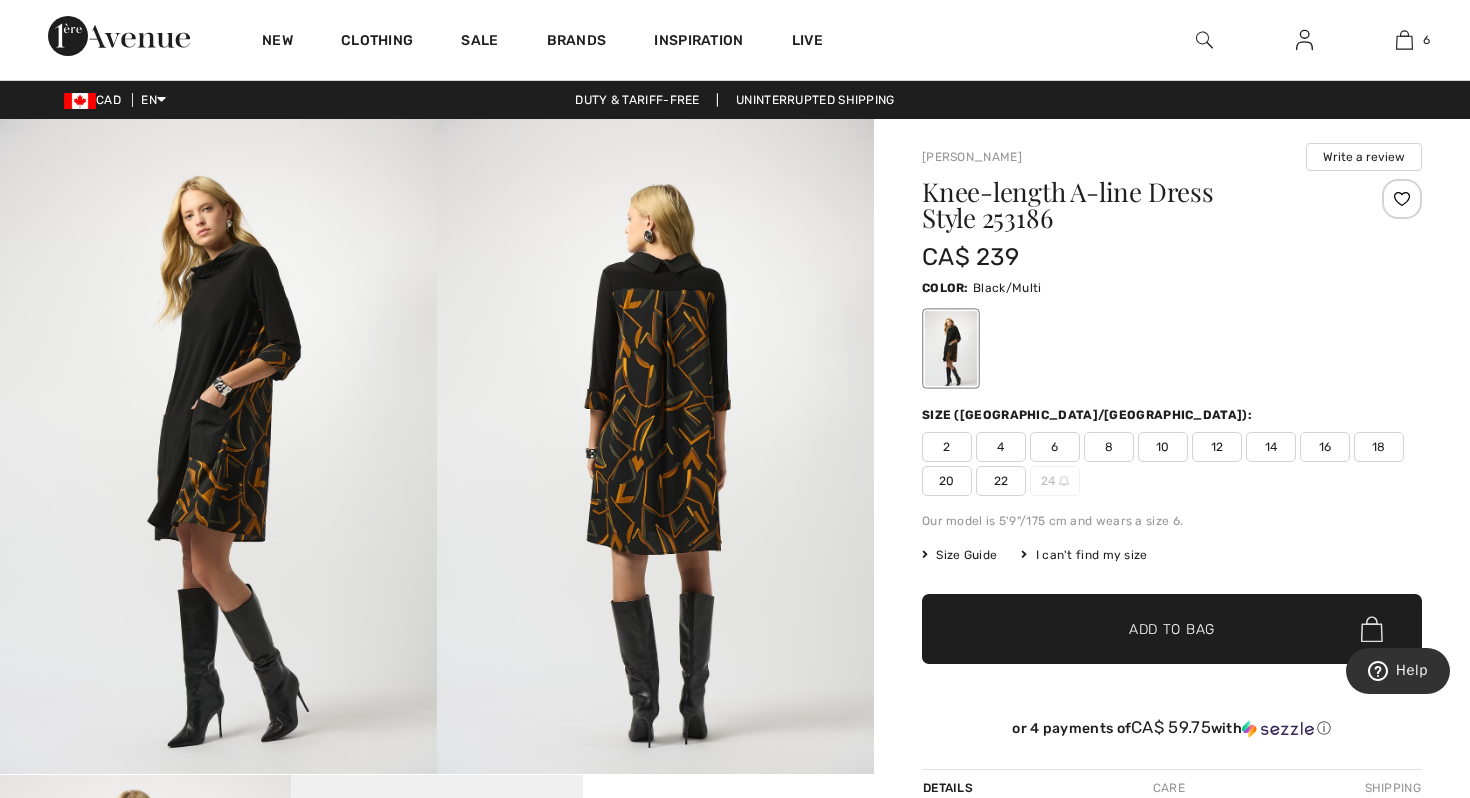 click at bounding box center [218, 446] 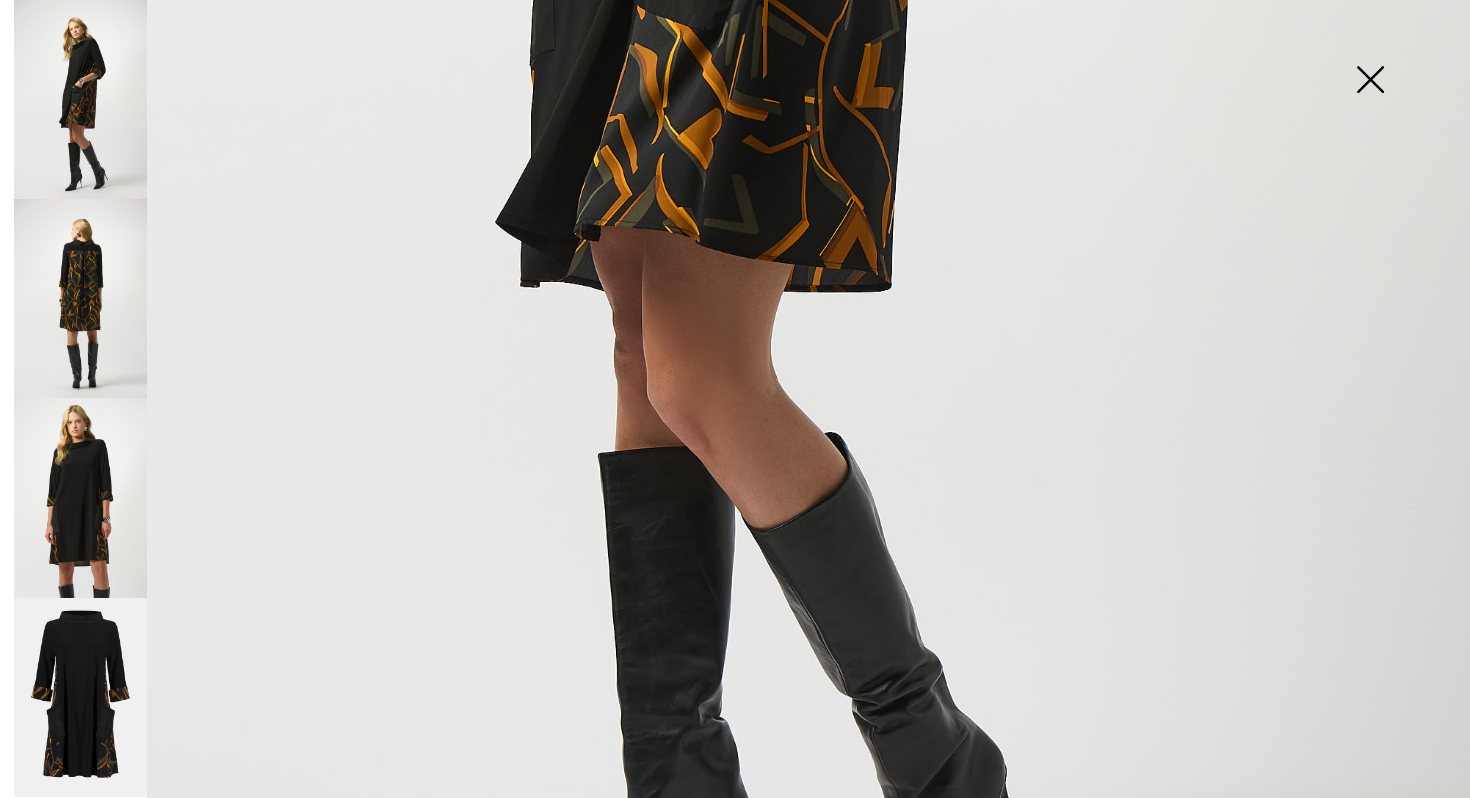 scroll, scrollTop: 1138, scrollLeft: 0, axis: vertical 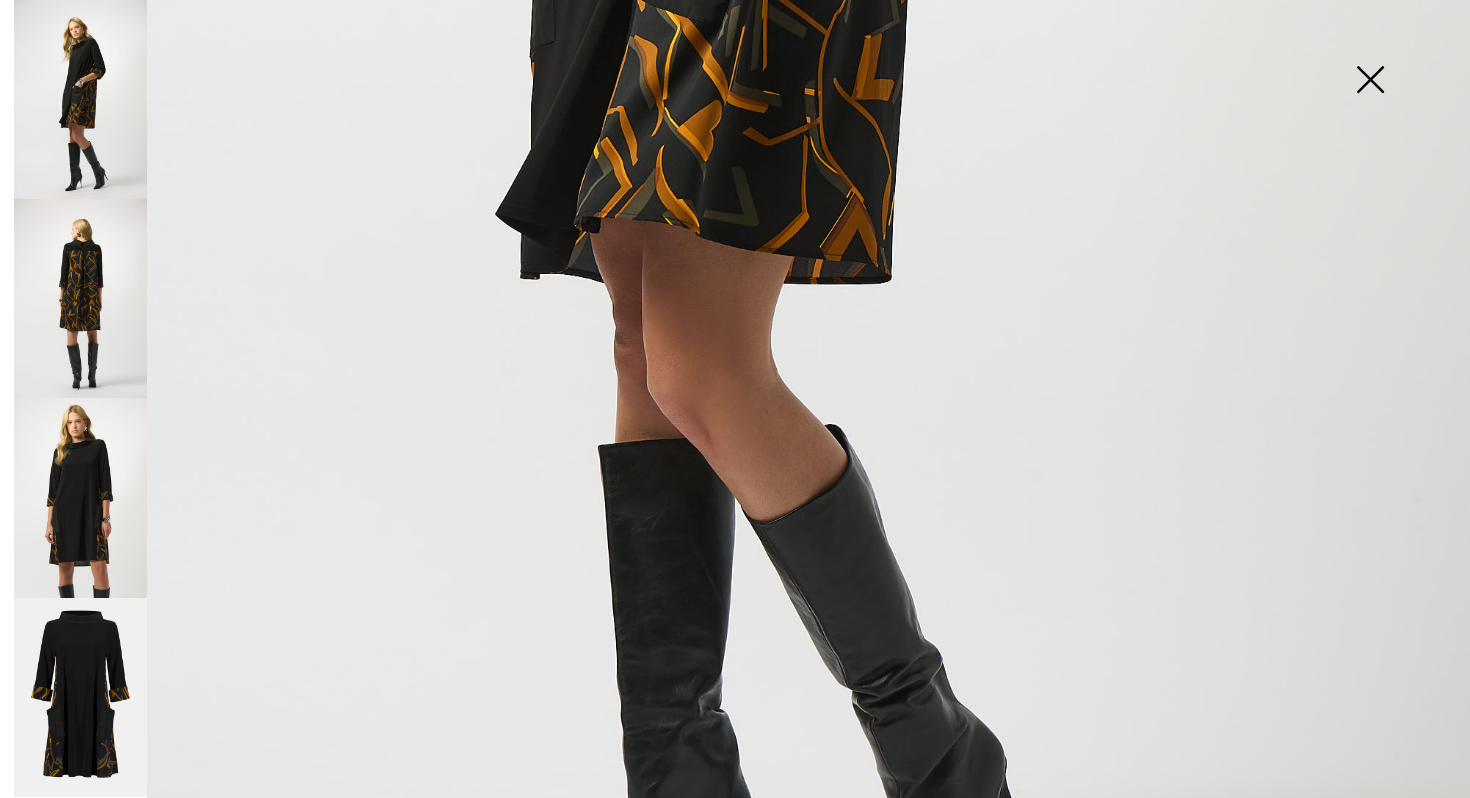 click at bounding box center [80, 497] 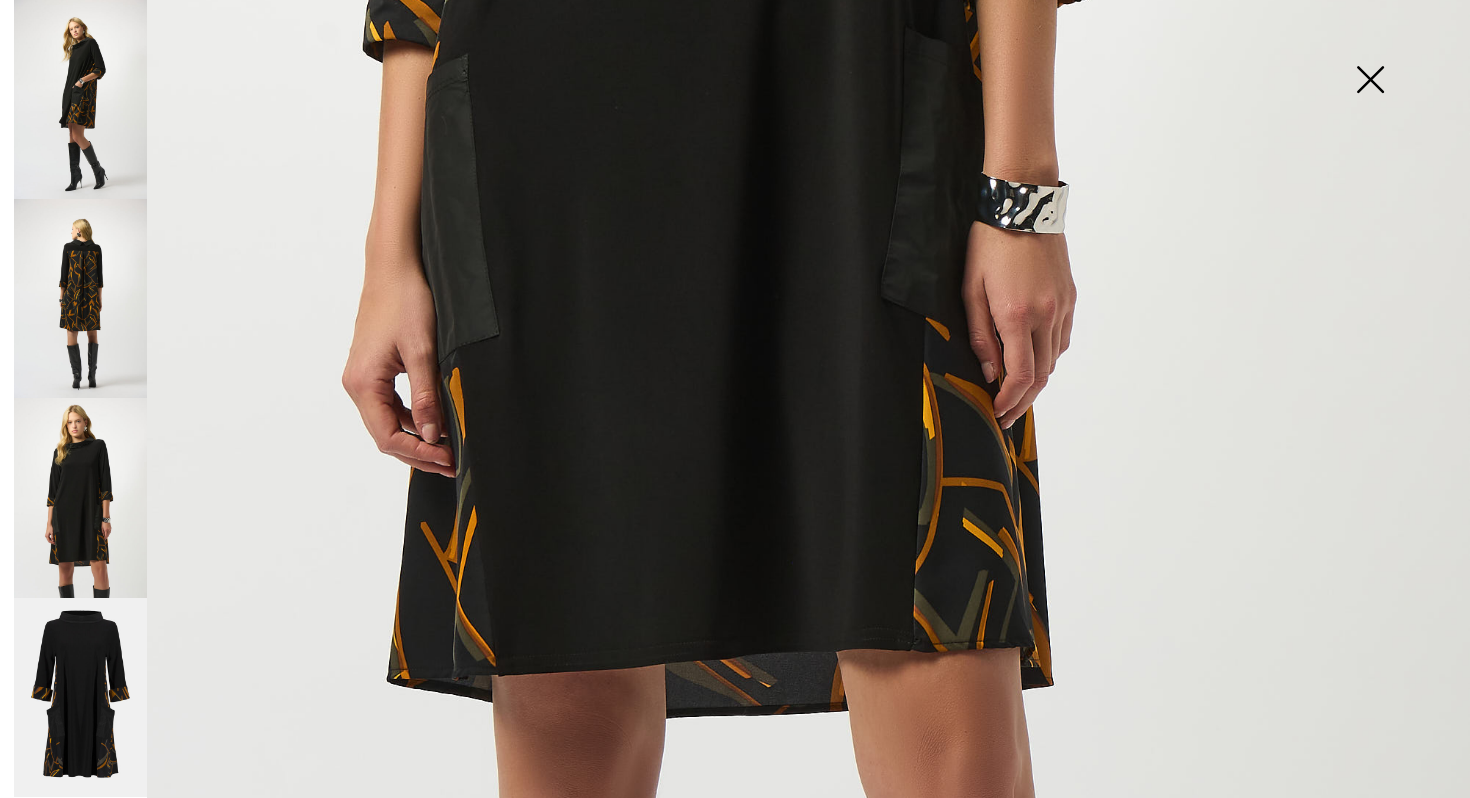 click at bounding box center (80, 298) 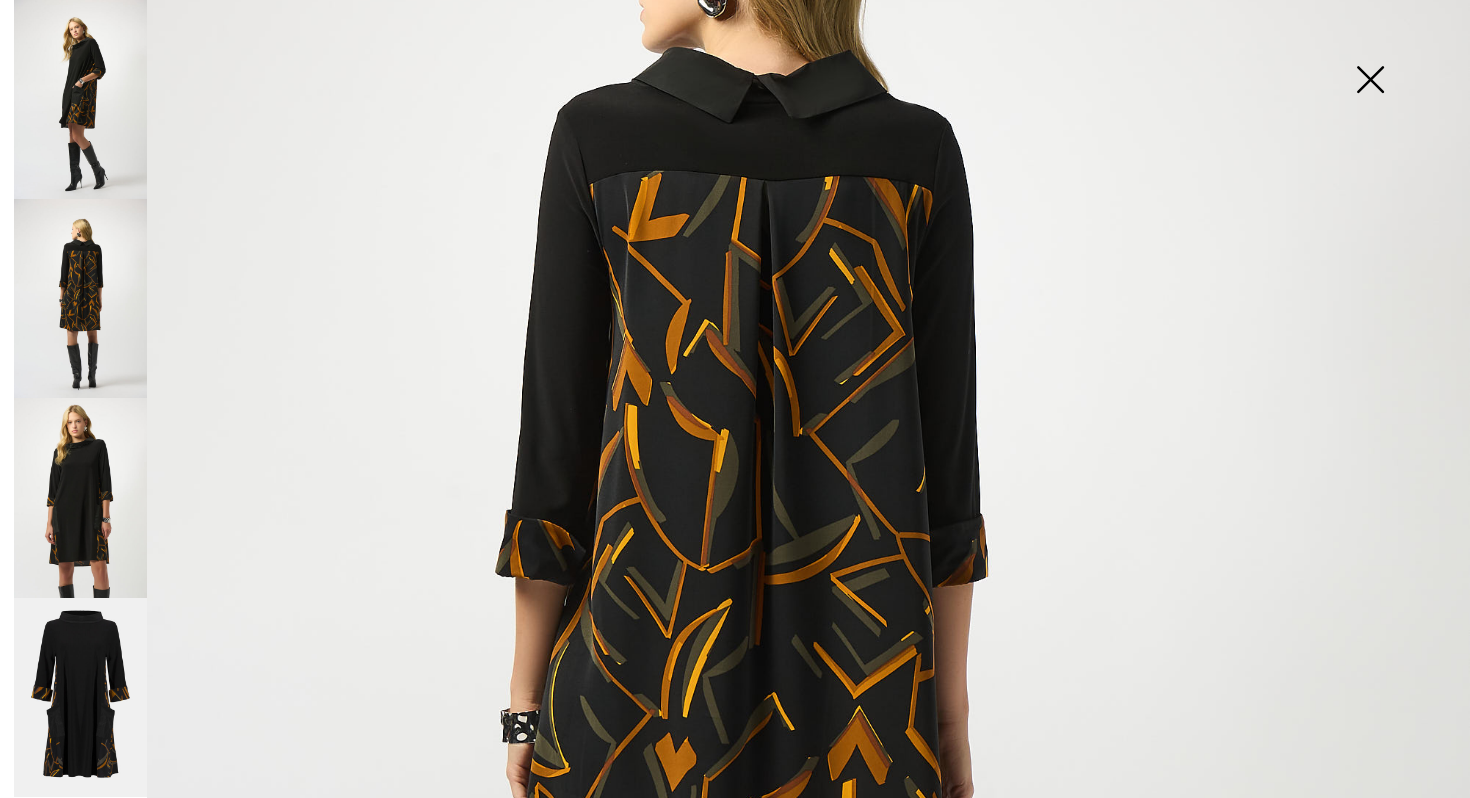 scroll, scrollTop: 0, scrollLeft: 0, axis: both 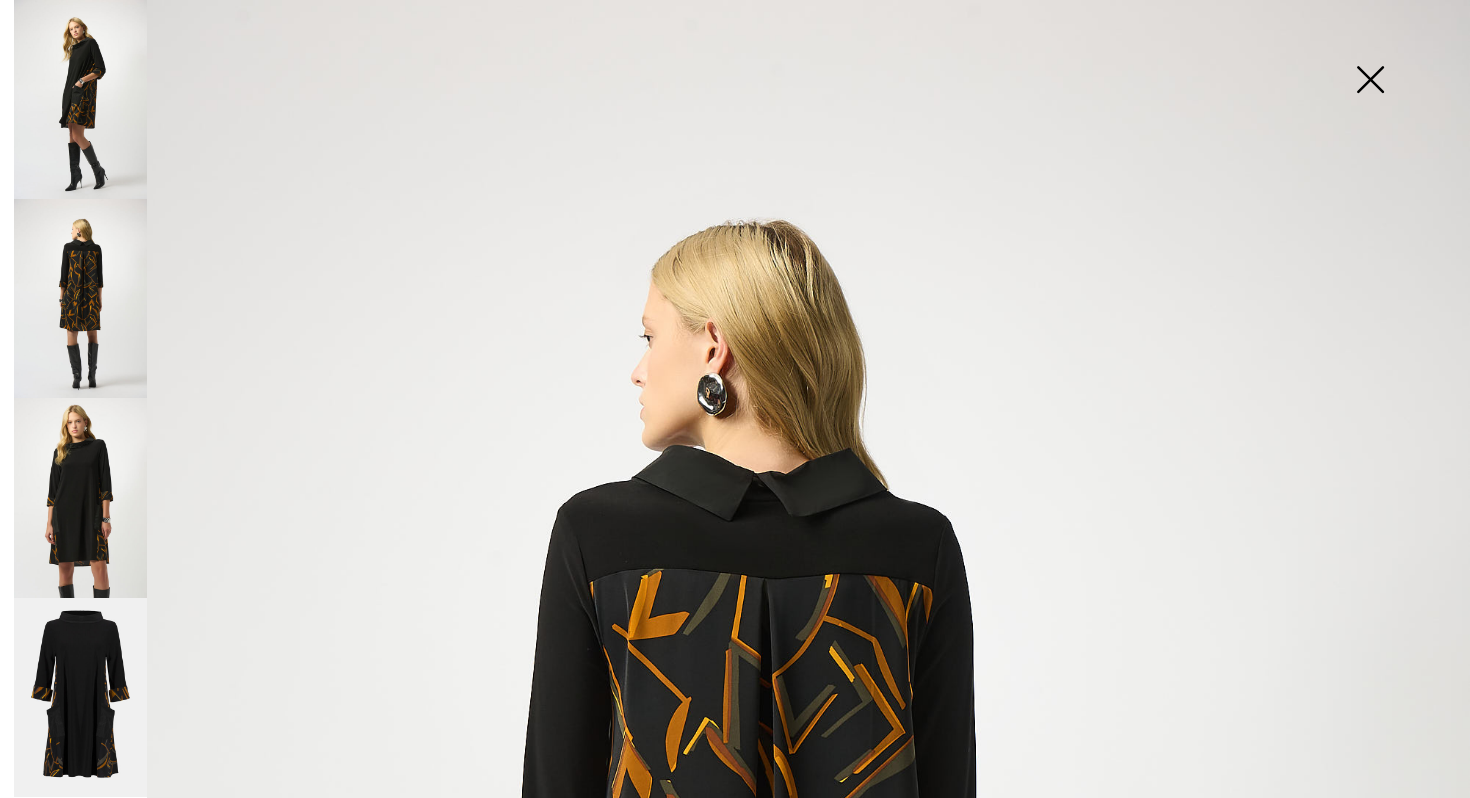 click at bounding box center (1370, 81) 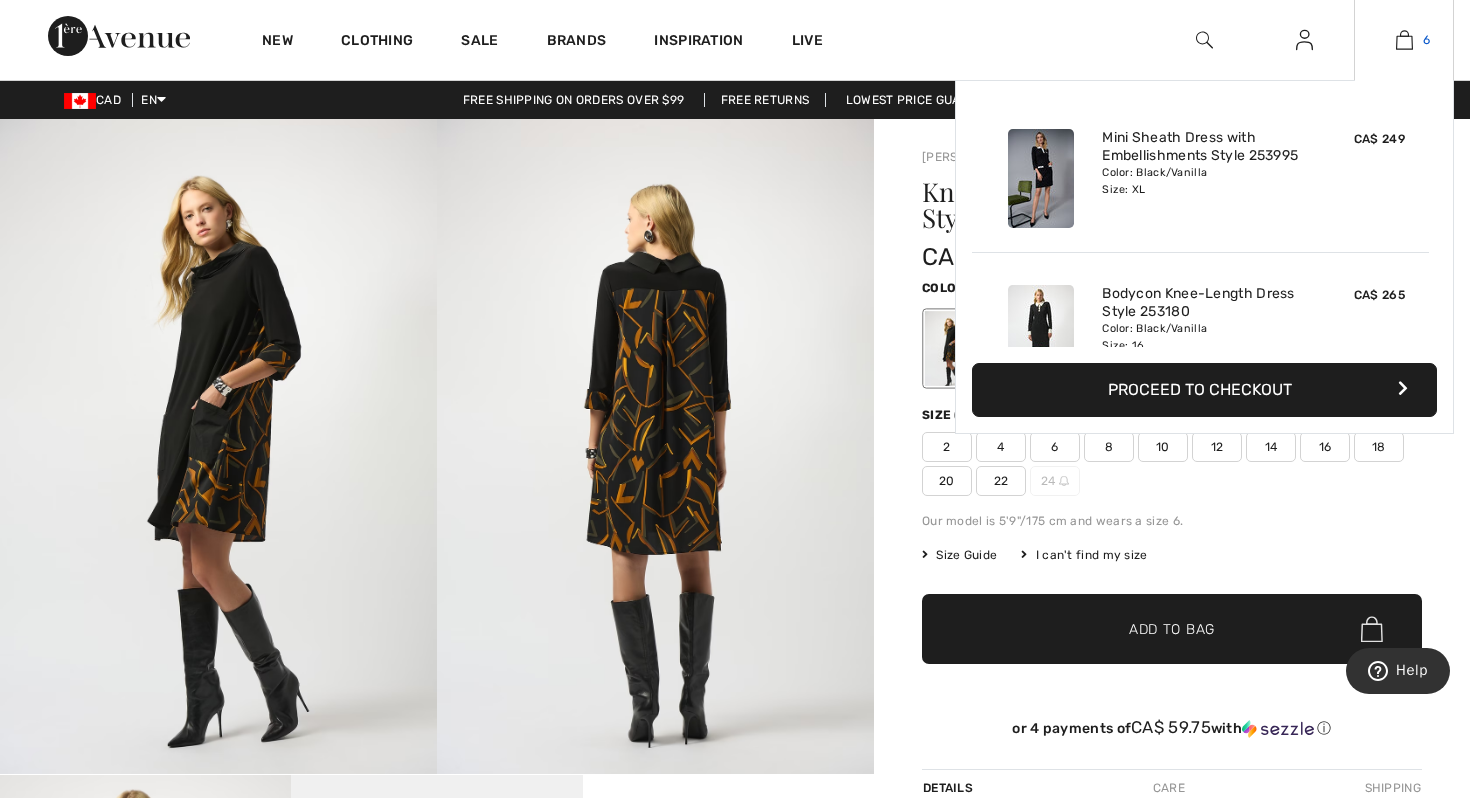 click at bounding box center (1404, 40) 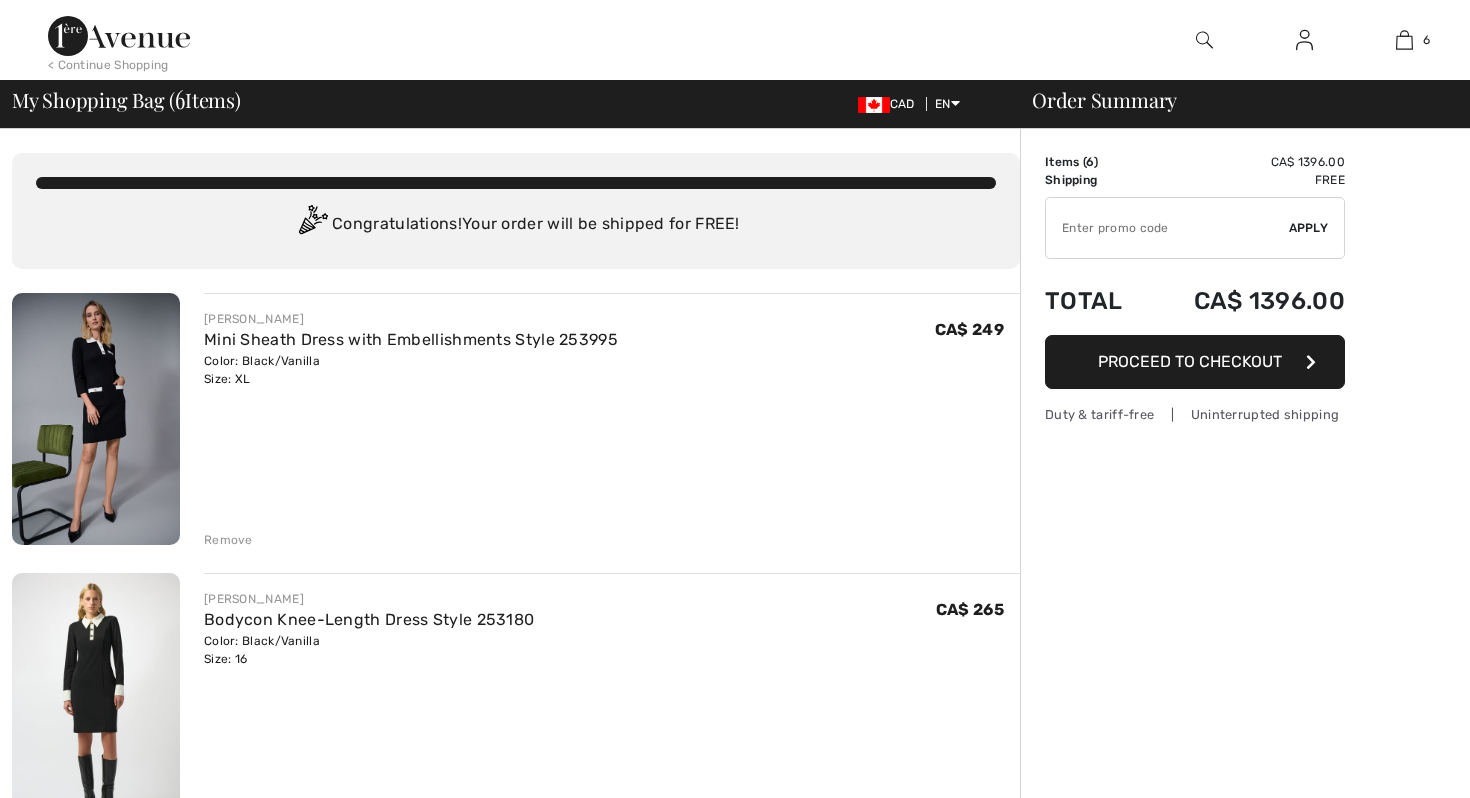 scroll, scrollTop: 0, scrollLeft: 0, axis: both 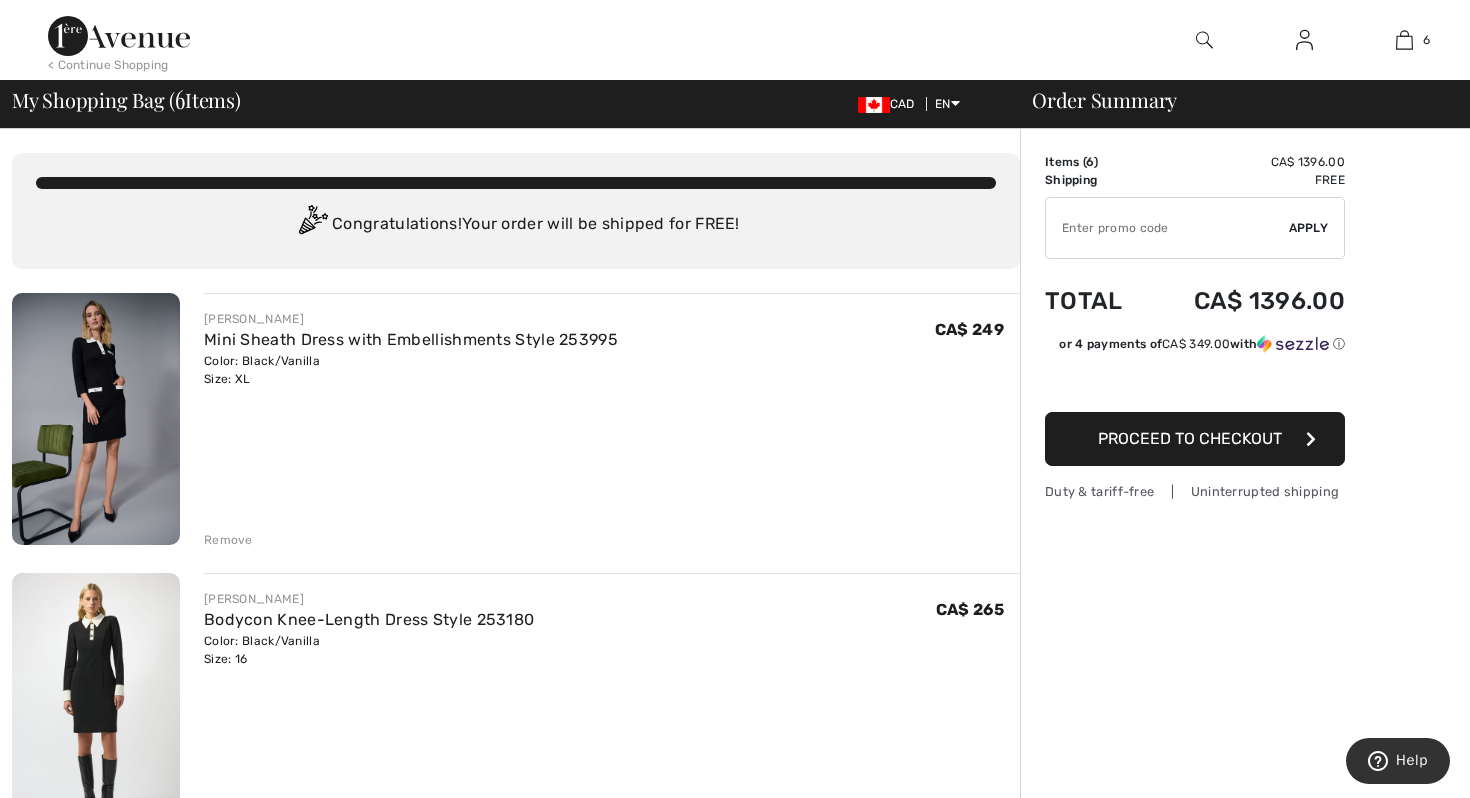click at bounding box center [96, 419] 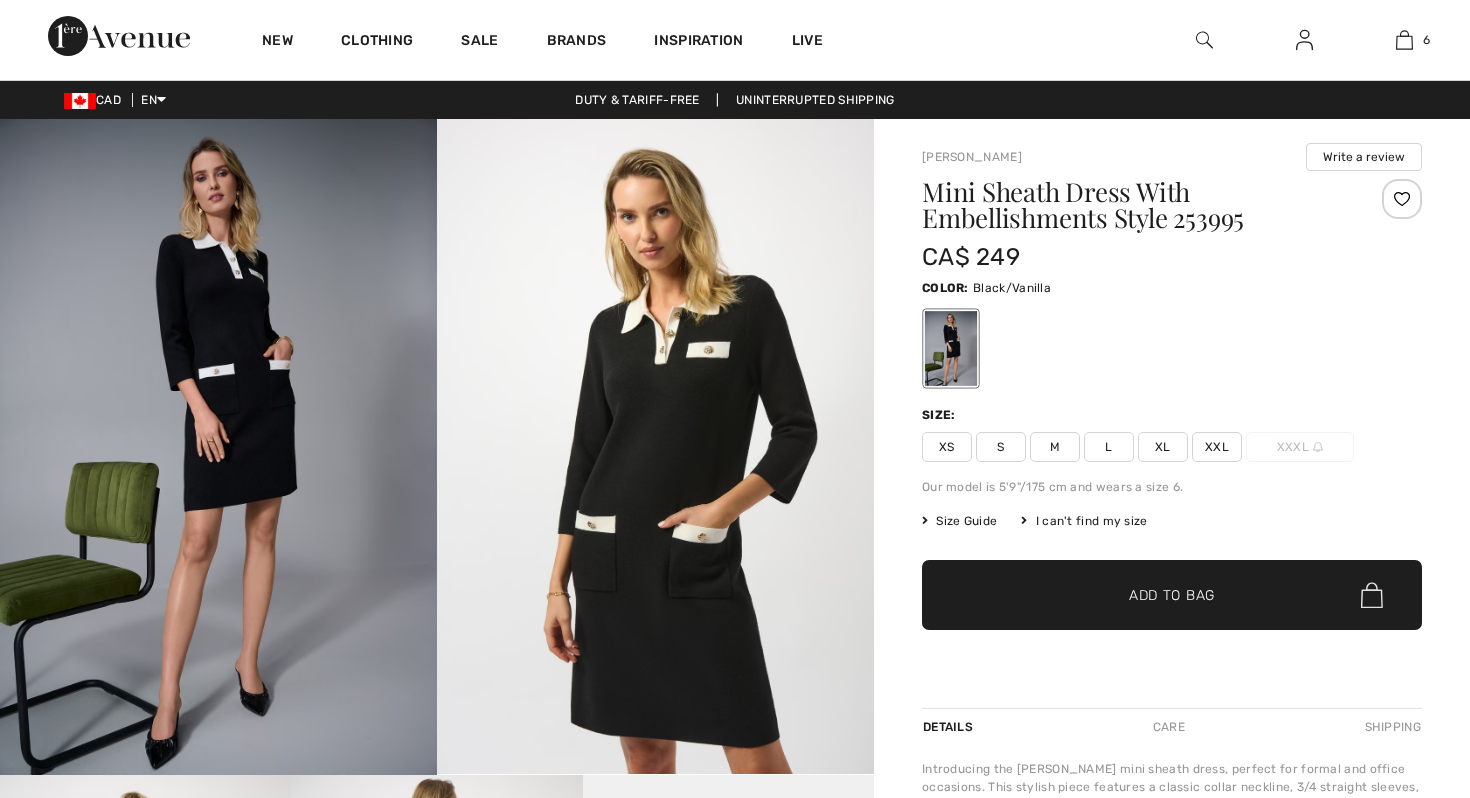 scroll, scrollTop: 0, scrollLeft: 0, axis: both 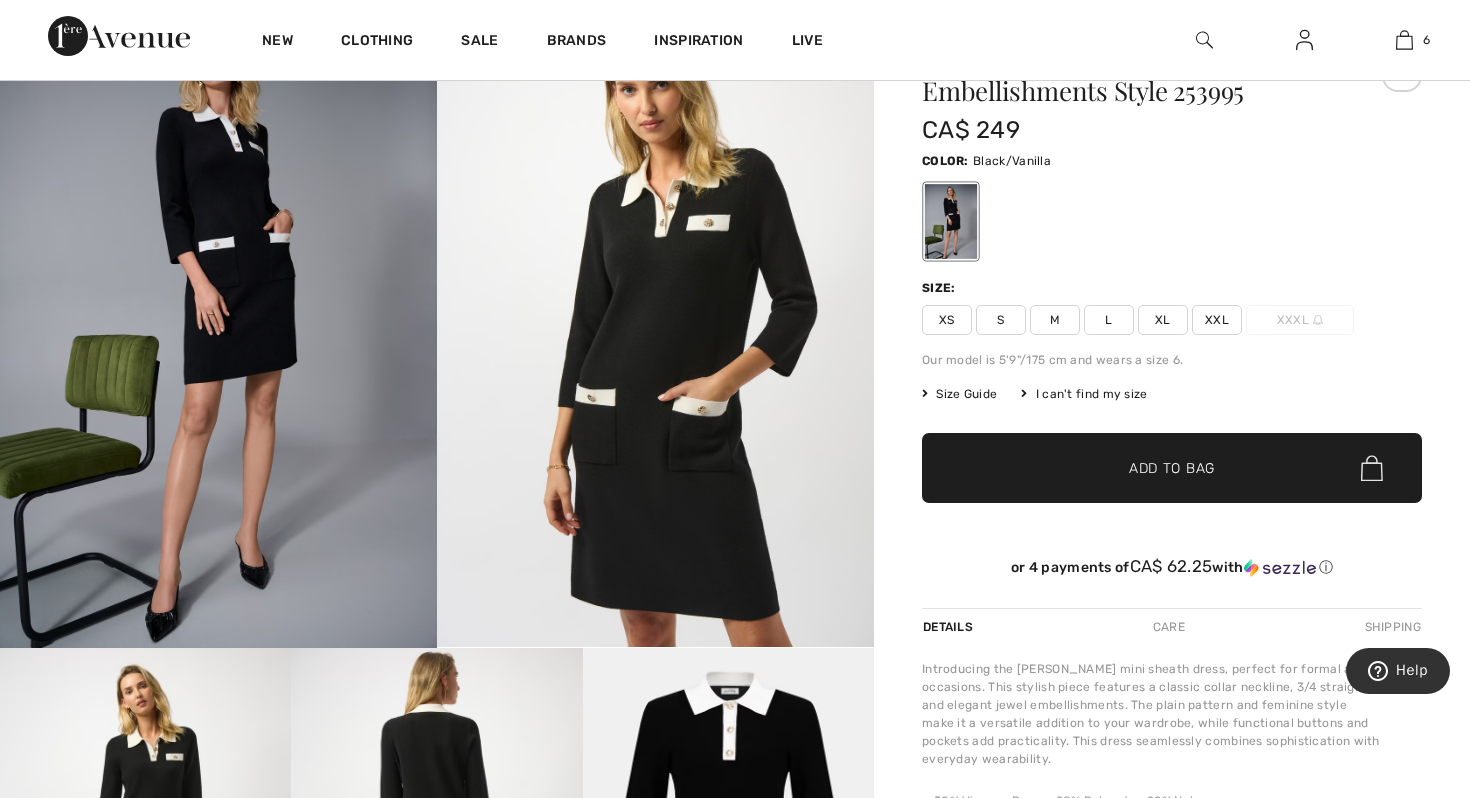 click at bounding box center (655, 319) 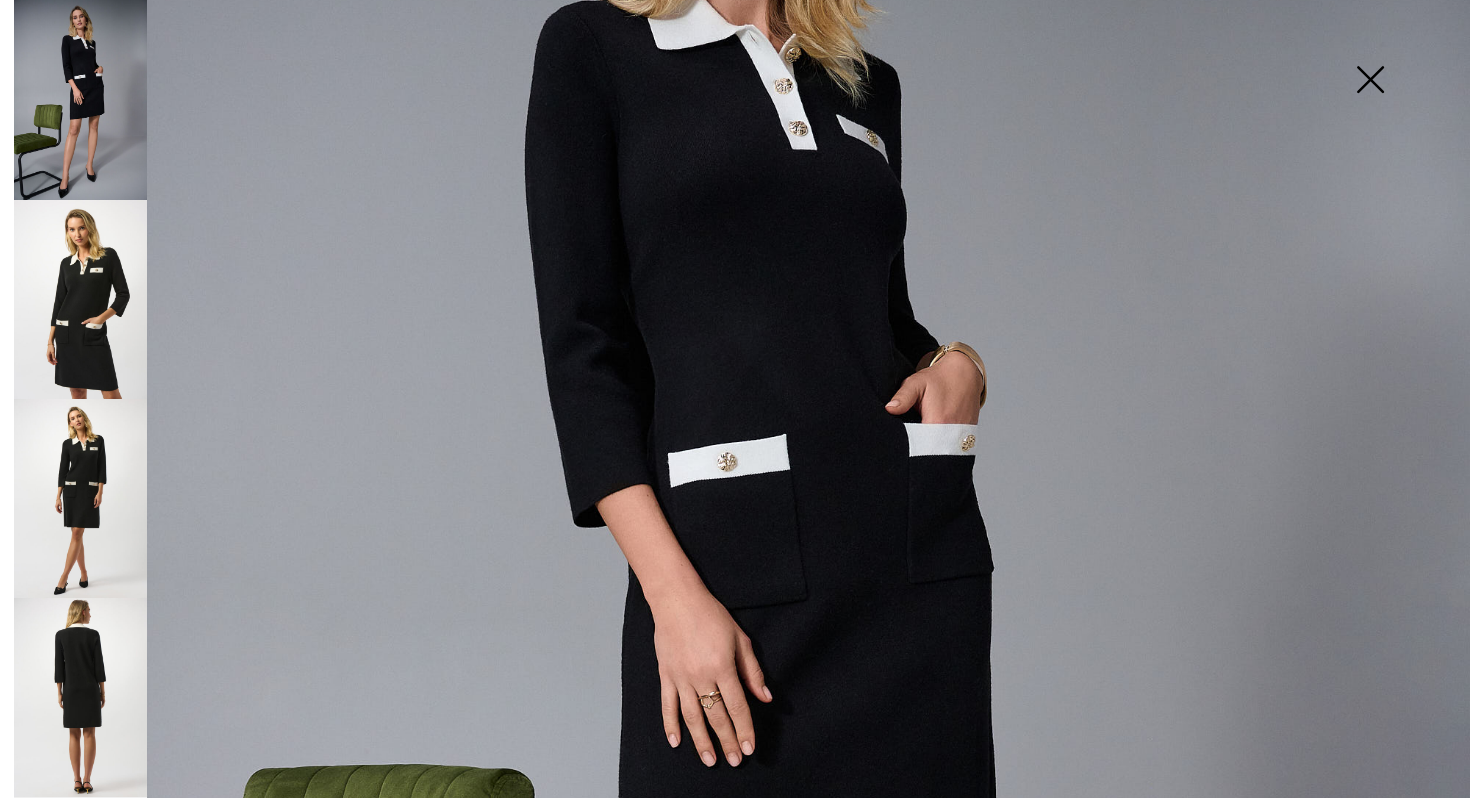 scroll, scrollTop: 369, scrollLeft: 0, axis: vertical 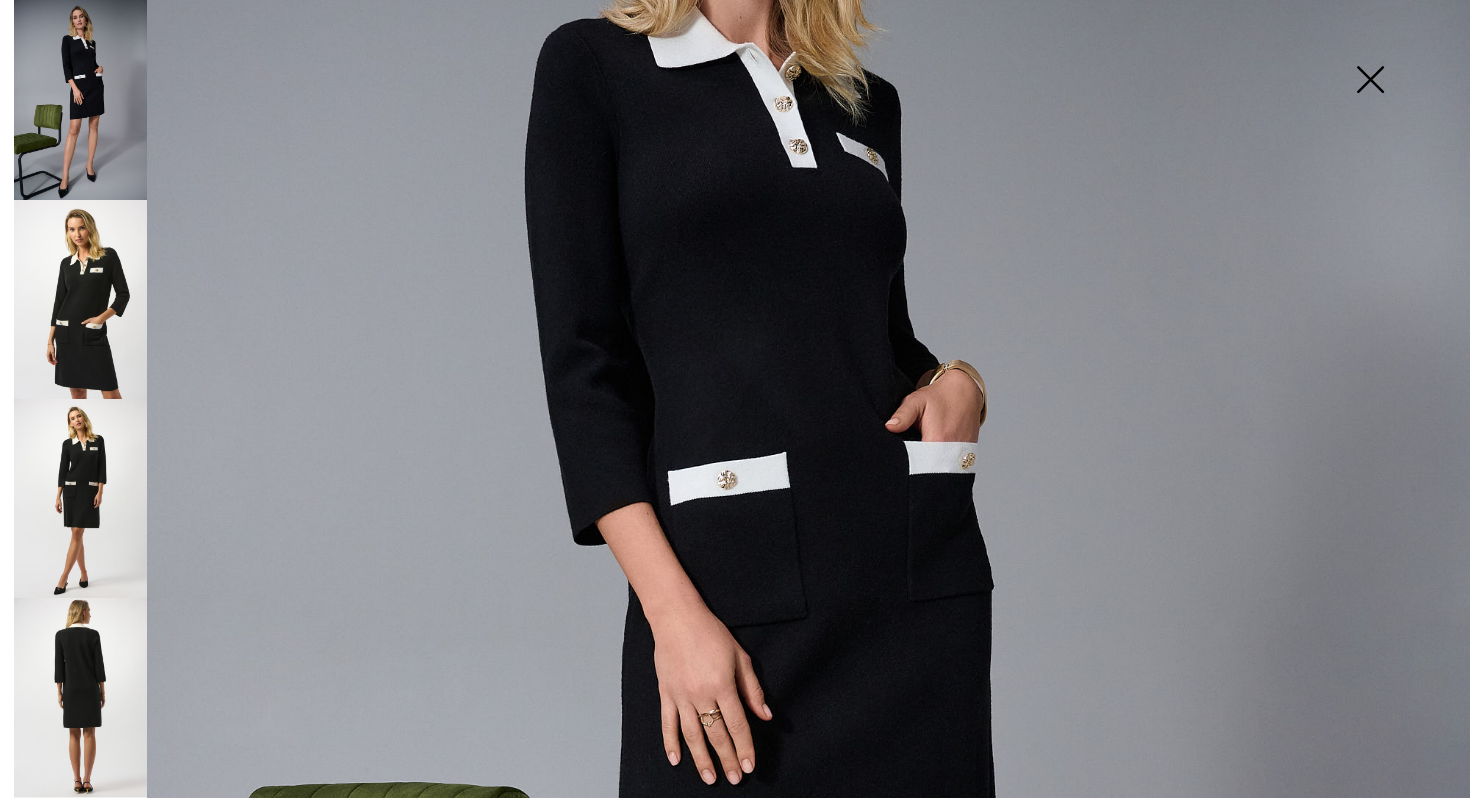 click at bounding box center (80, 299) 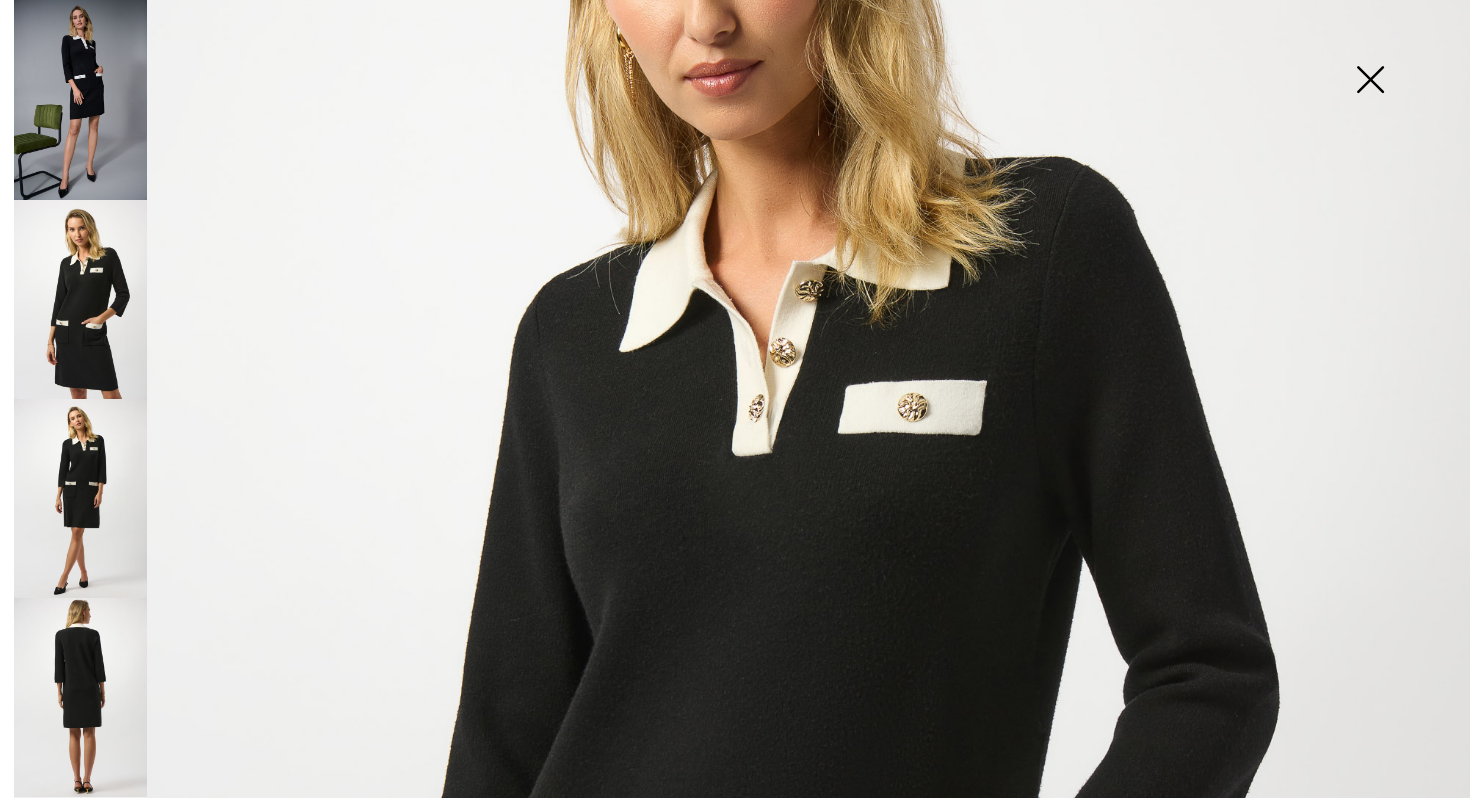 click at bounding box center [80, 498] 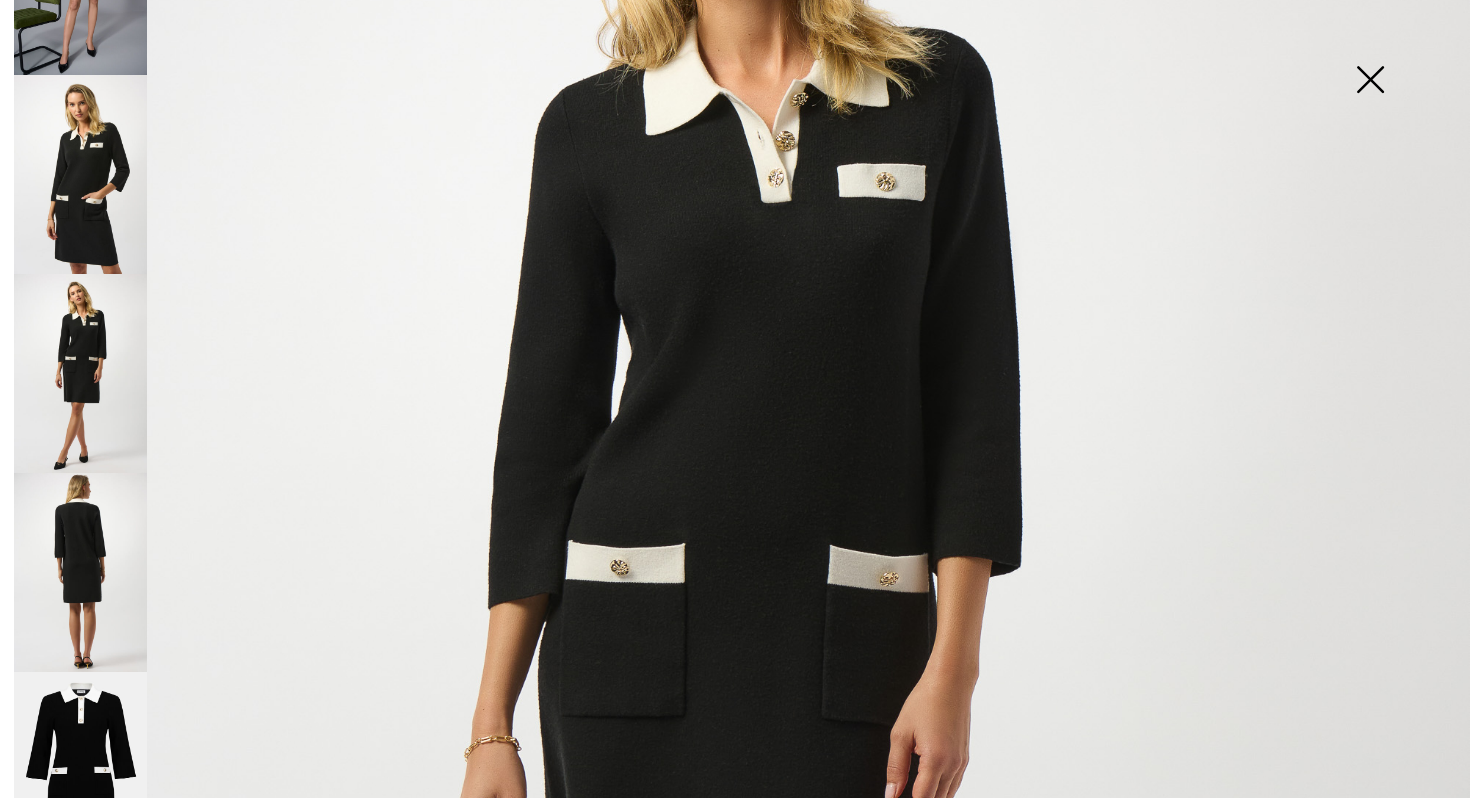 scroll, scrollTop: 161, scrollLeft: 0, axis: vertical 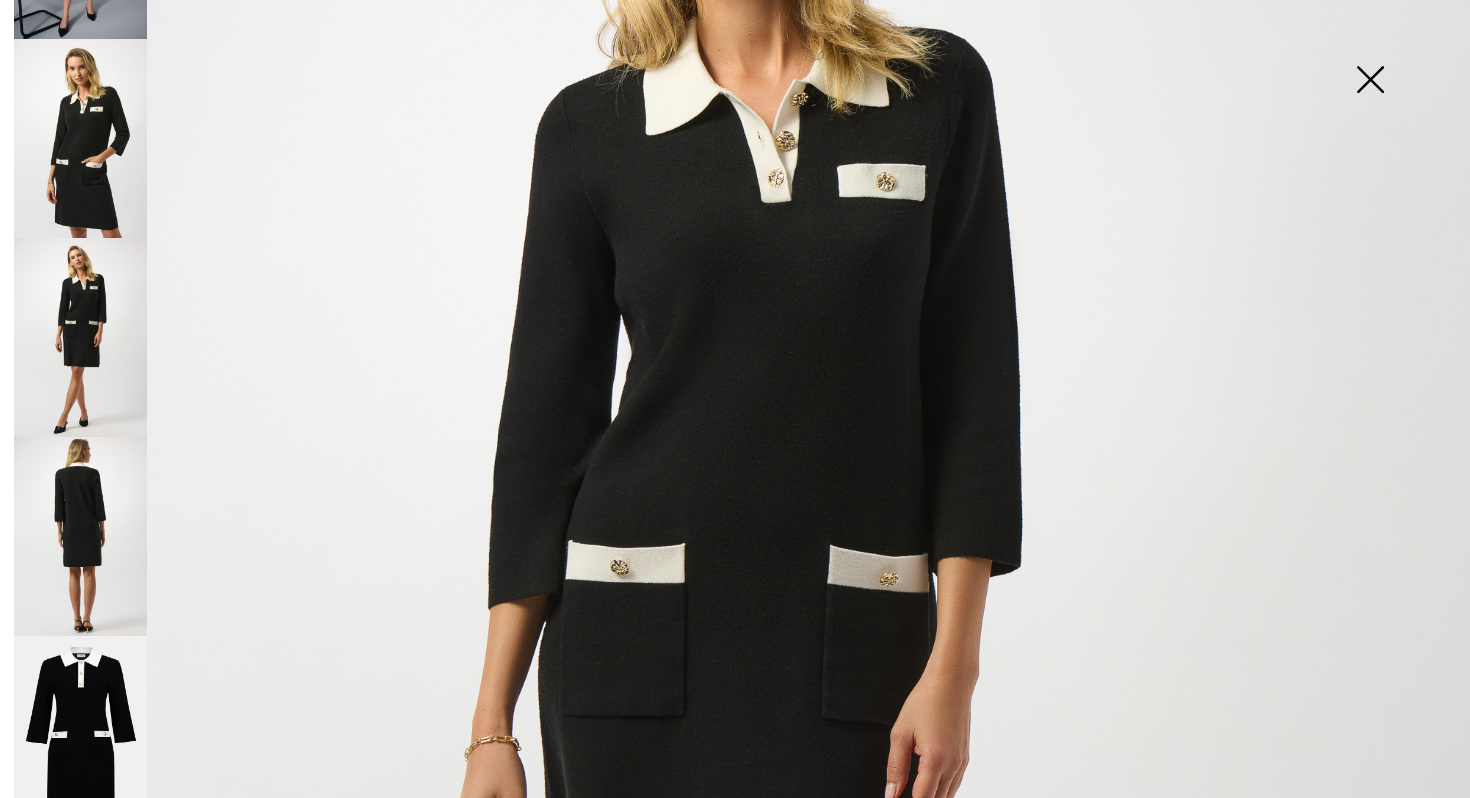 click at bounding box center [80, 536] 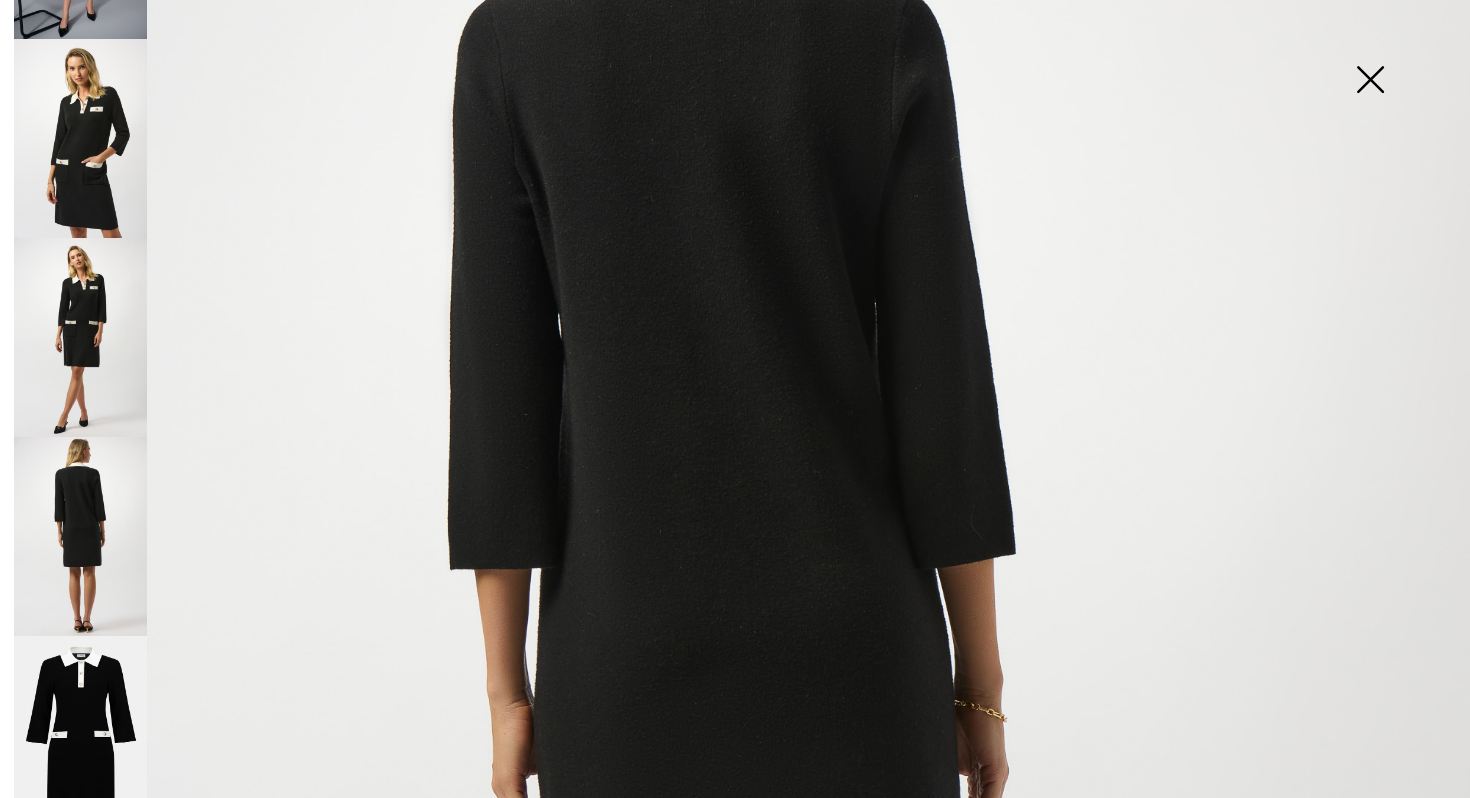 click at bounding box center [80, 736] 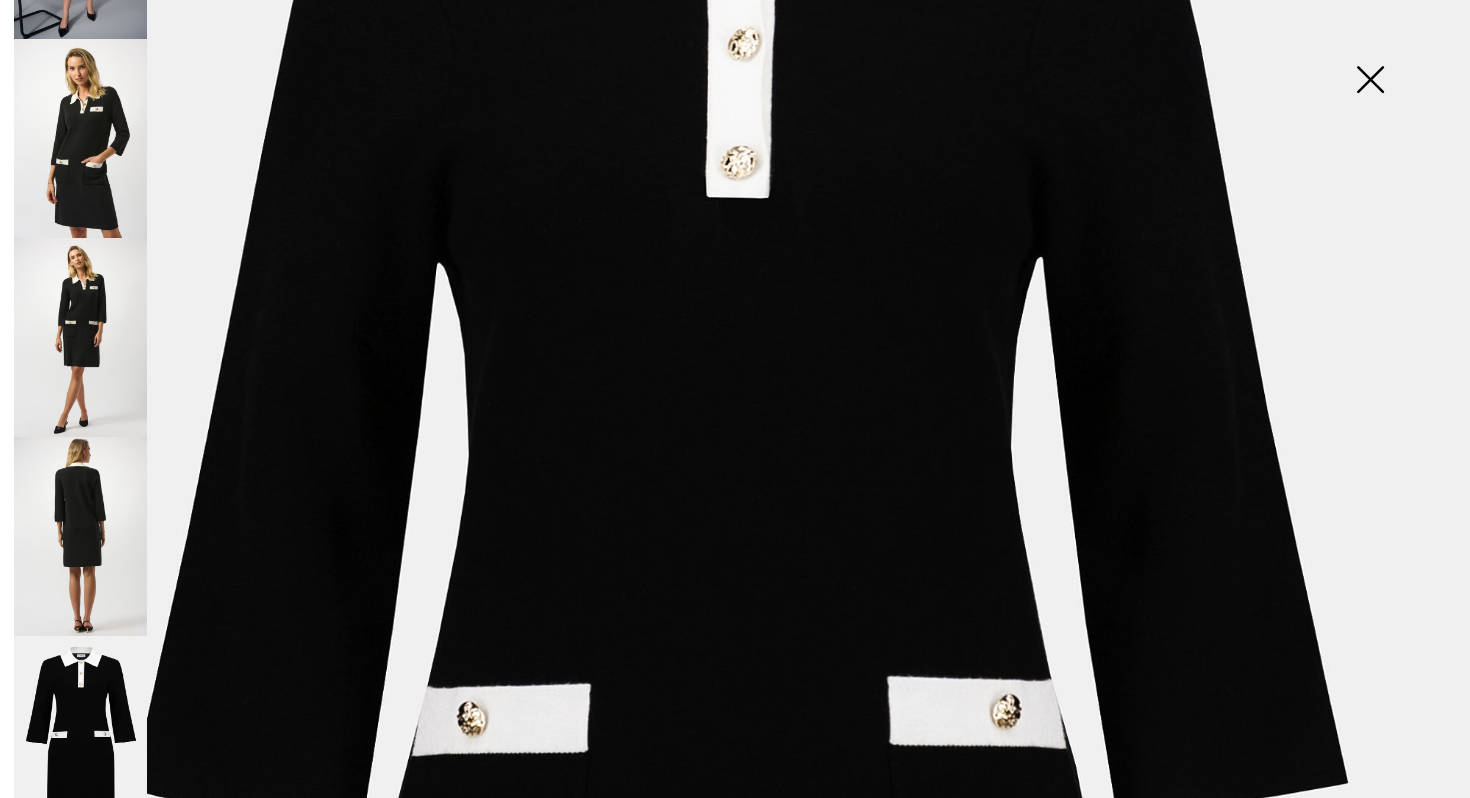 scroll, scrollTop: 0, scrollLeft: 0, axis: both 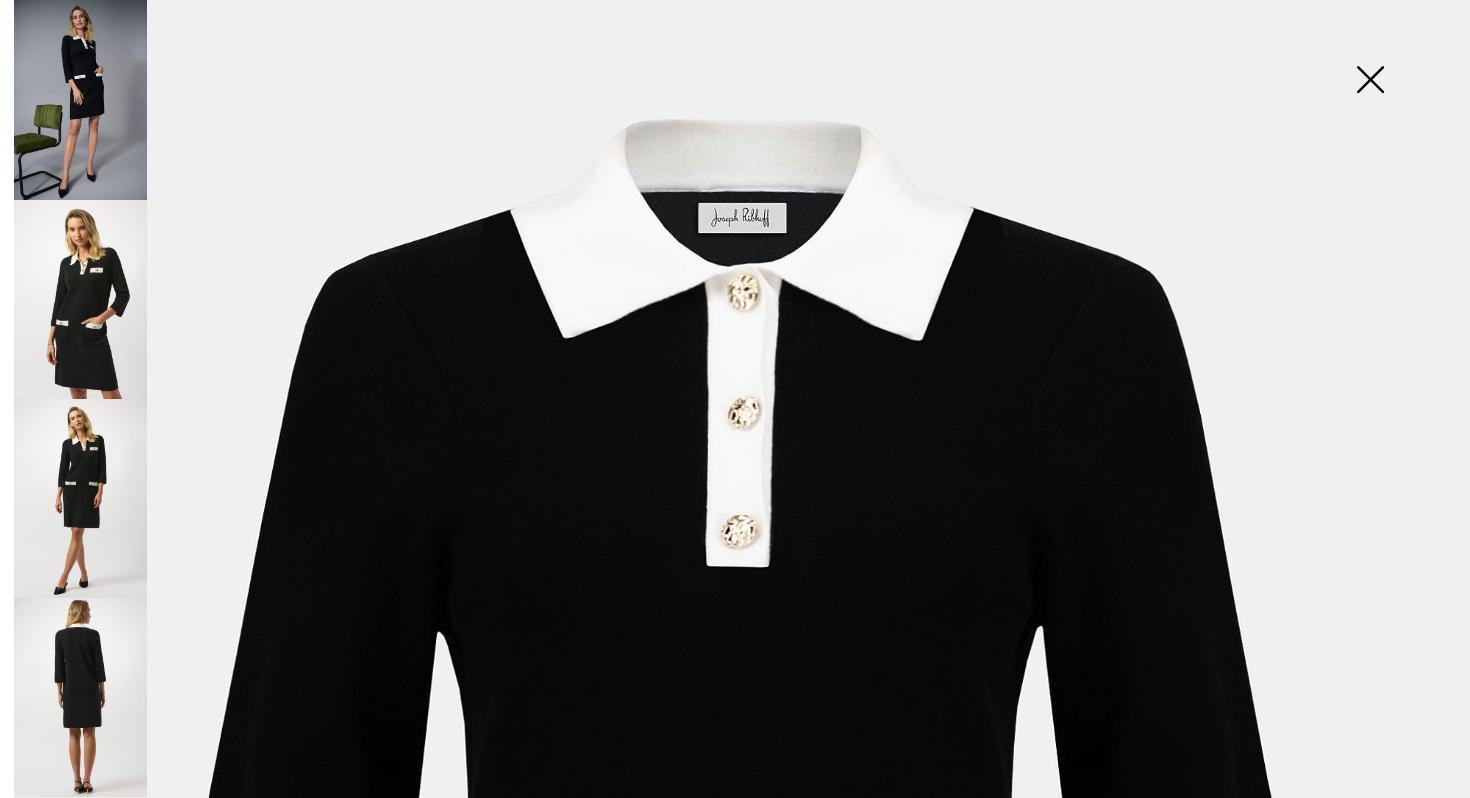 click at bounding box center (1370, 81) 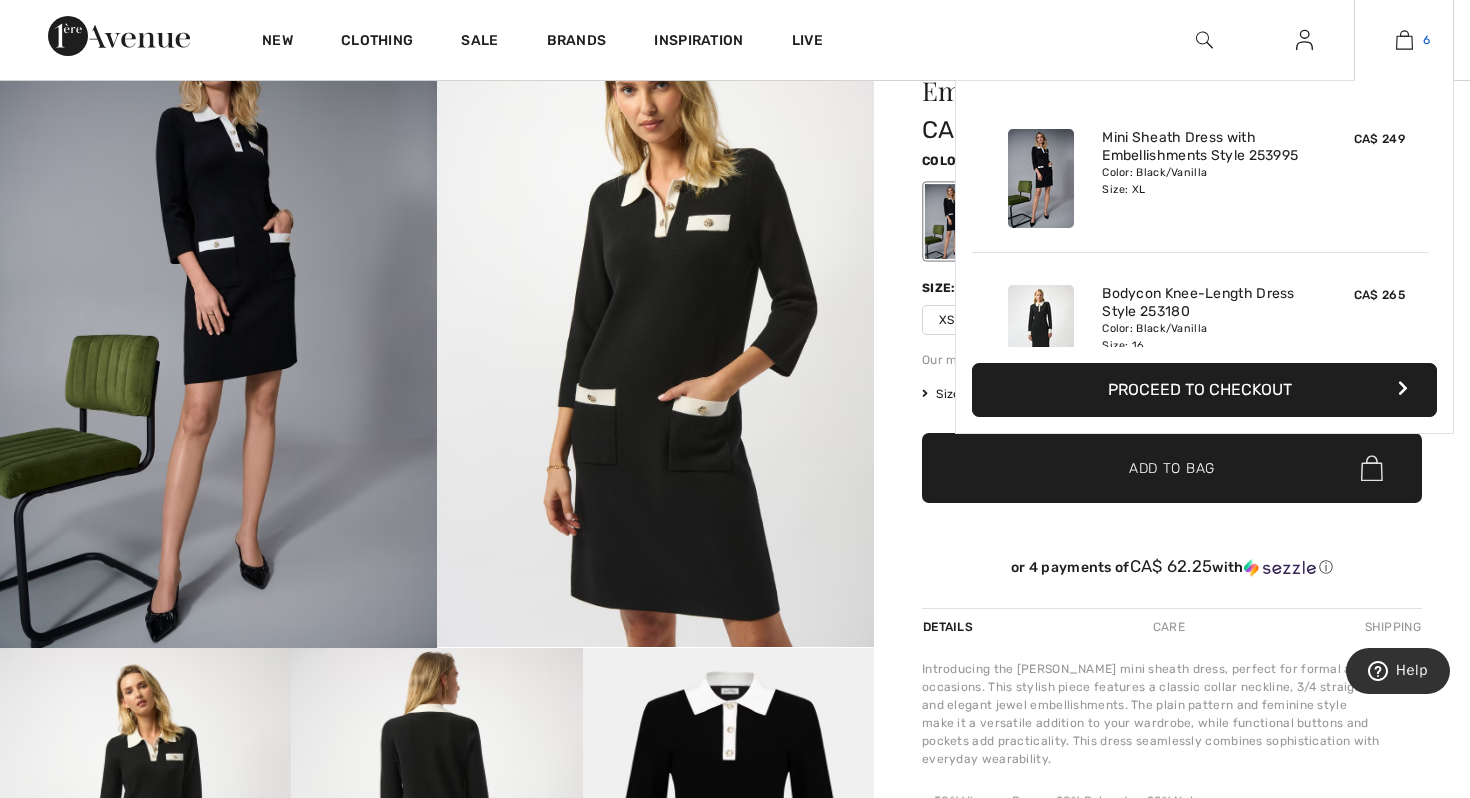click on "6" at bounding box center [1404, 40] 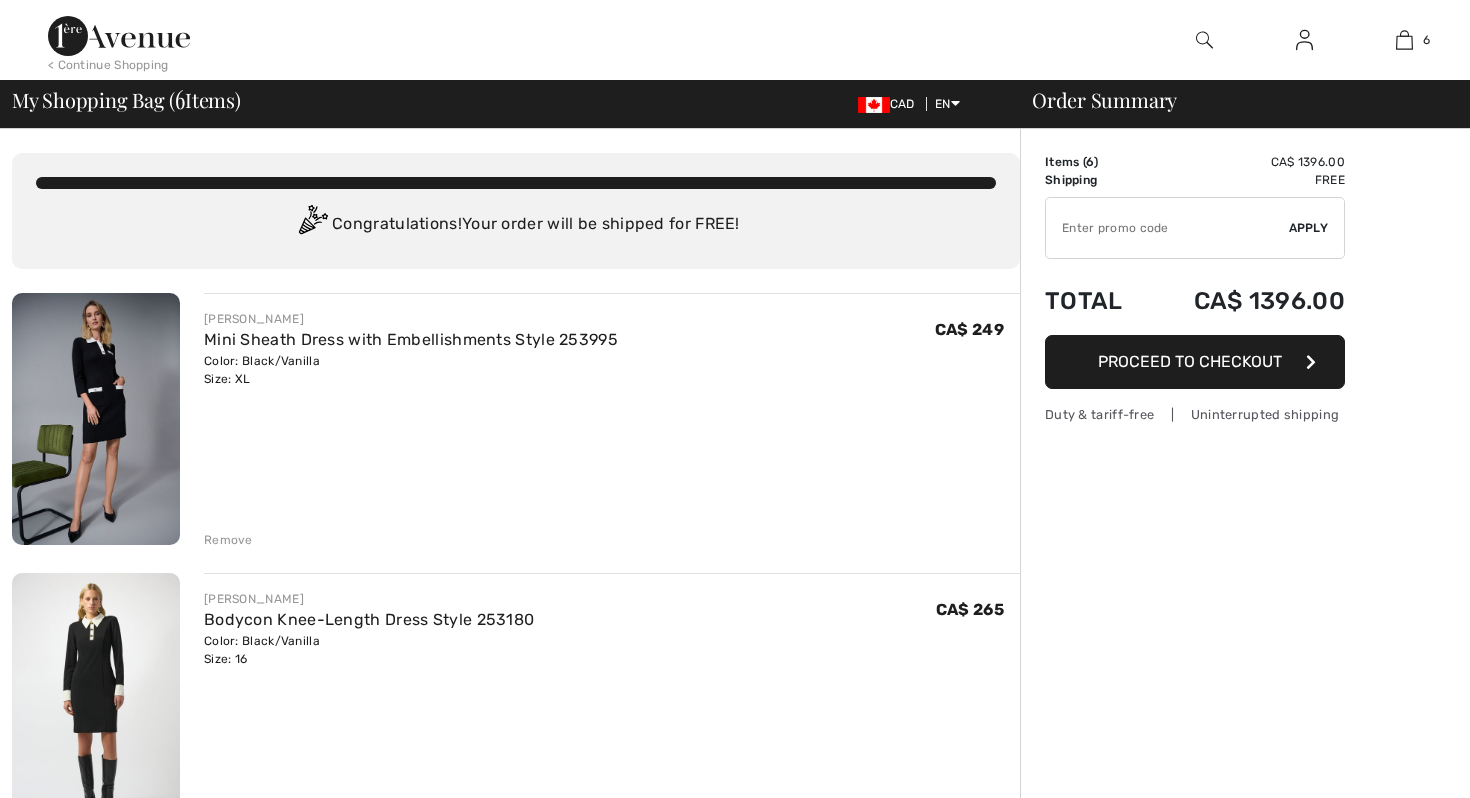 scroll, scrollTop: 0, scrollLeft: 0, axis: both 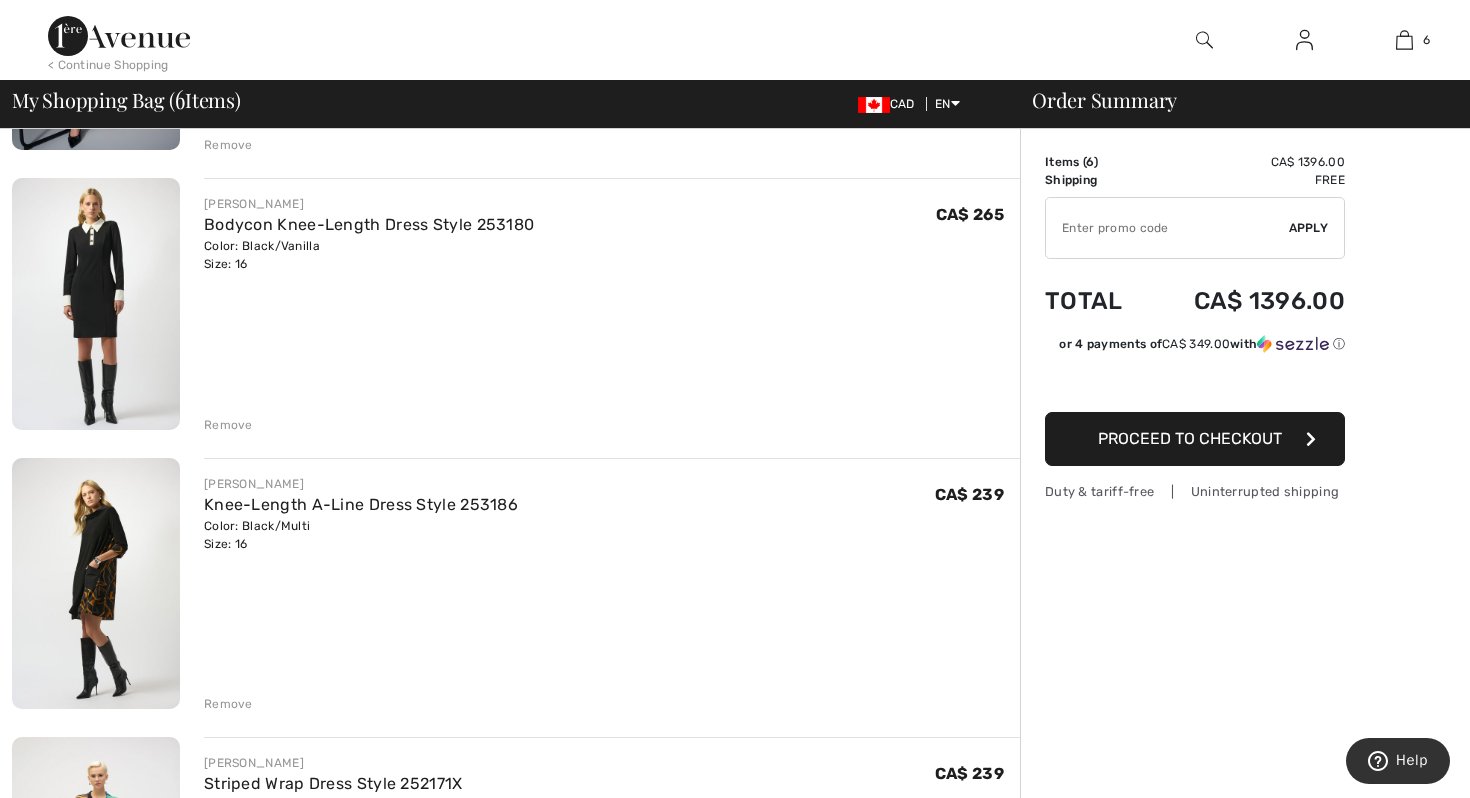 click at bounding box center [96, 304] 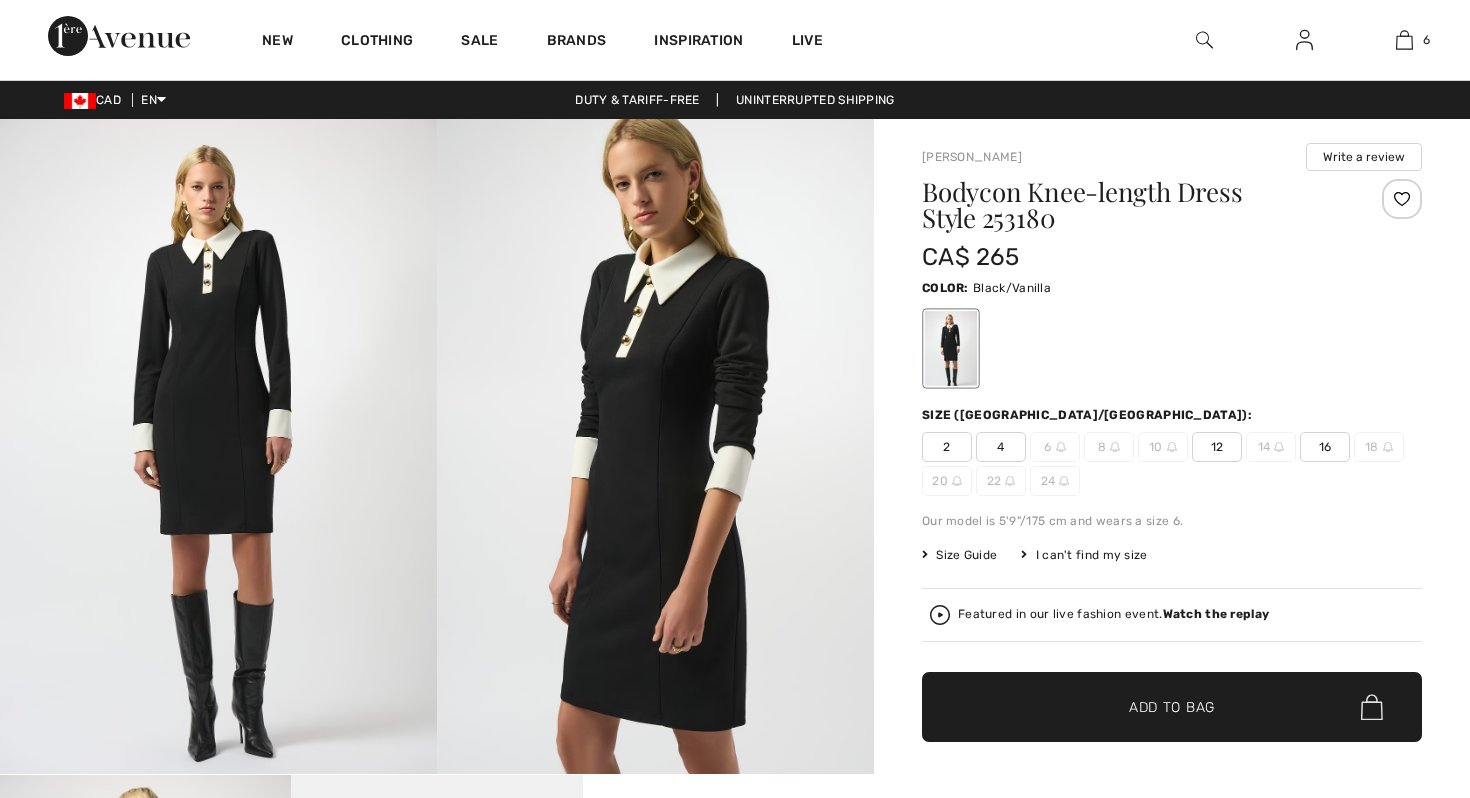 scroll, scrollTop: 0, scrollLeft: 0, axis: both 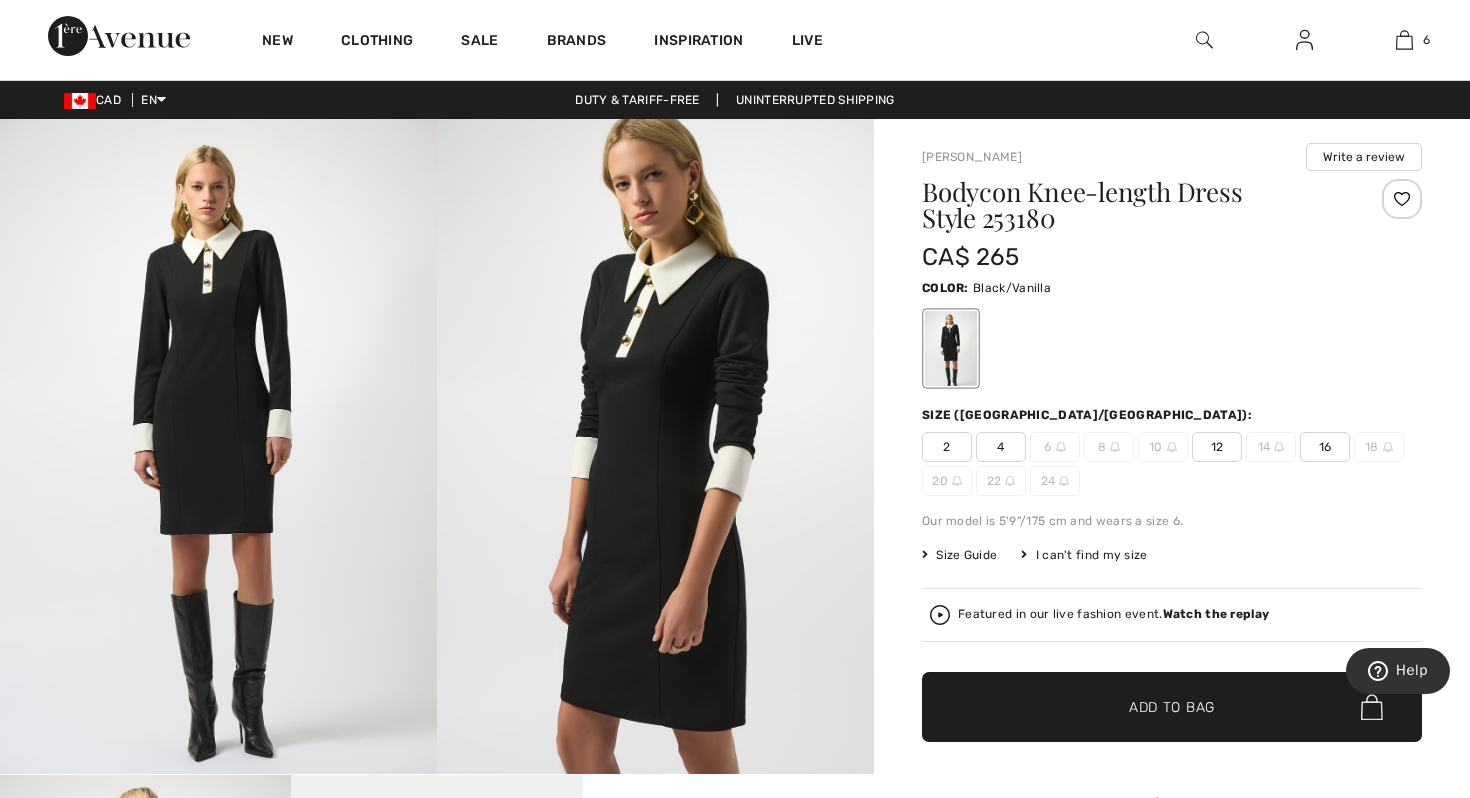 click at bounding box center [655, 446] 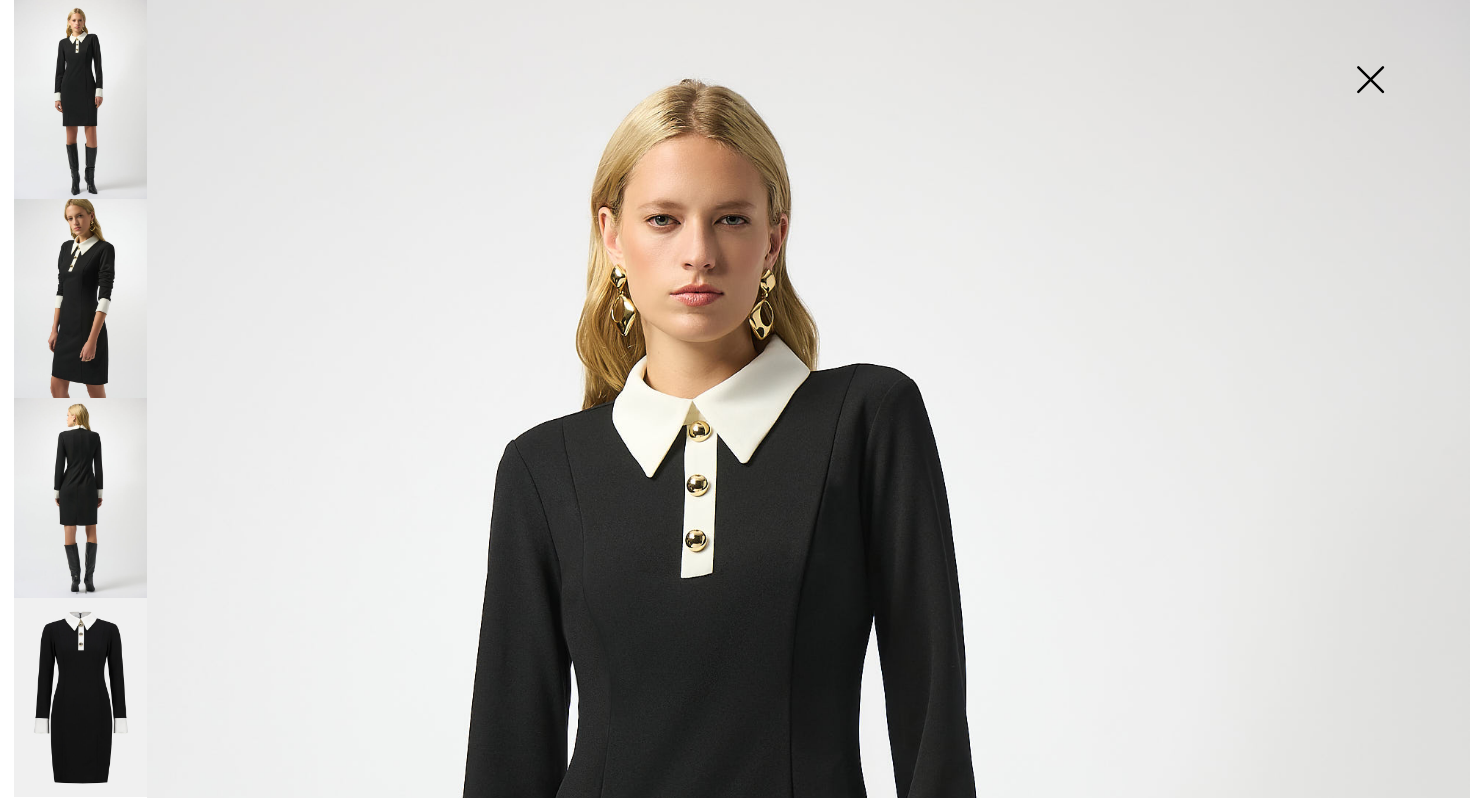 scroll, scrollTop: 0, scrollLeft: 0, axis: both 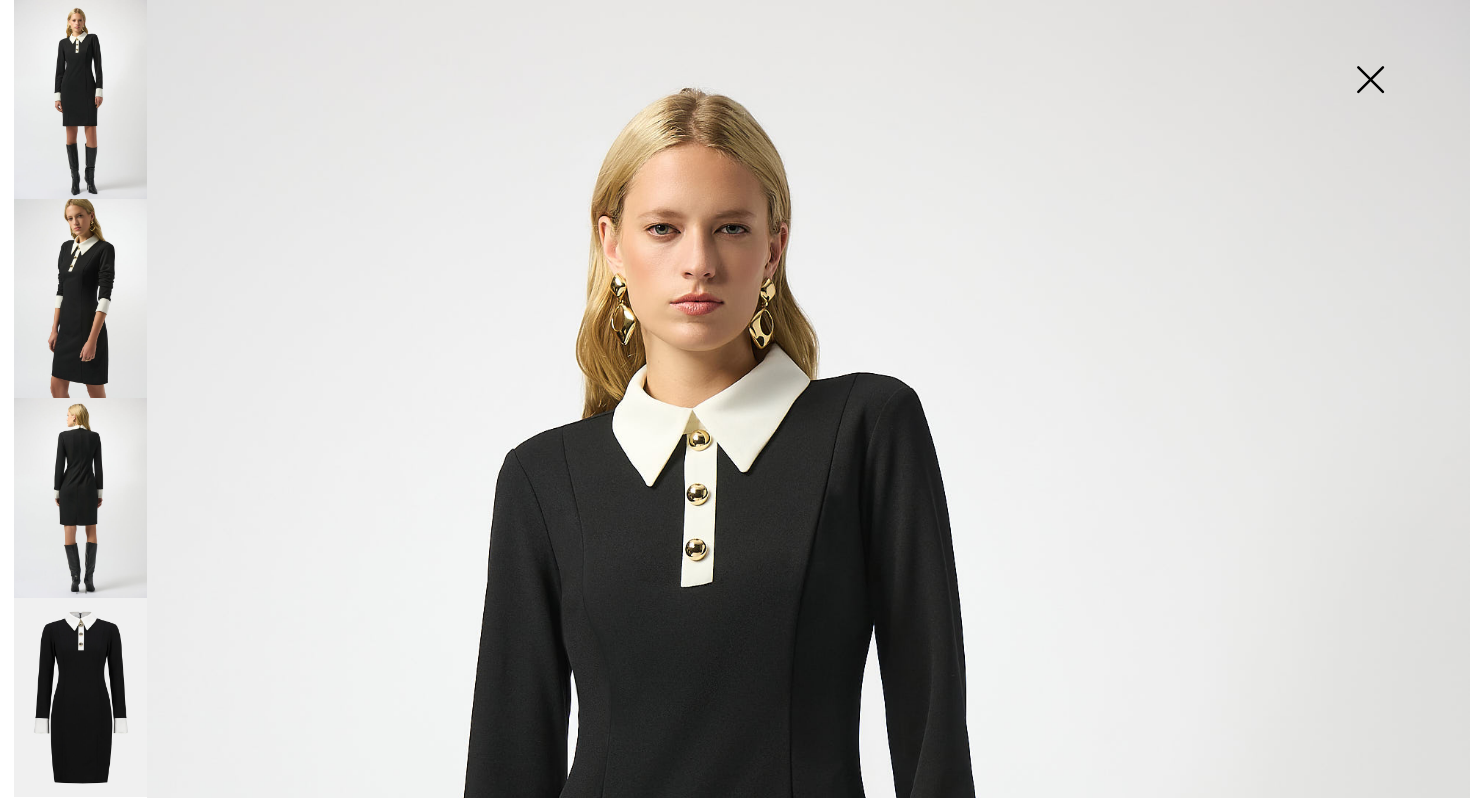 click at bounding box center [1370, 81] 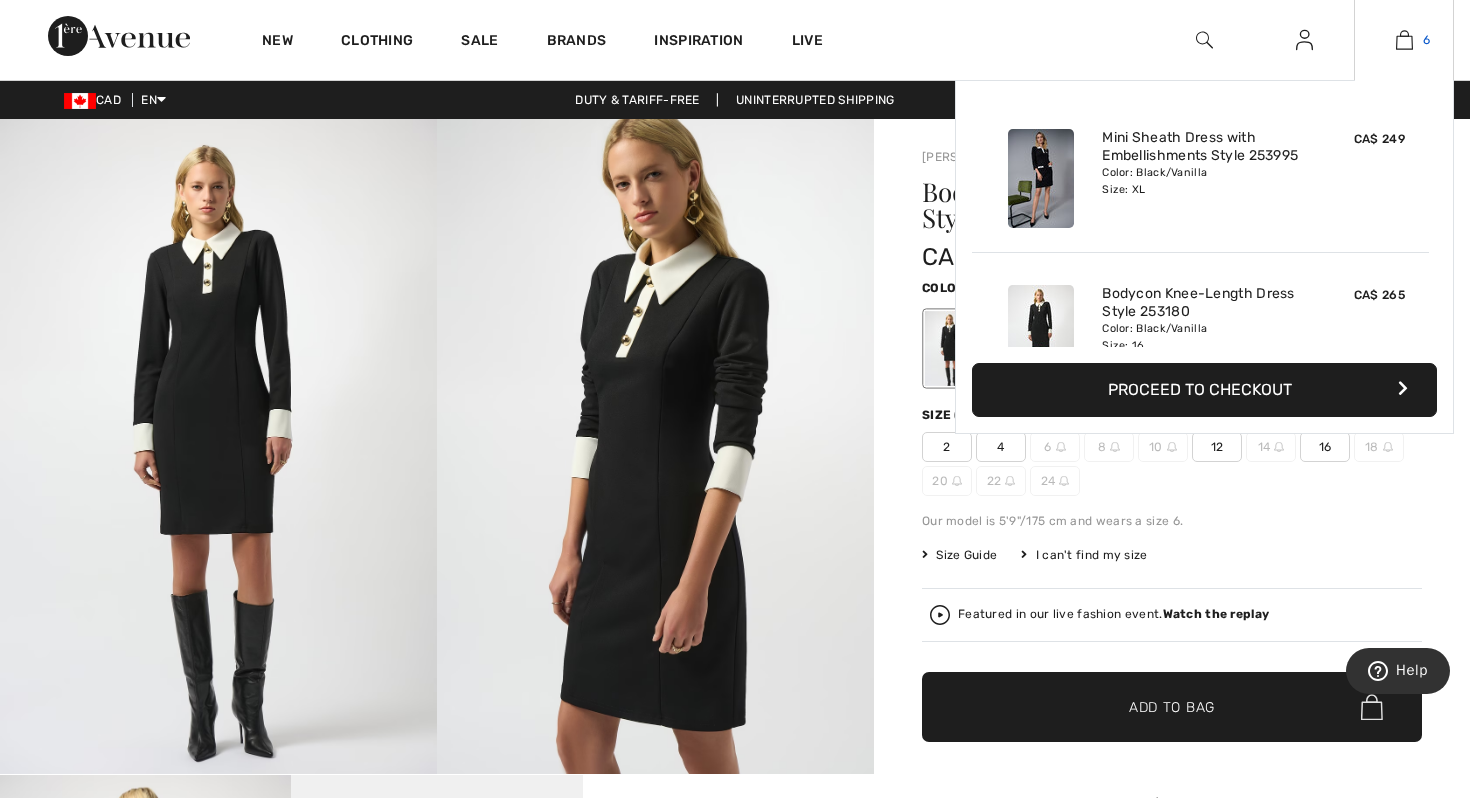 click on "6" at bounding box center [1426, 40] 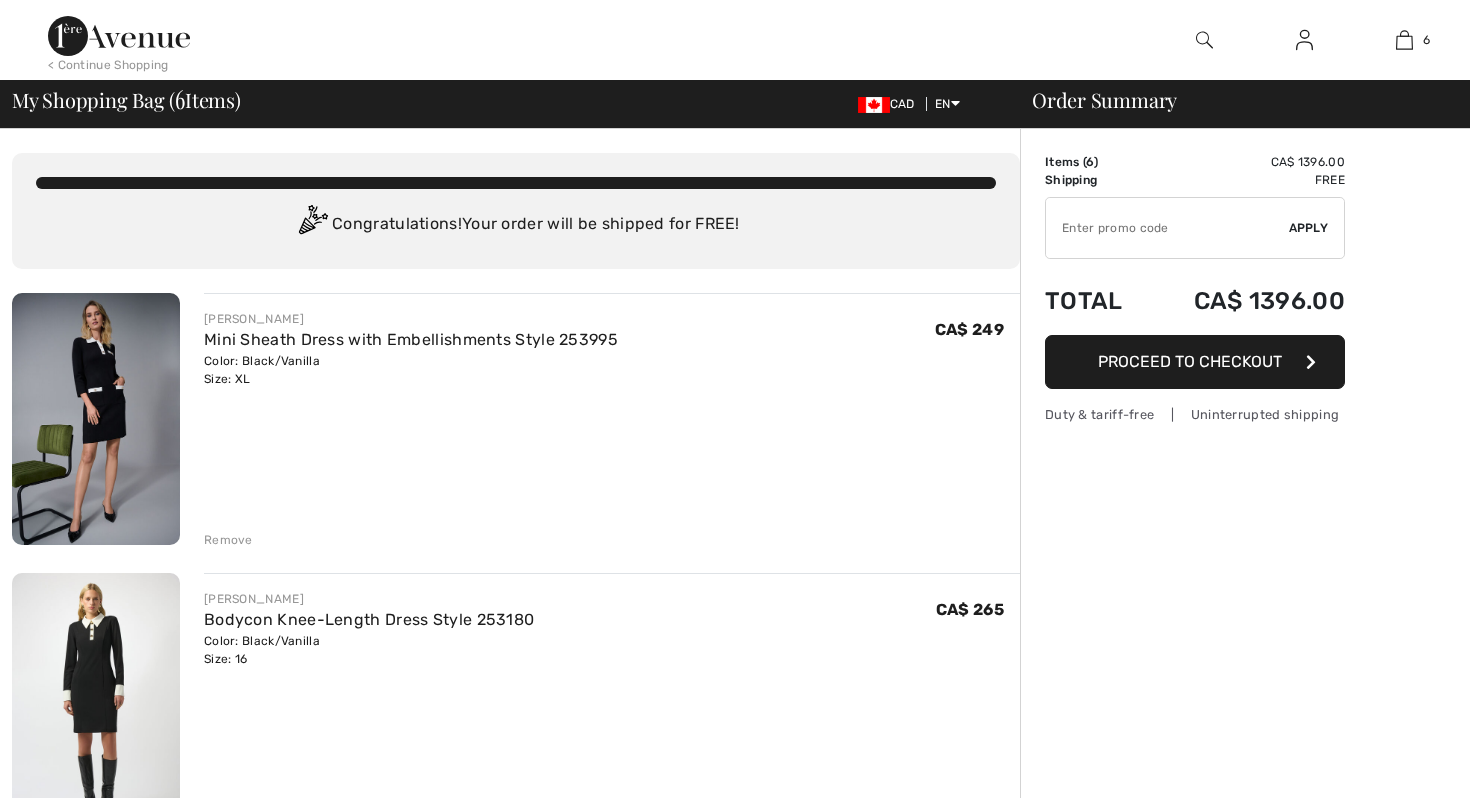 scroll, scrollTop: 0, scrollLeft: 0, axis: both 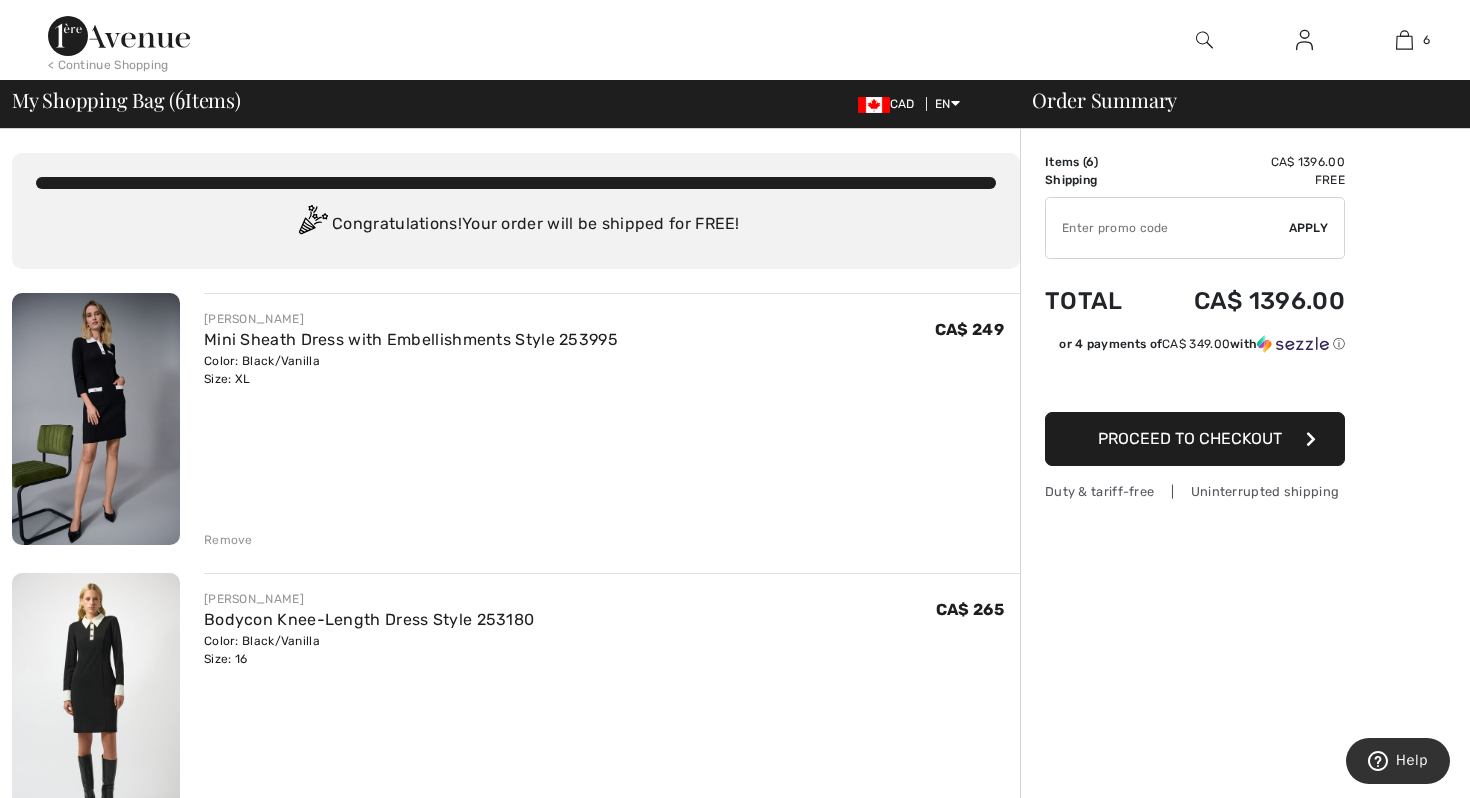 click at bounding box center [96, 419] 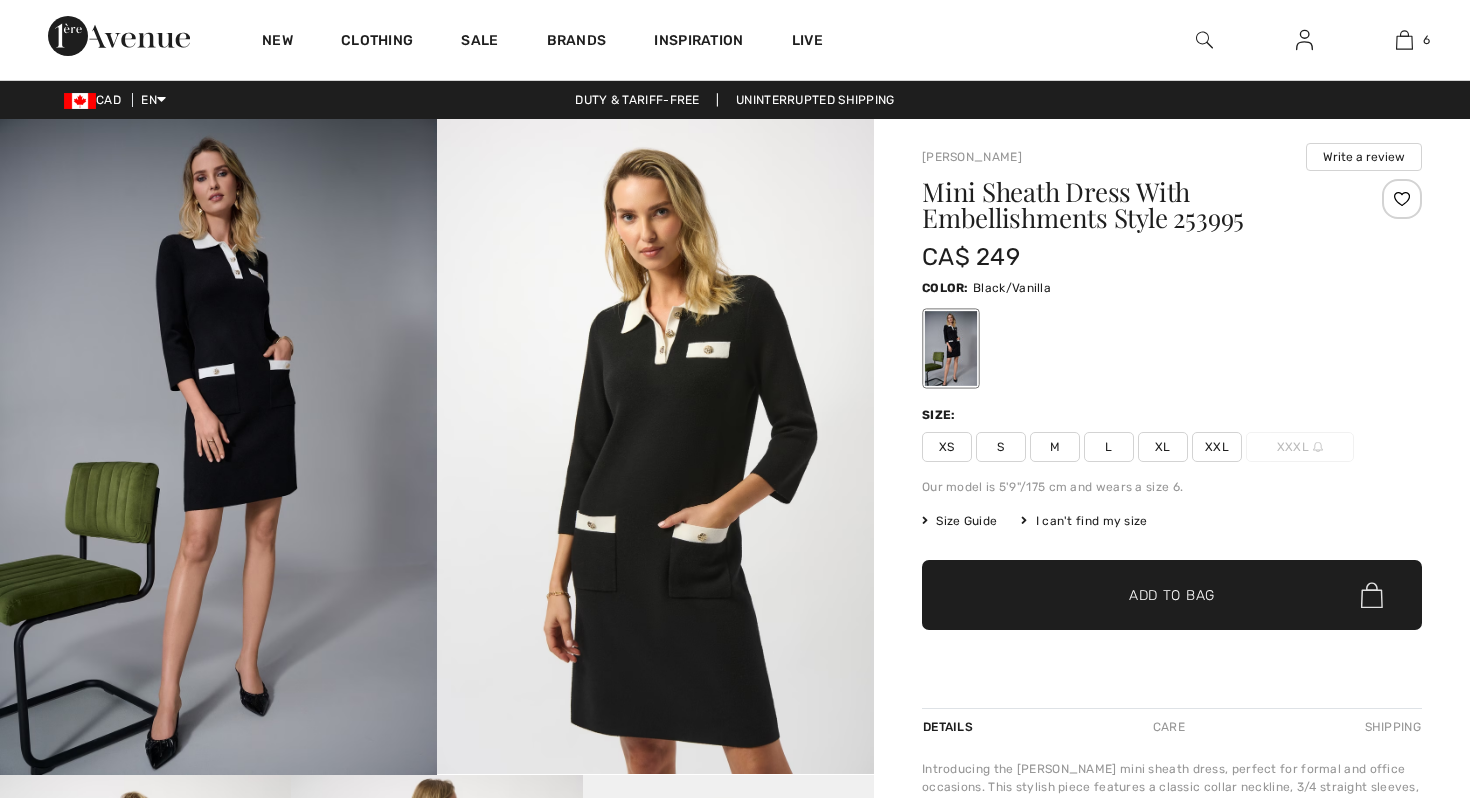 scroll, scrollTop: 0, scrollLeft: 0, axis: both 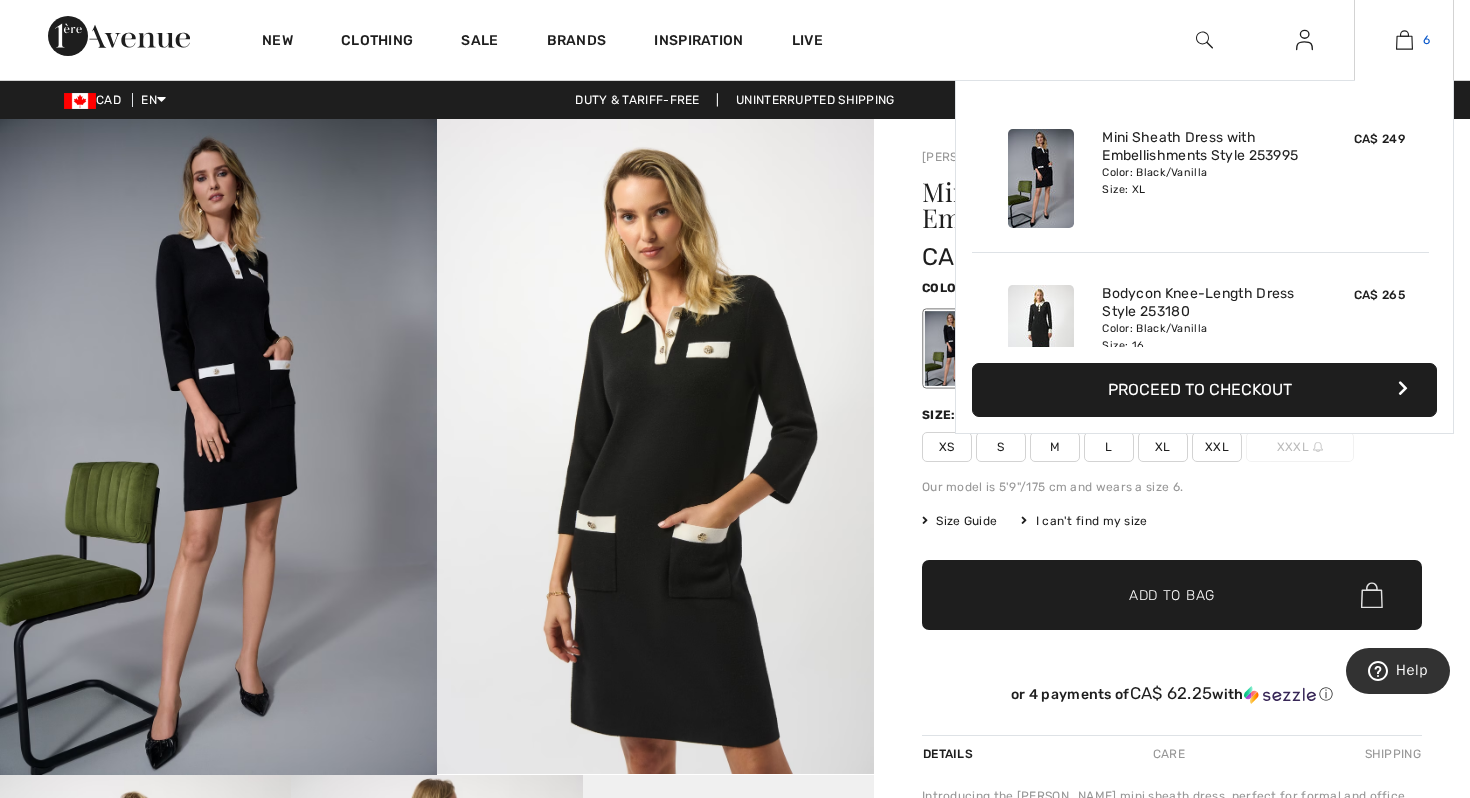 click on "6" at bounding box center (1404, 40) 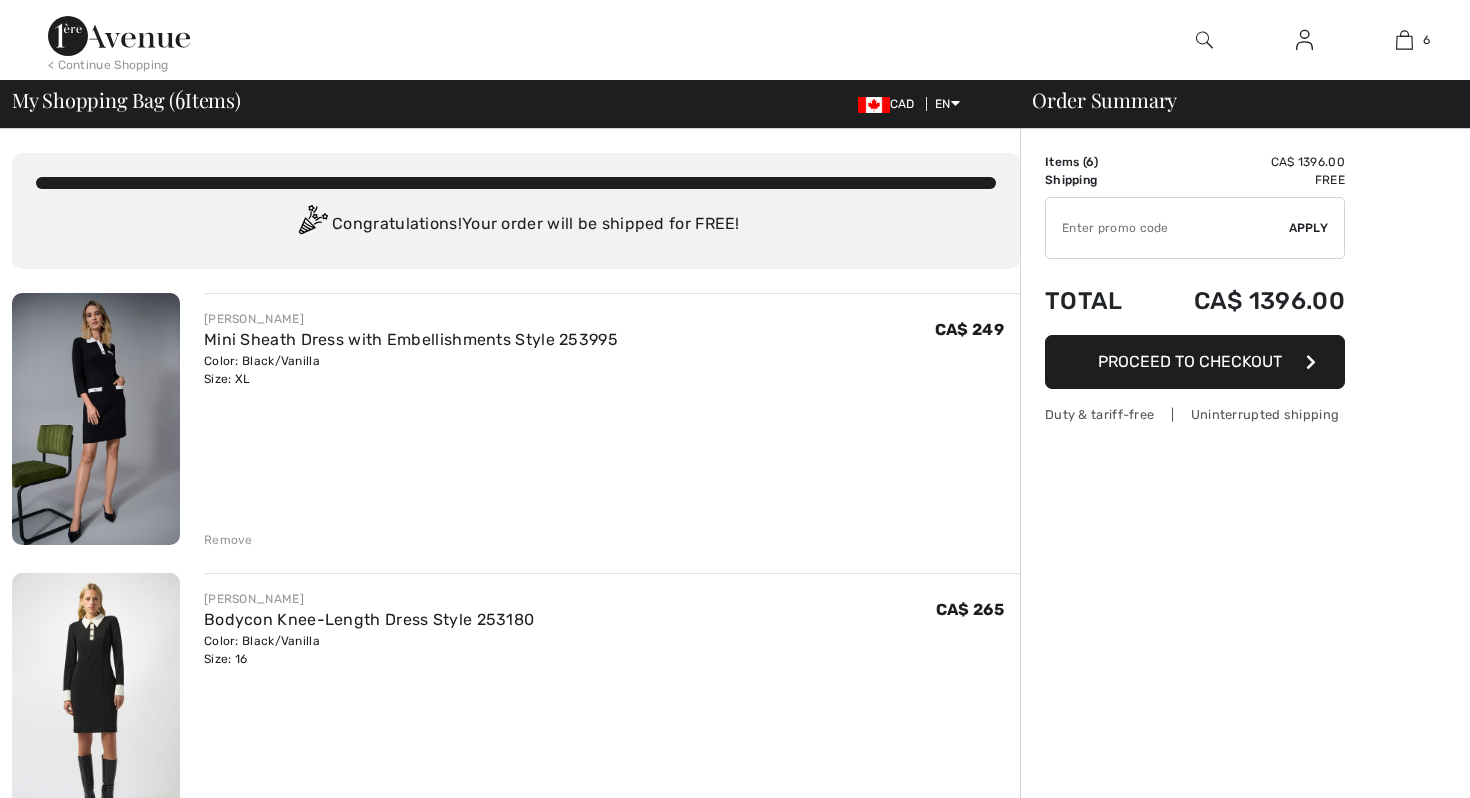 scroll, scrollTop: 0, scrollLeft: 0, axis: both 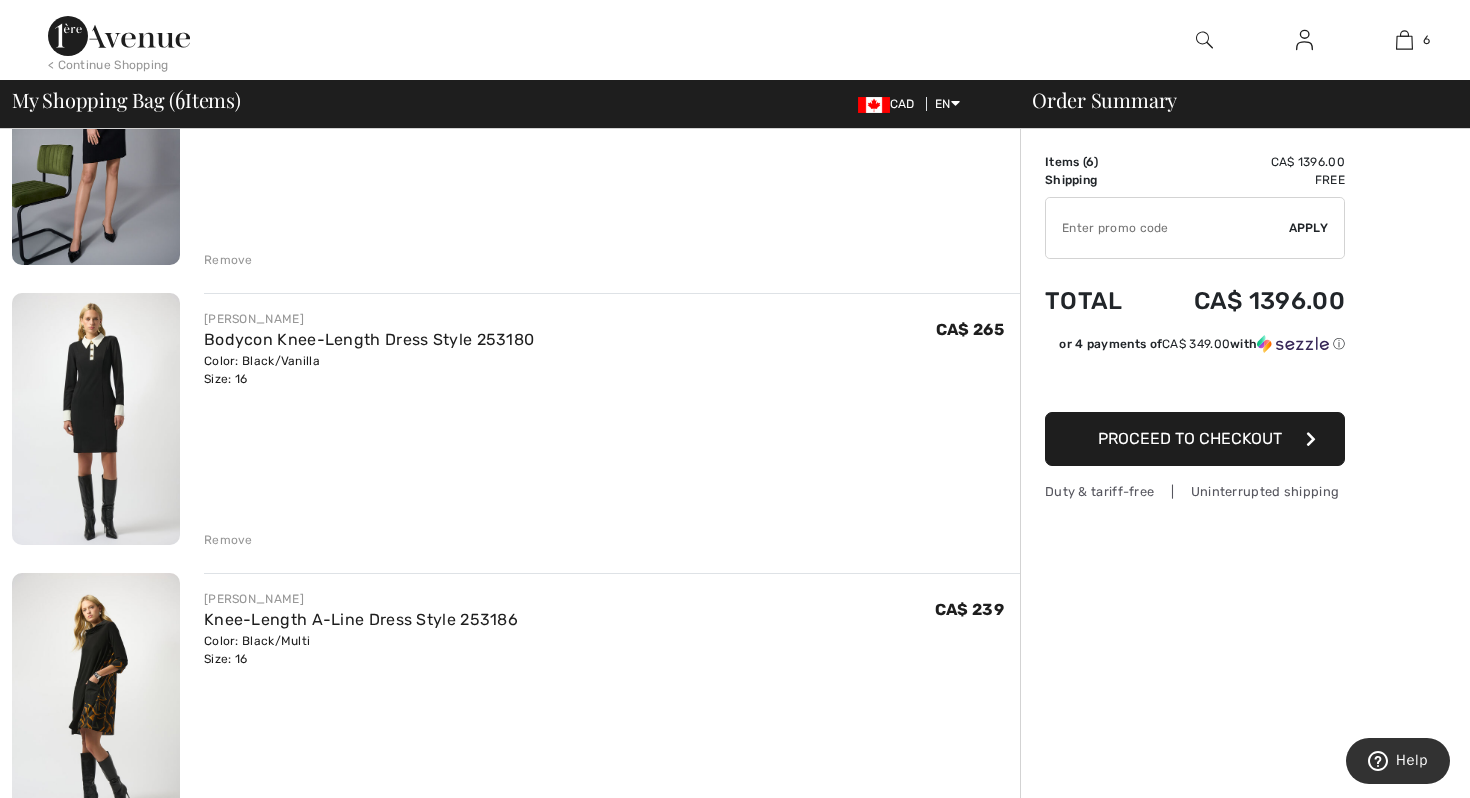 click on "Remove" at bounding box center [228, 540] 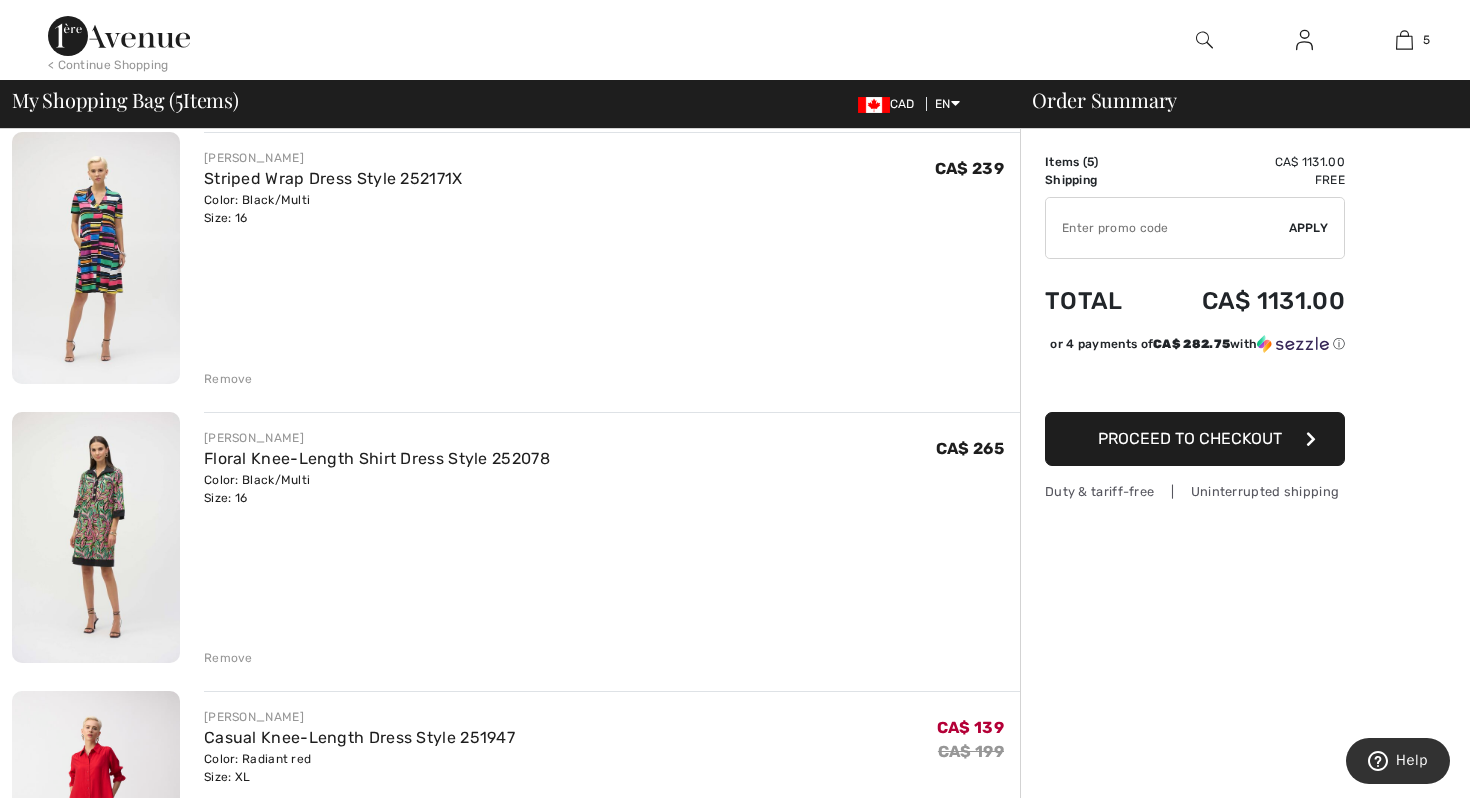 scroll, scrollTop: 713, scrollLeft: 0, axis: vertical 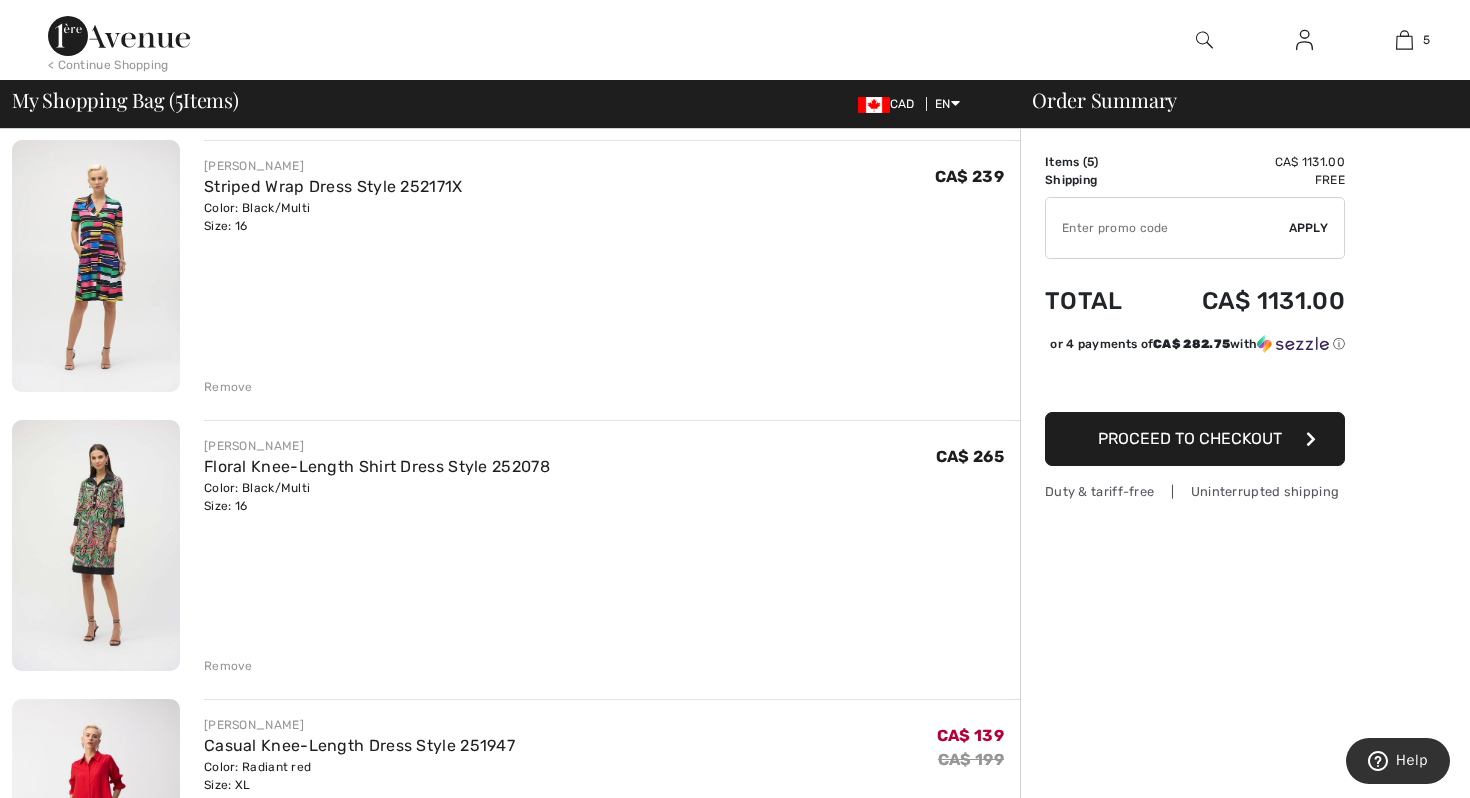 click at bounding box center [96, 266] 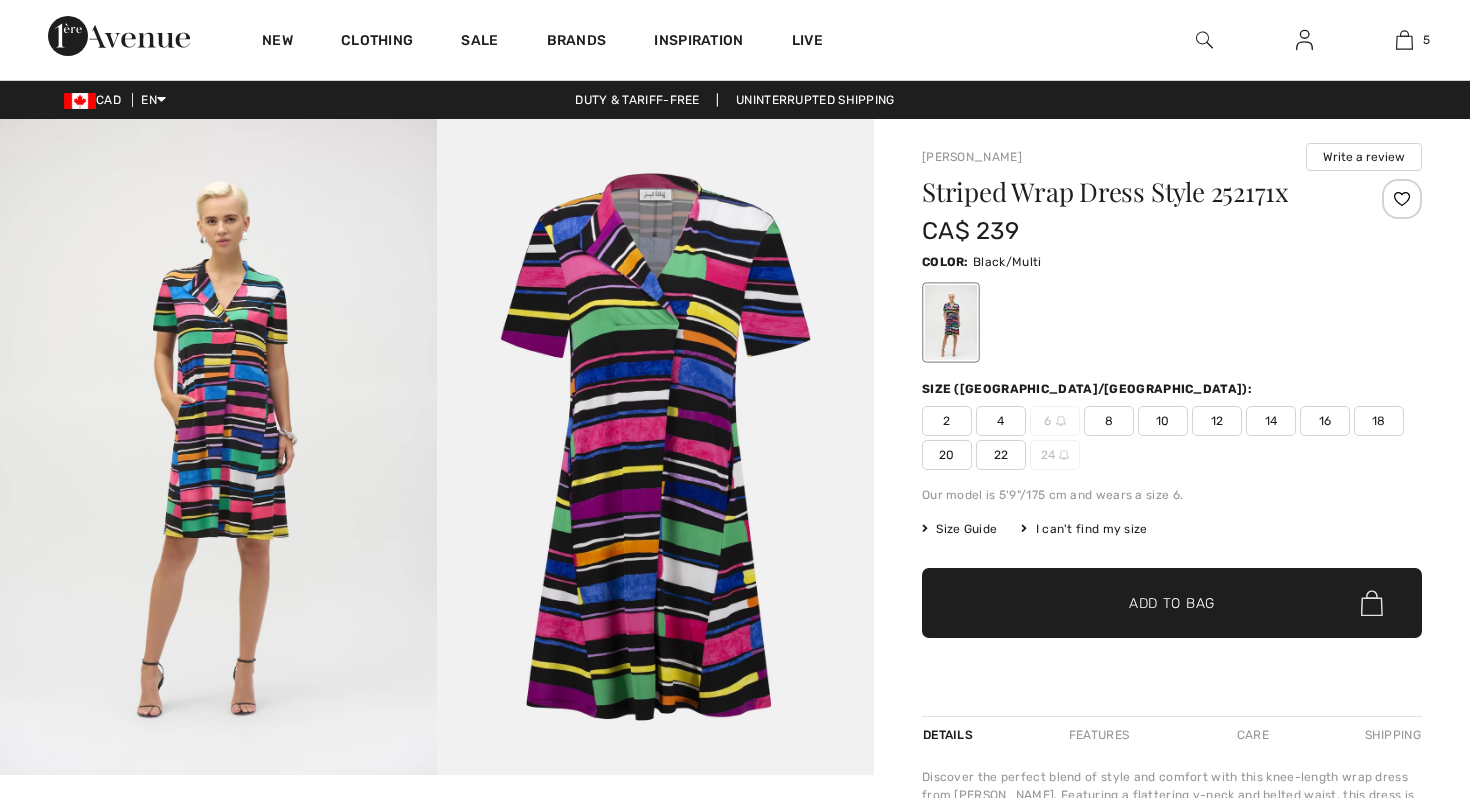 scroll, scrollTop: 0, scrollLeft: 0, axis: both 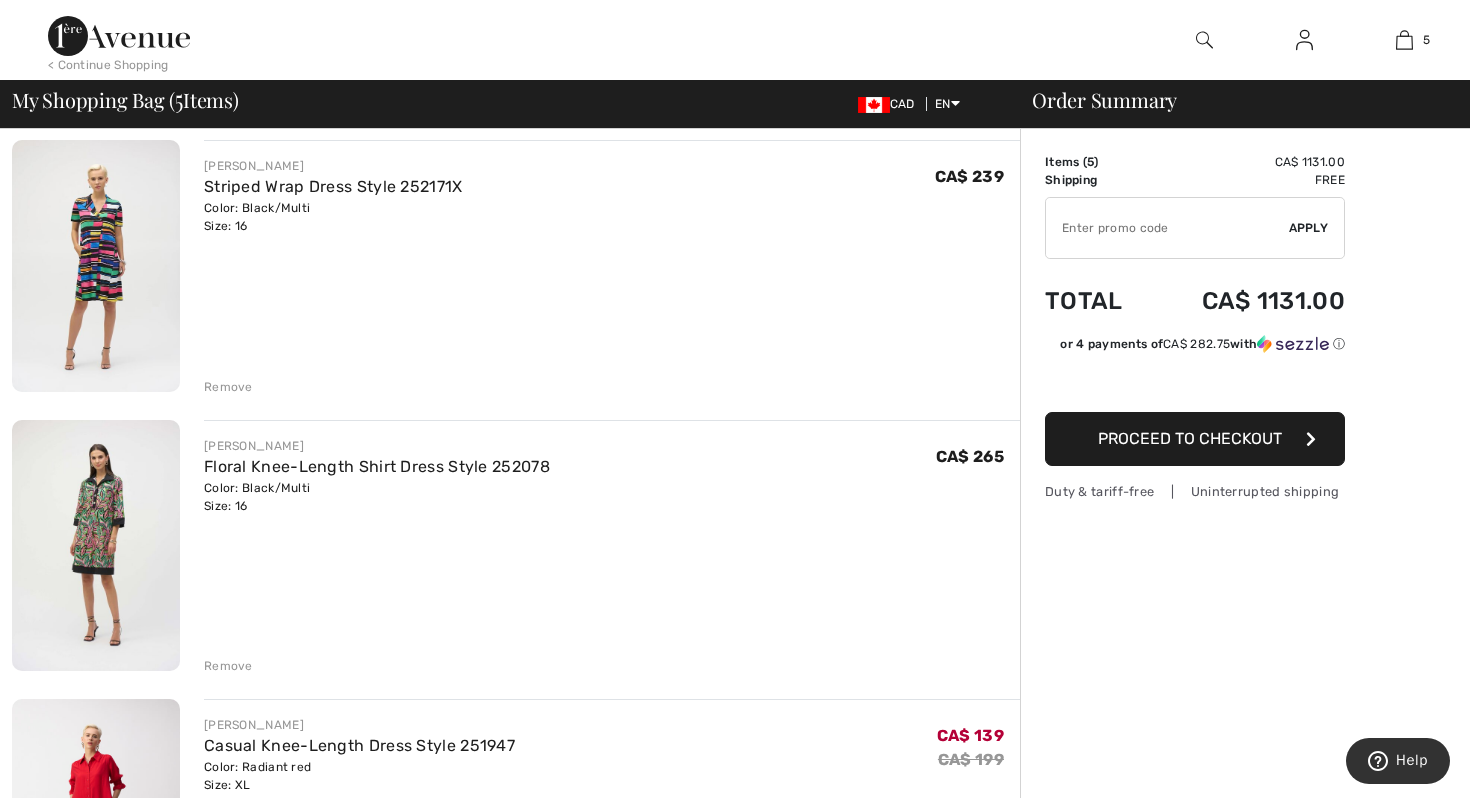 click at bounding box center (96, 546) 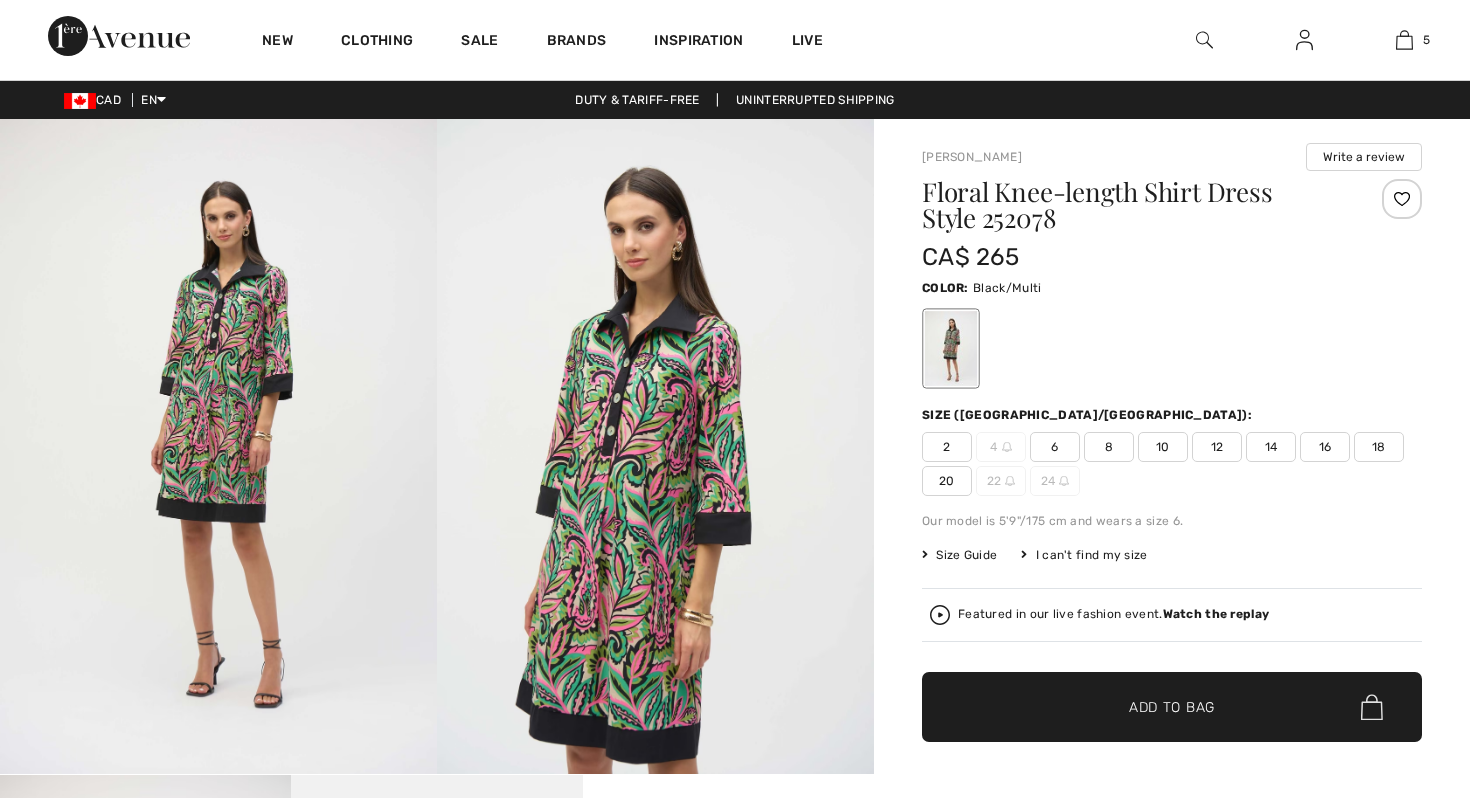 scroll, scrollTop: 0, scrollLeft: 0, axis: both 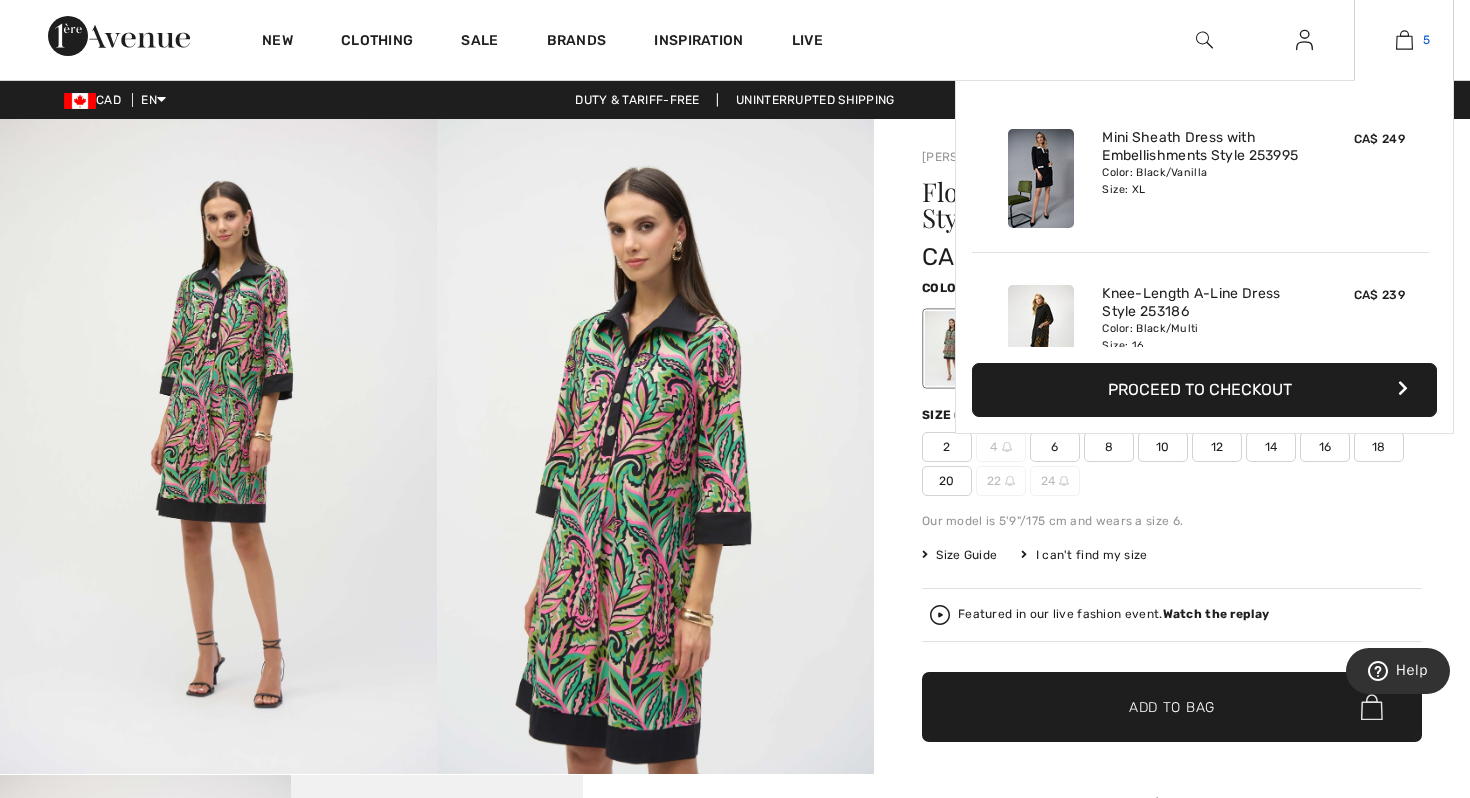 click at bounding box center [1404, 40] 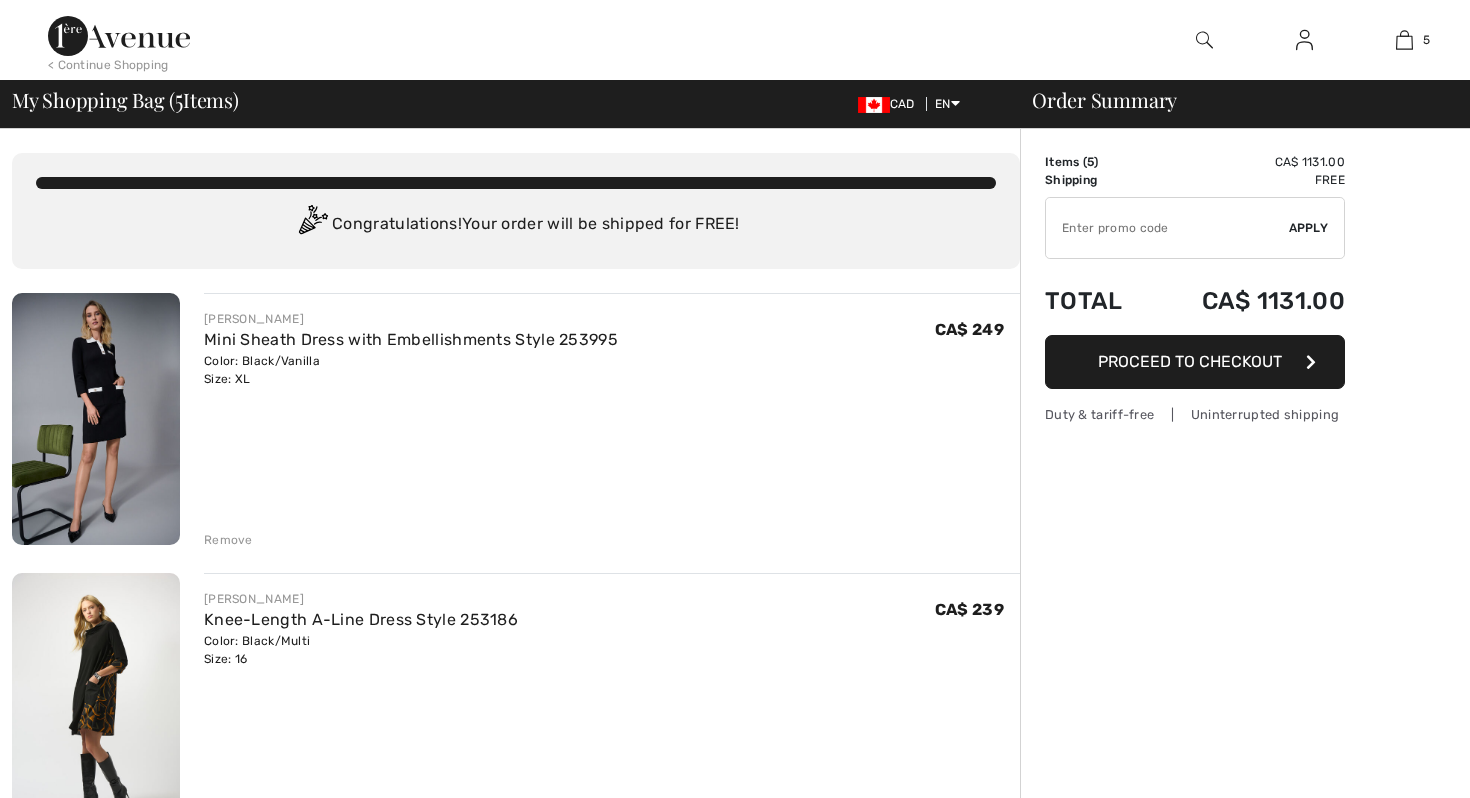 scroll, scrollTop: 0, scrollLeft: 0, axis: both 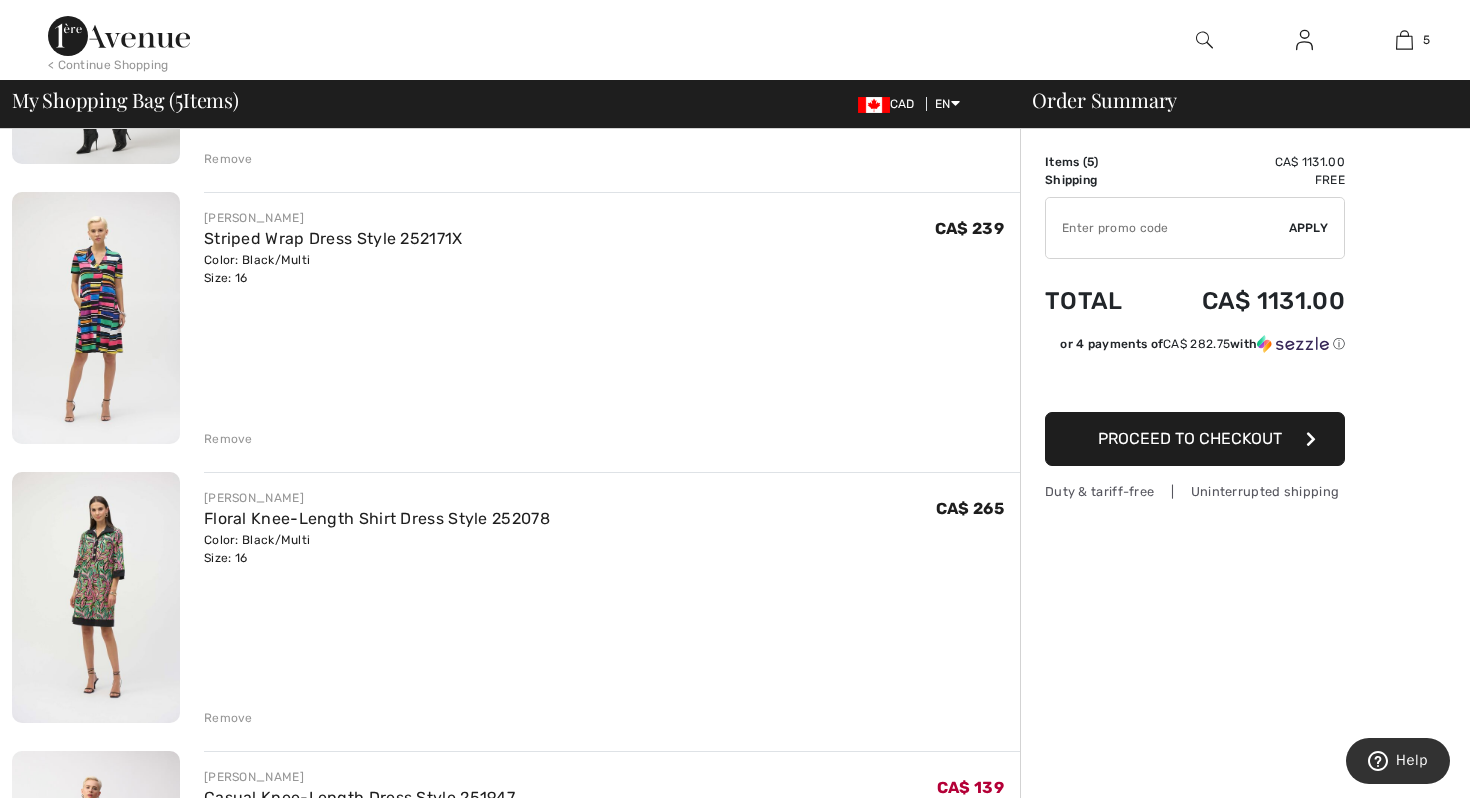 click on "Remove" at bounding box center (228, 439) 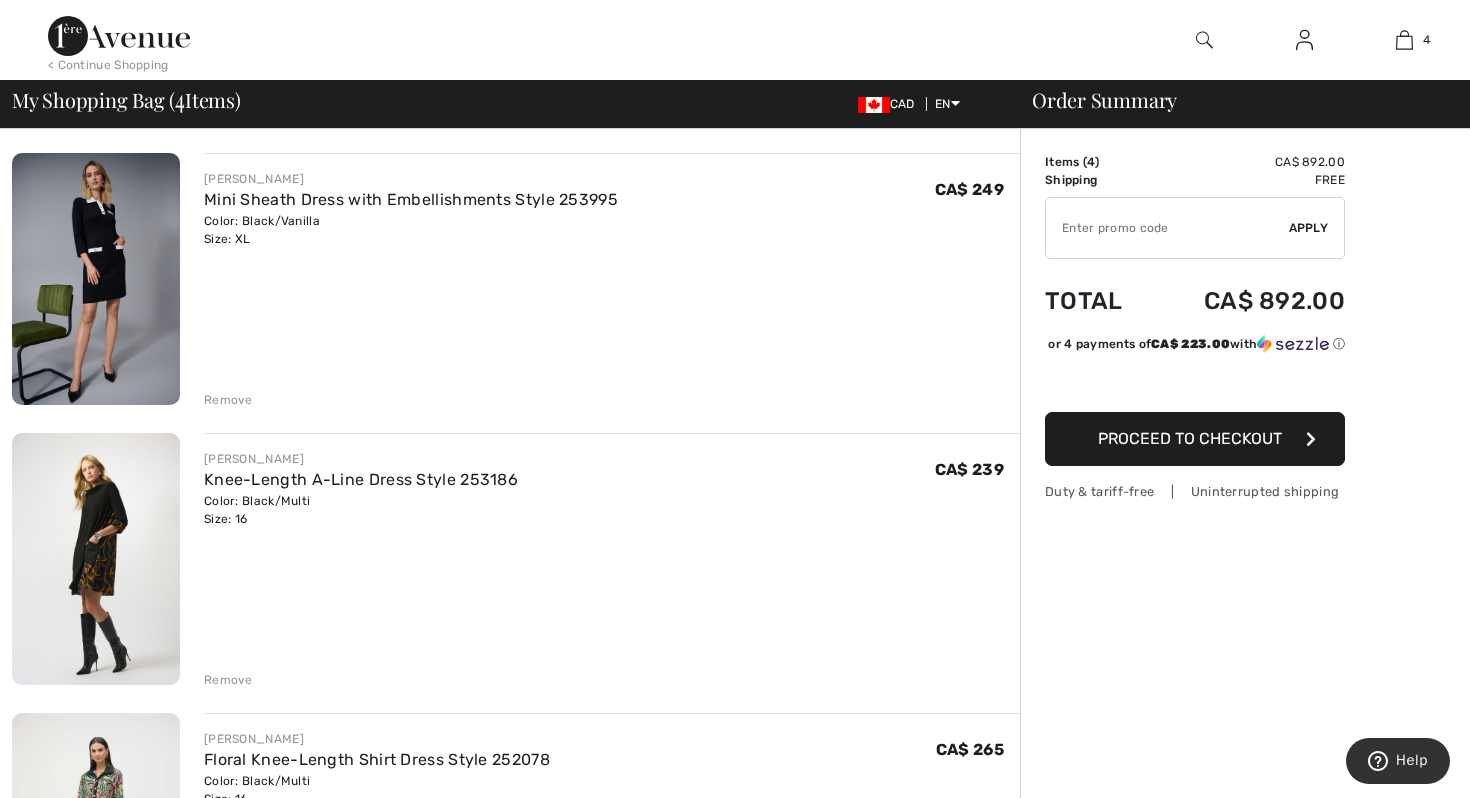 scroll, scrollTop: 95, scrollLeft: 0, axis: vertical 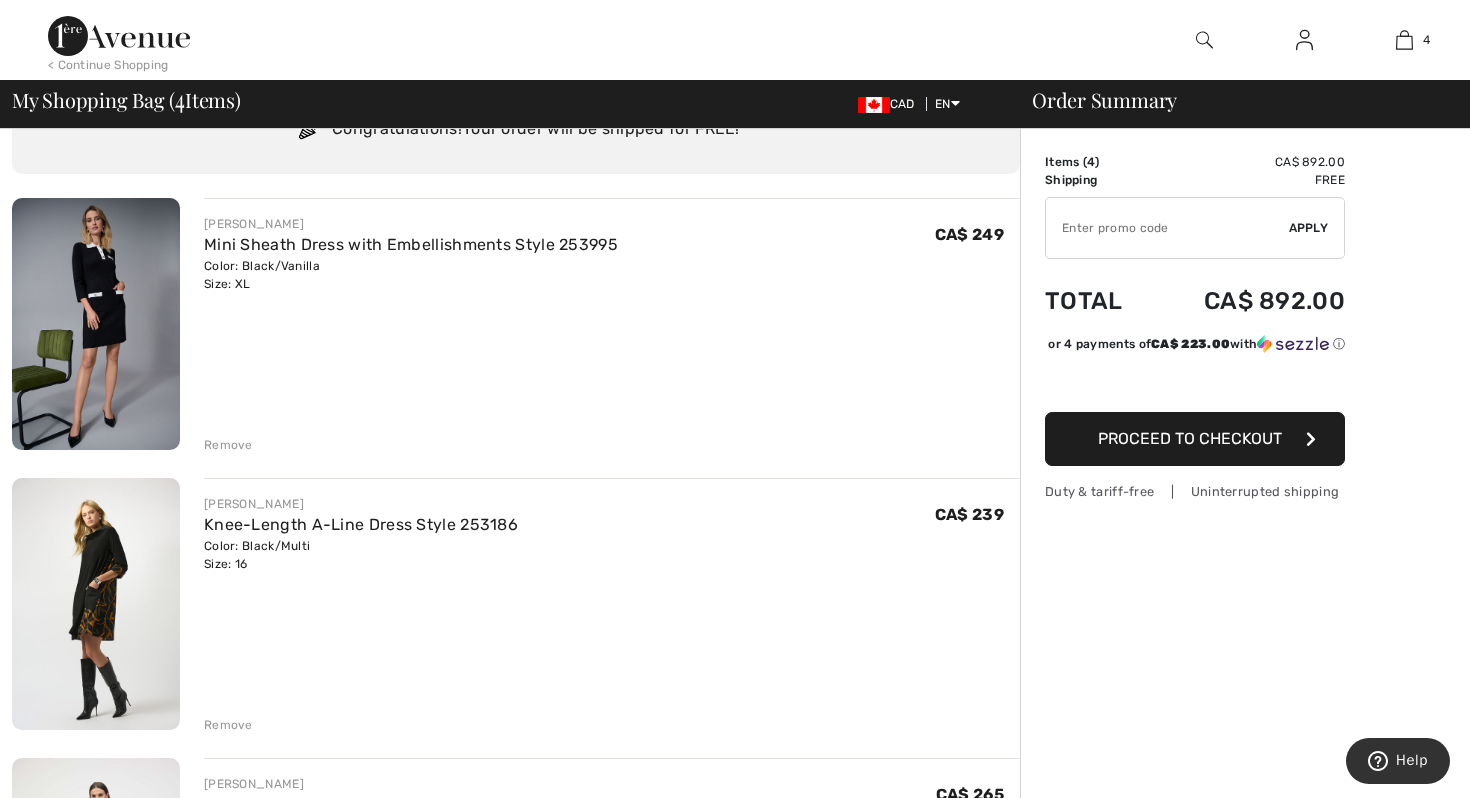 click at bounding box center [96, 324] 